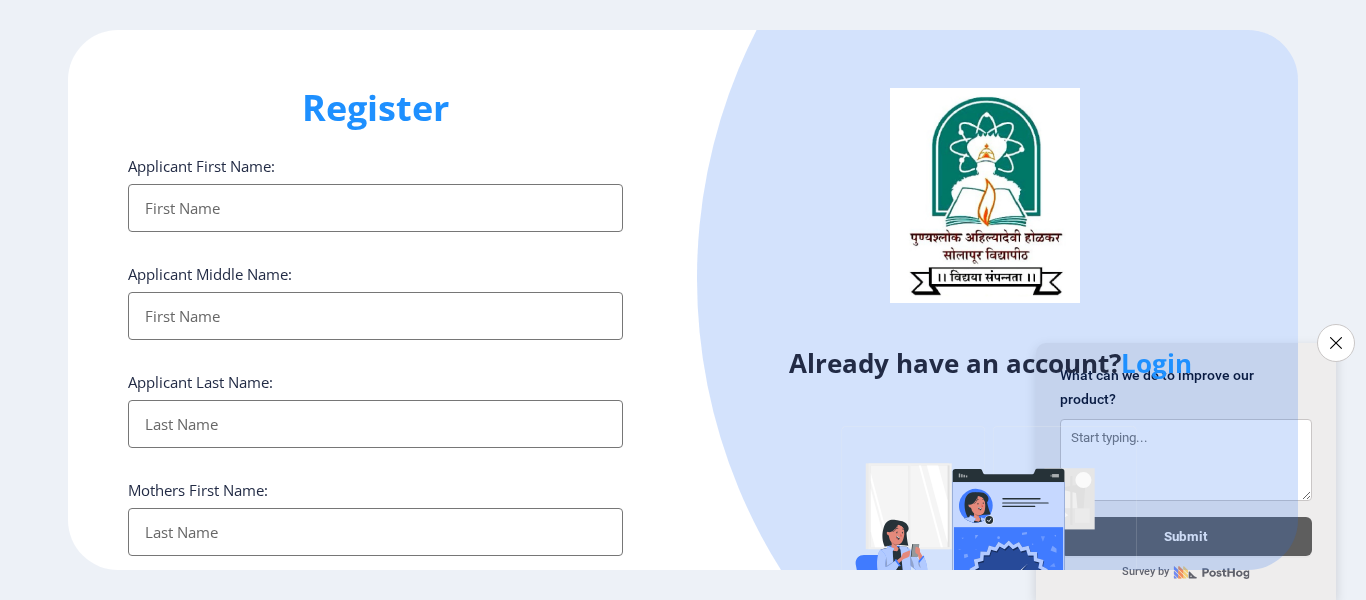 select 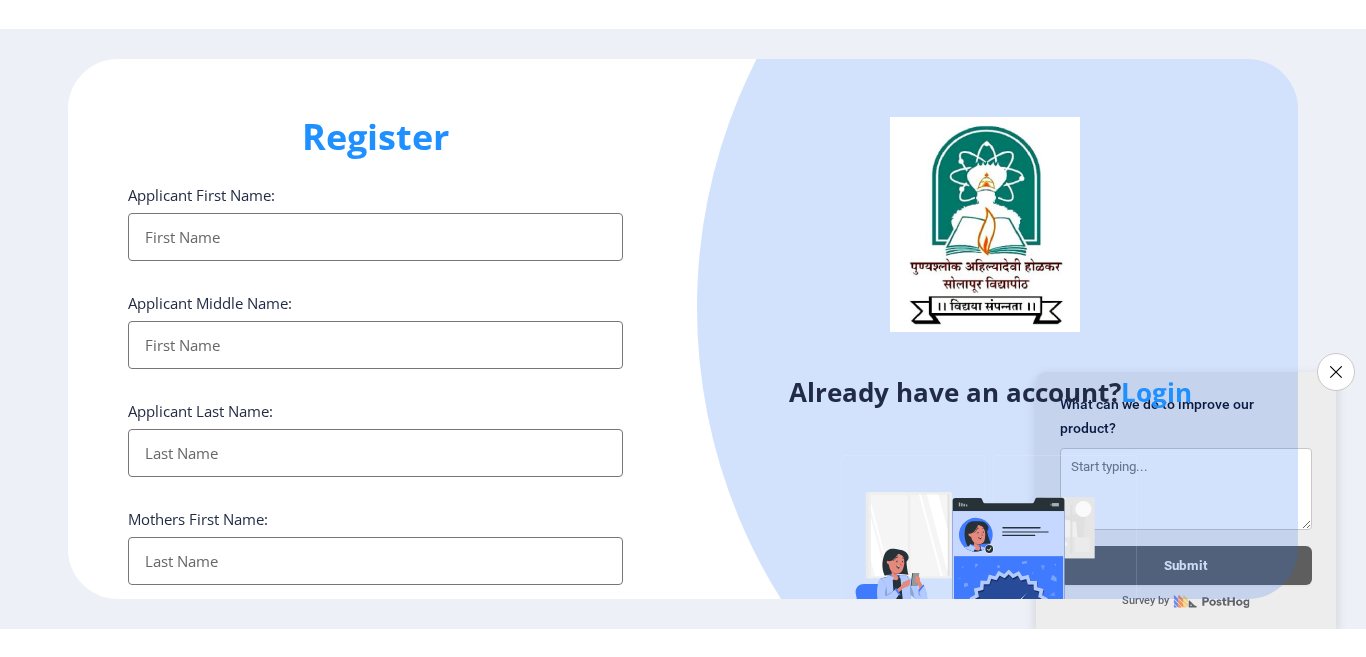 scroll, scrollTop: 0, scrollLeft: 0, axis: both 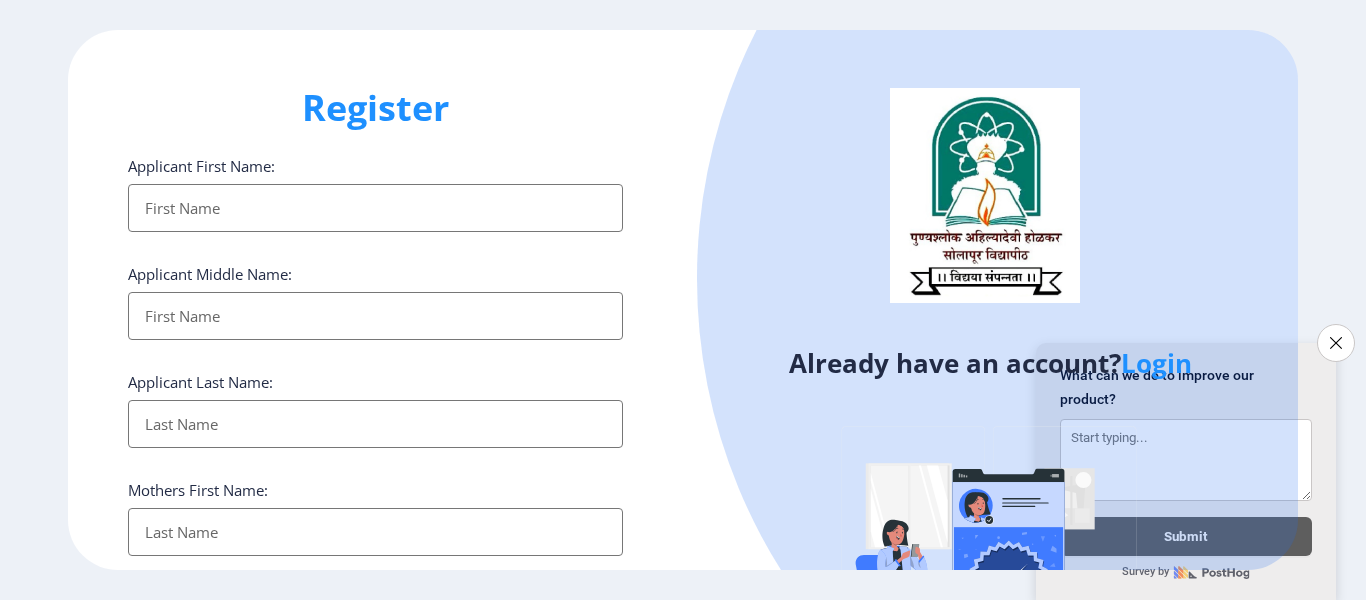 click on "Applicant First Name:" at bounding box center (375, 208) 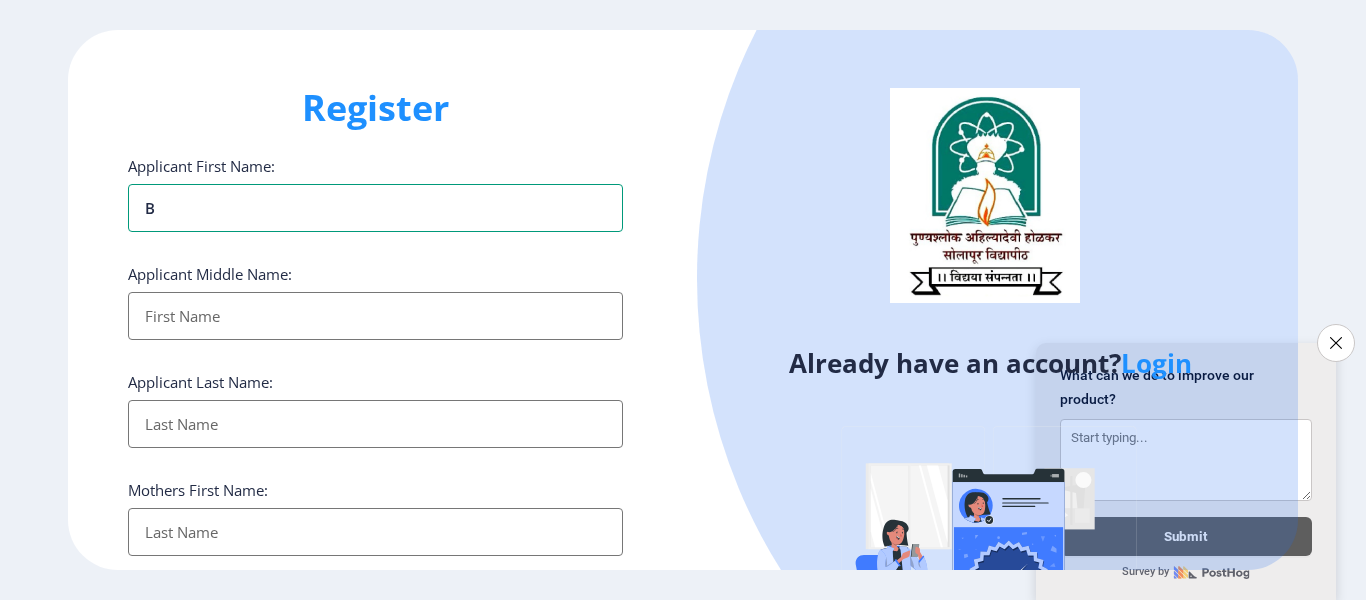 type on "[PERSON_NAME]" 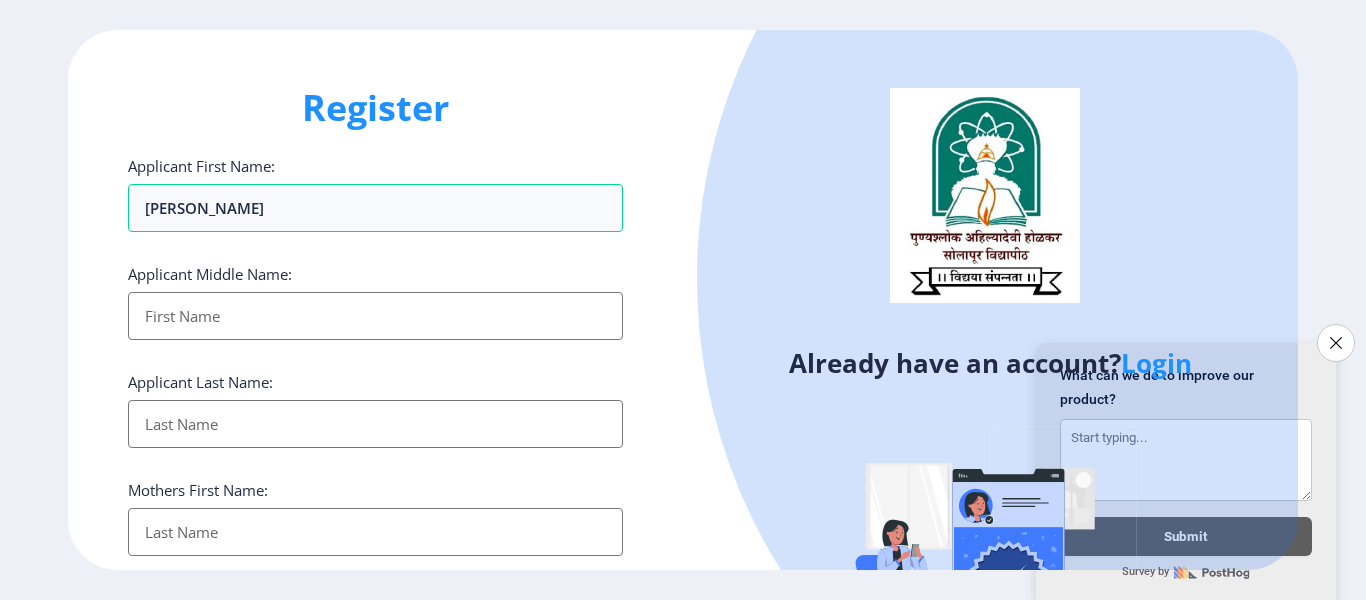 type on "[PERSON_NAME]" 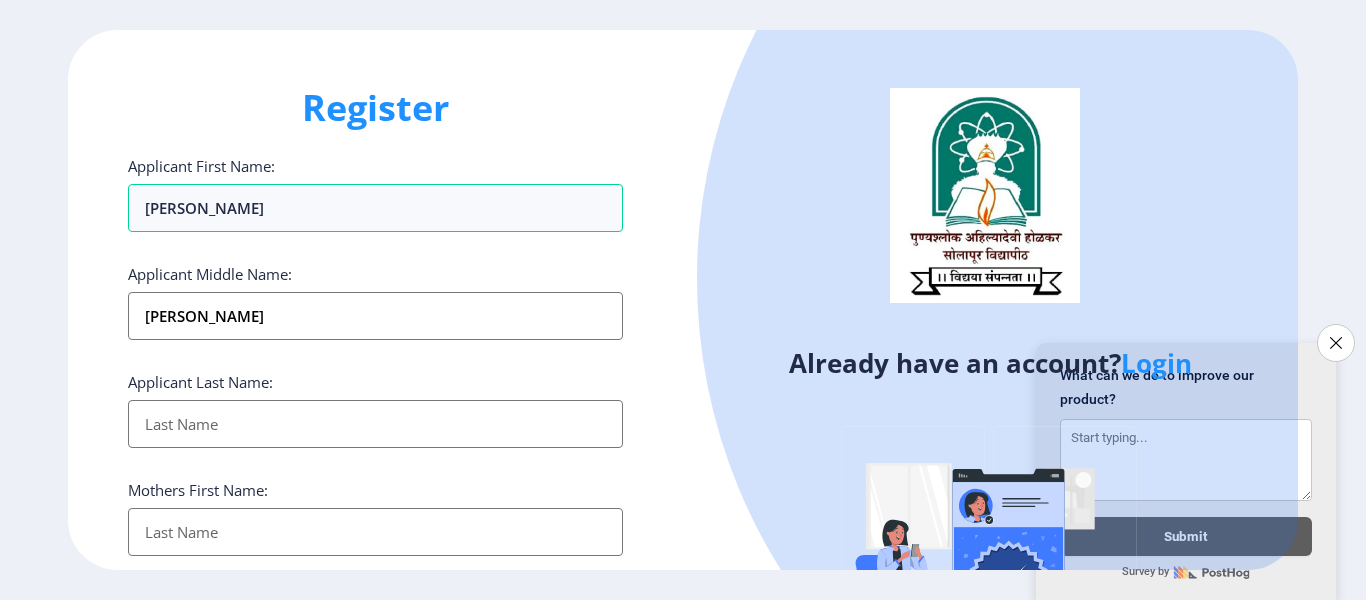 type on "Chandakavathe" 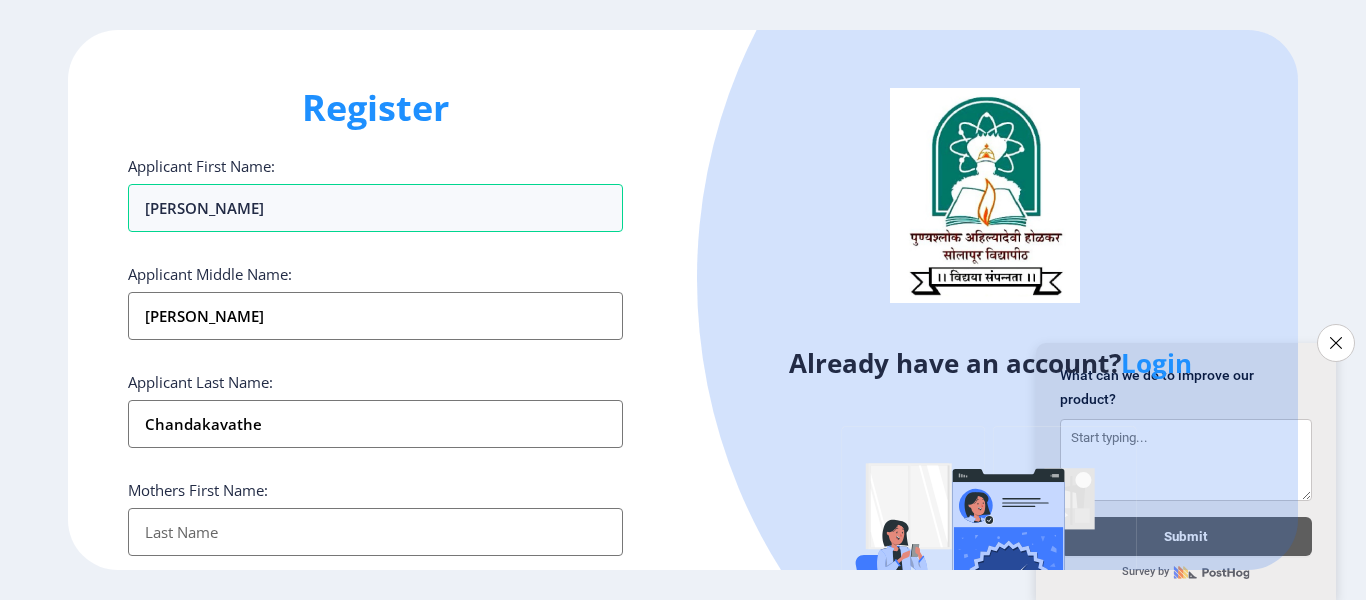type on "Baburao N Chandakavathe" 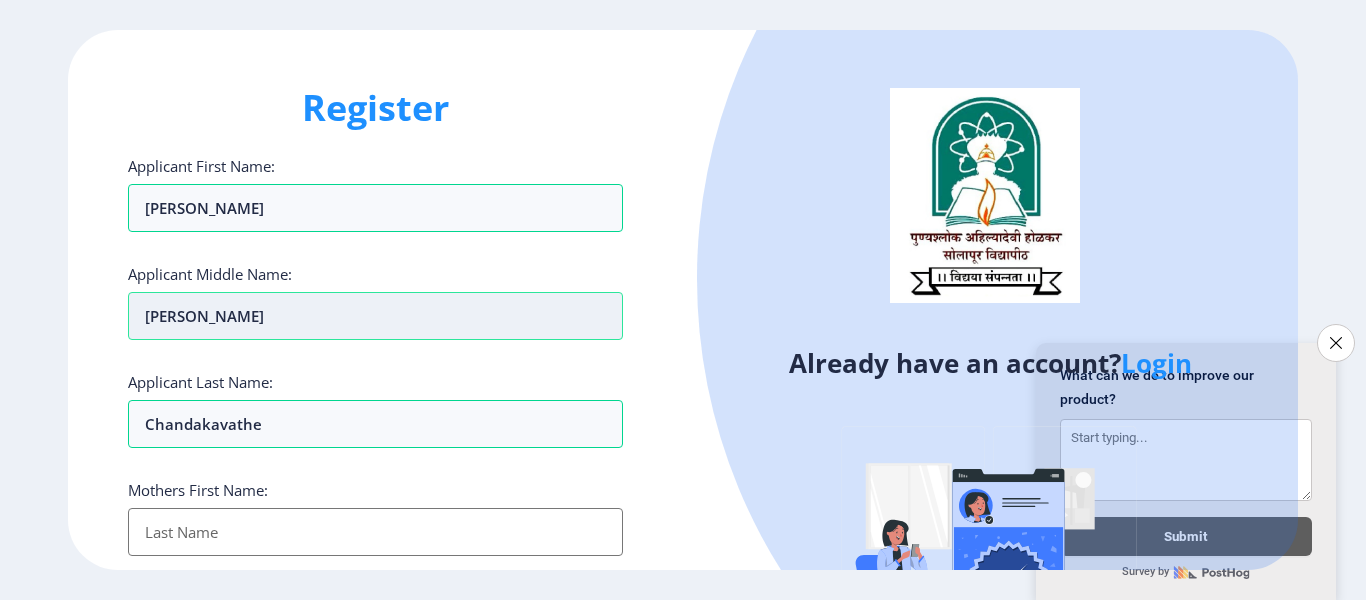 click on "[PERSON_NAME]" at bounding box center [375, 316] 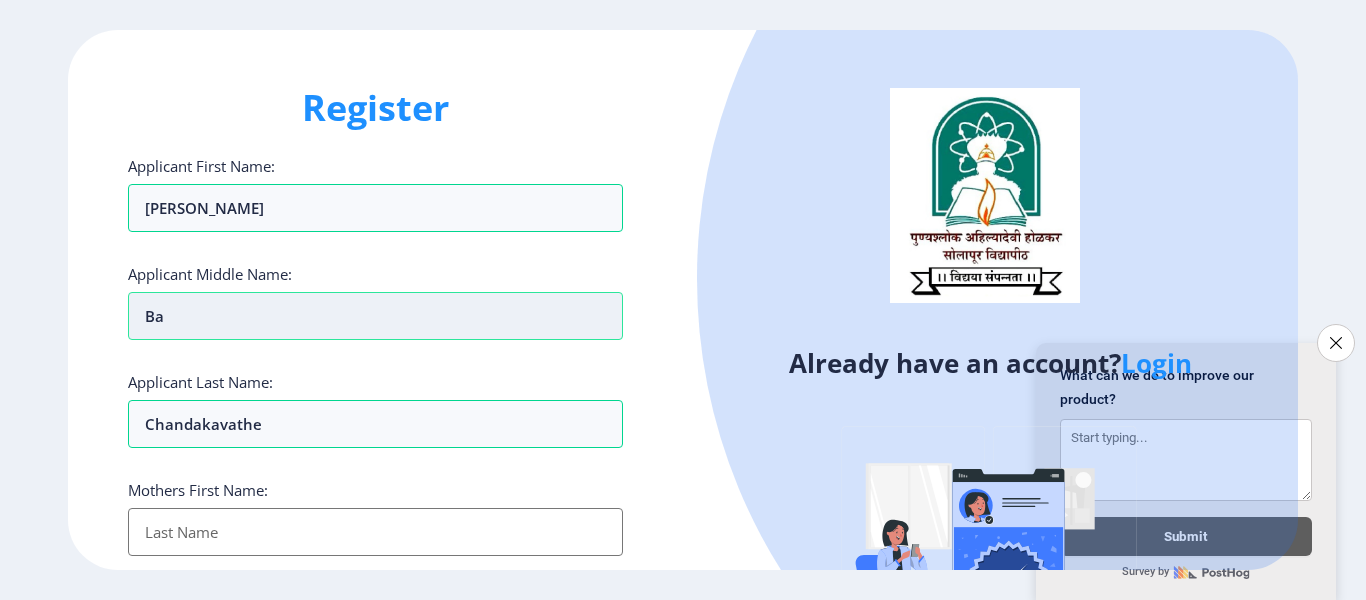 type on "B" 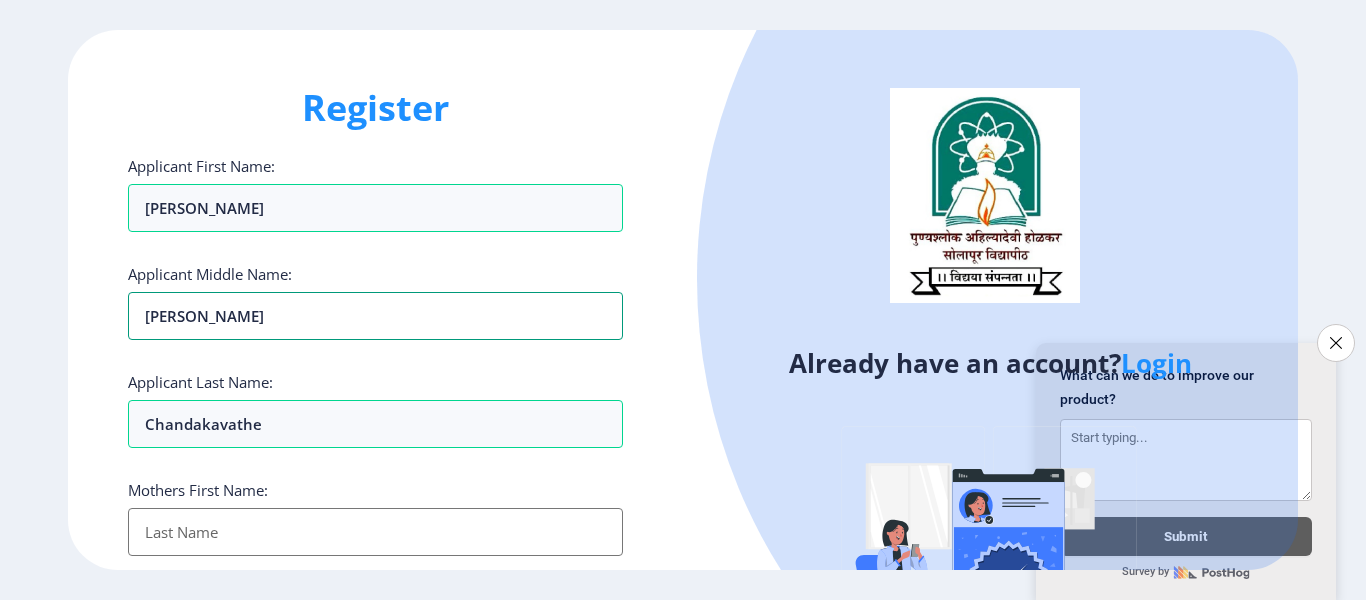 type on "Nanasaheb" 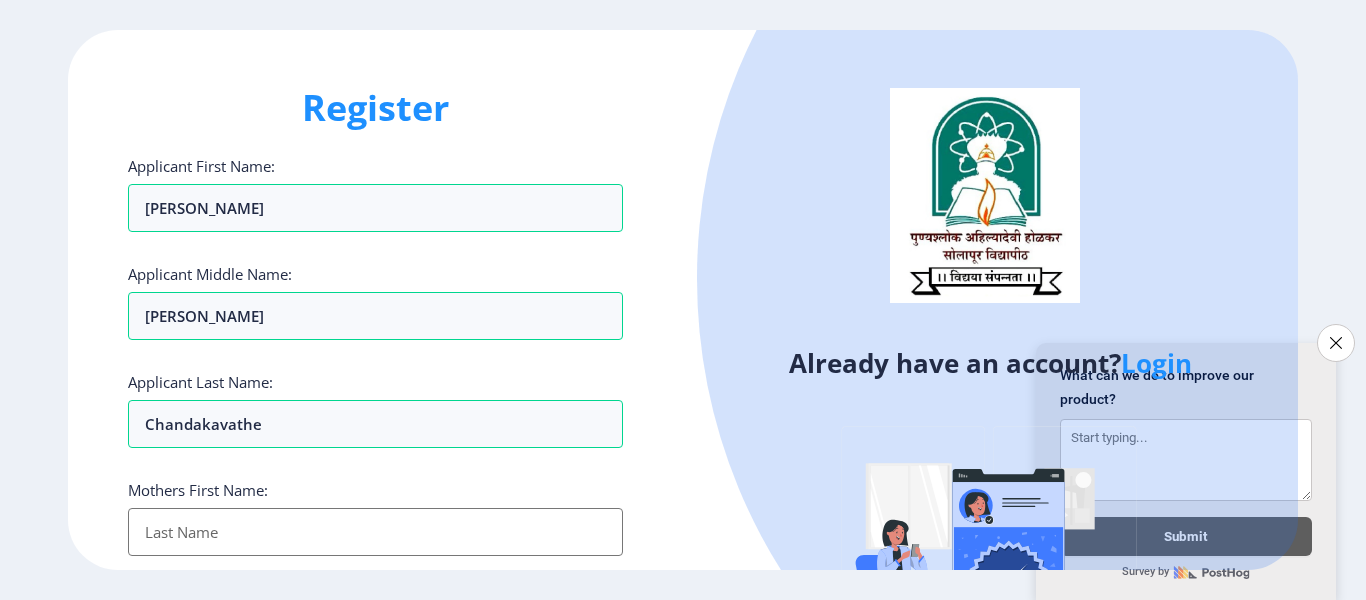 click on "Applicant First Name:" at bounding box center (375, 532) 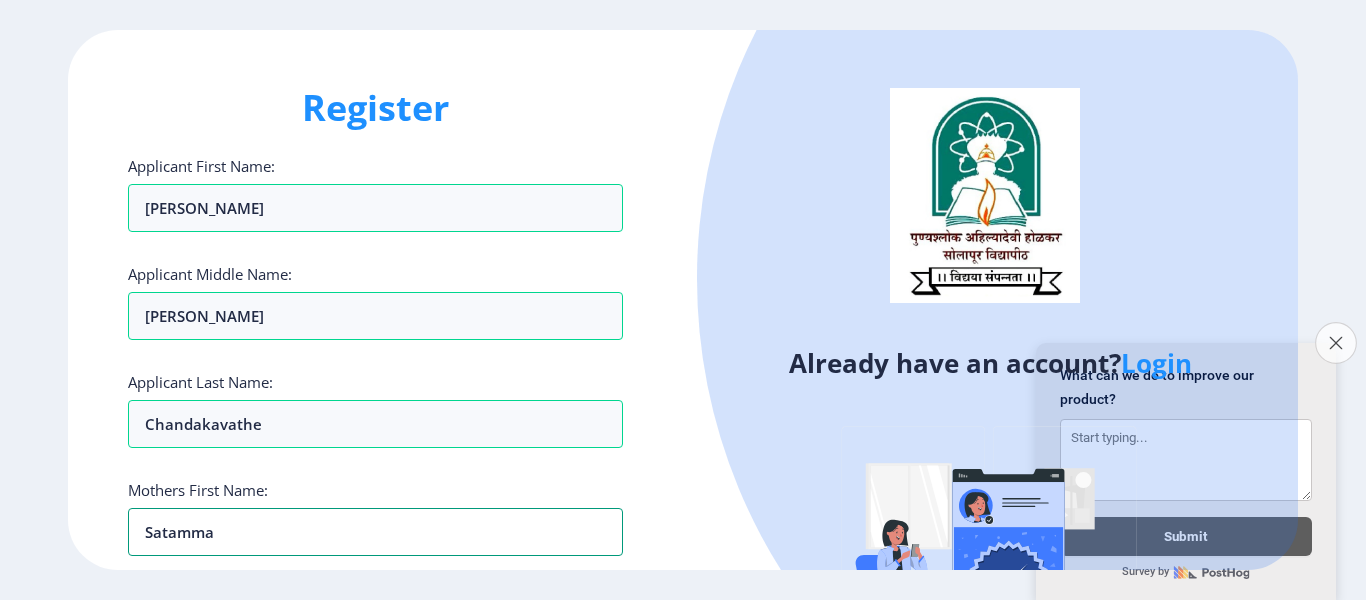 type on "Satamma" 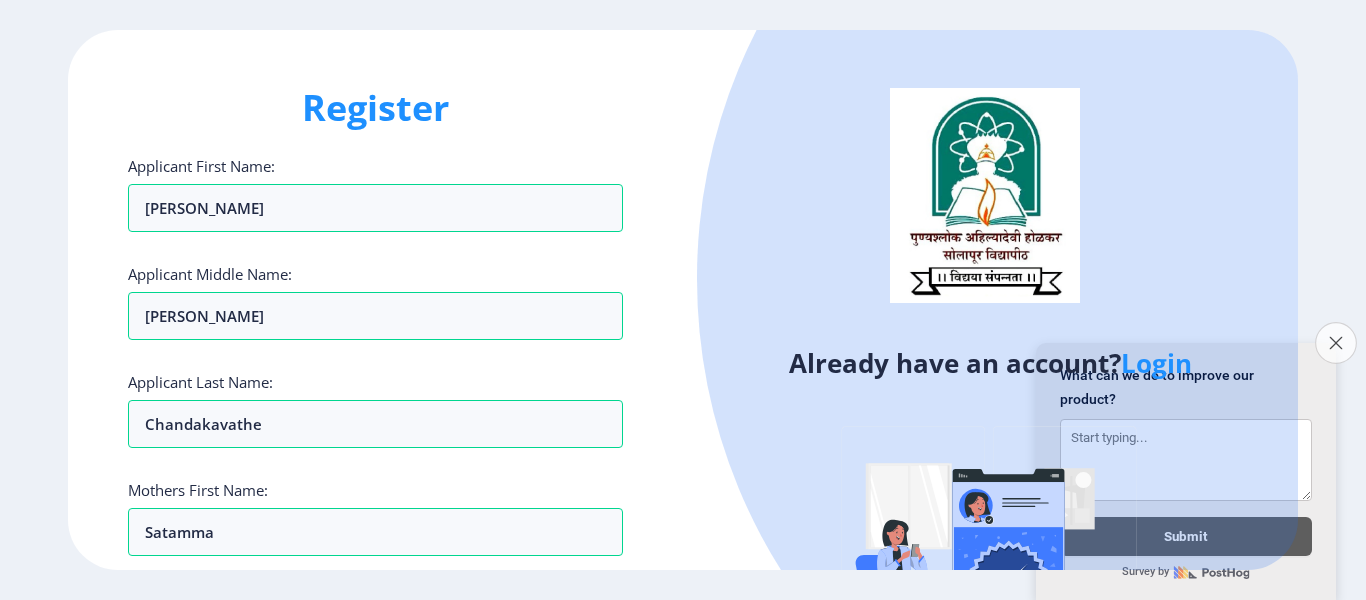 click on "Close survey" 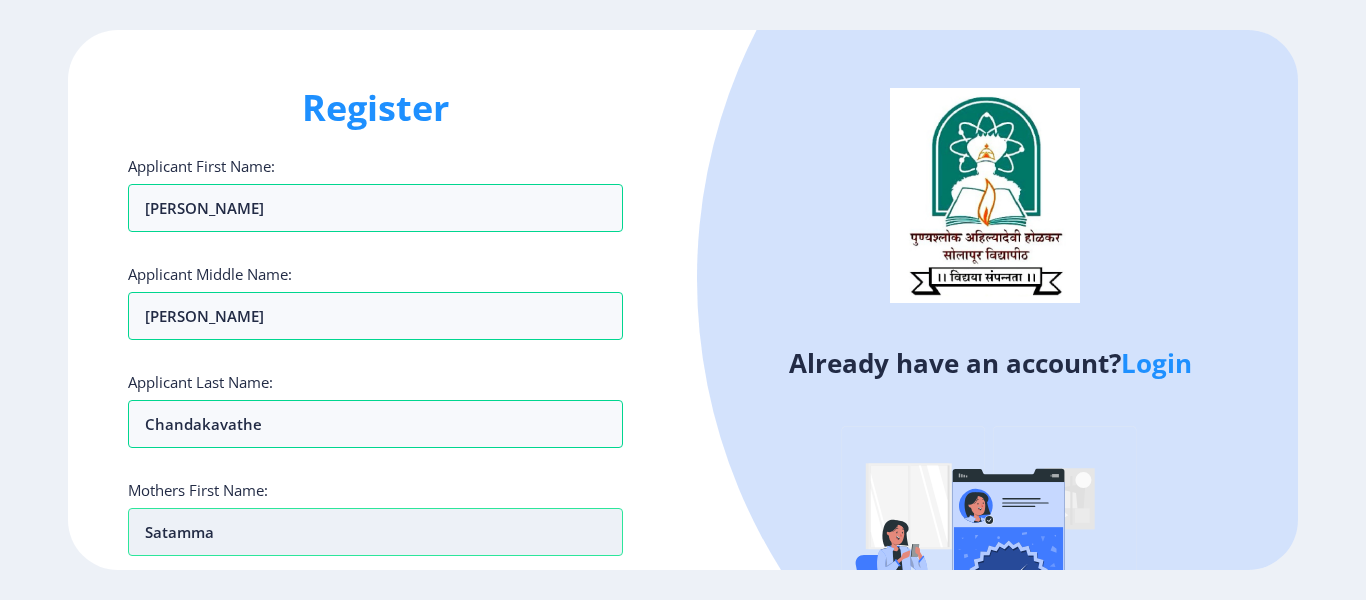 click on "Satamma" at bounding box center [375, 208] 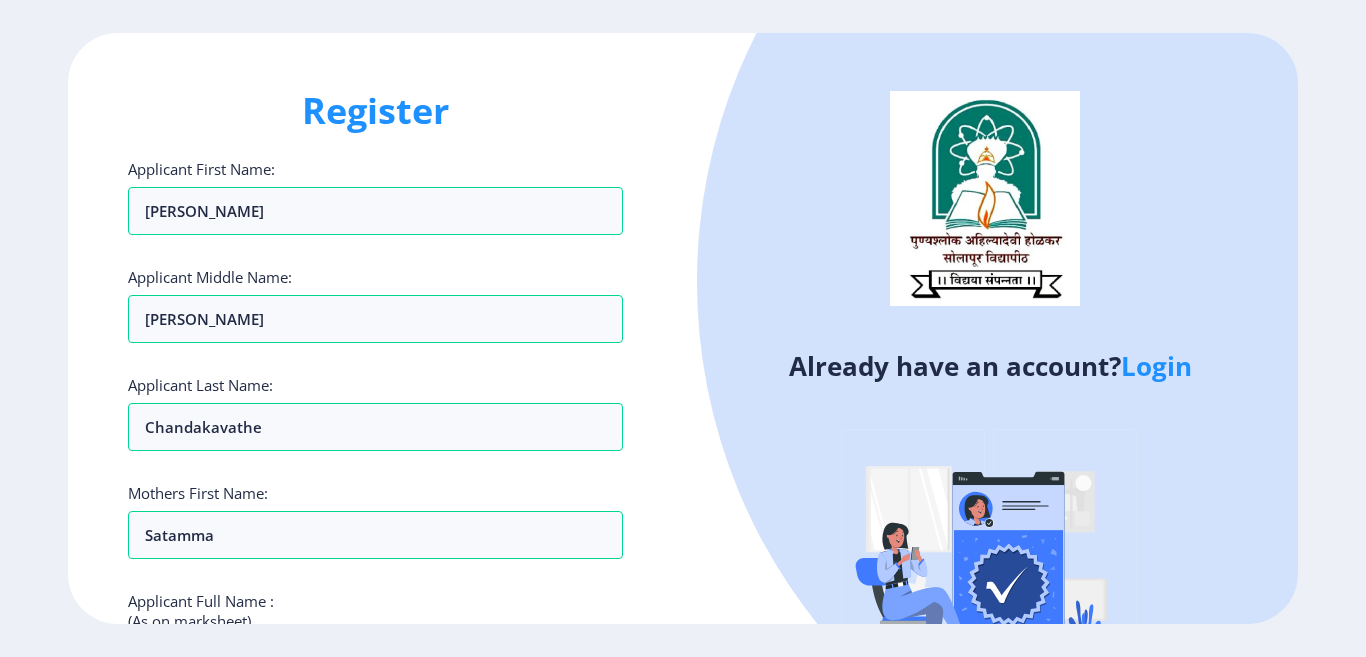 drag, startPoint x: 1365, startPoint y: 333, endPoint x: 1239, endPoint y: 696, distance: 384.246 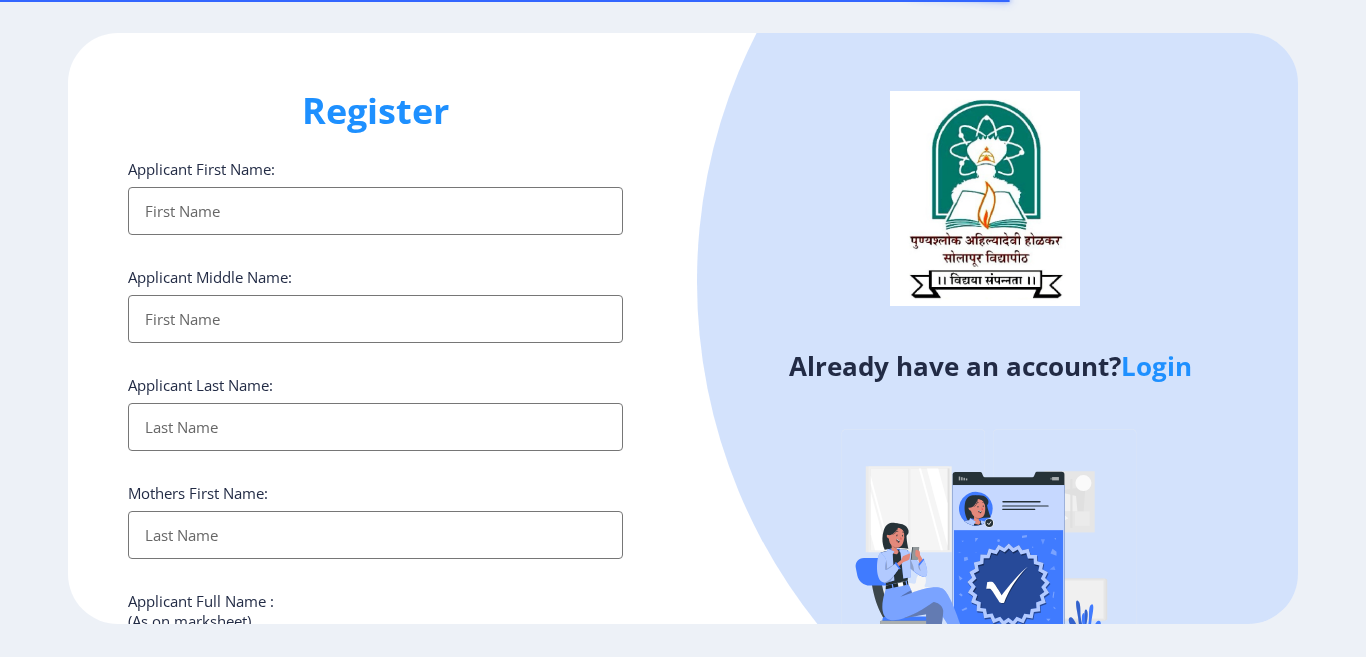 select 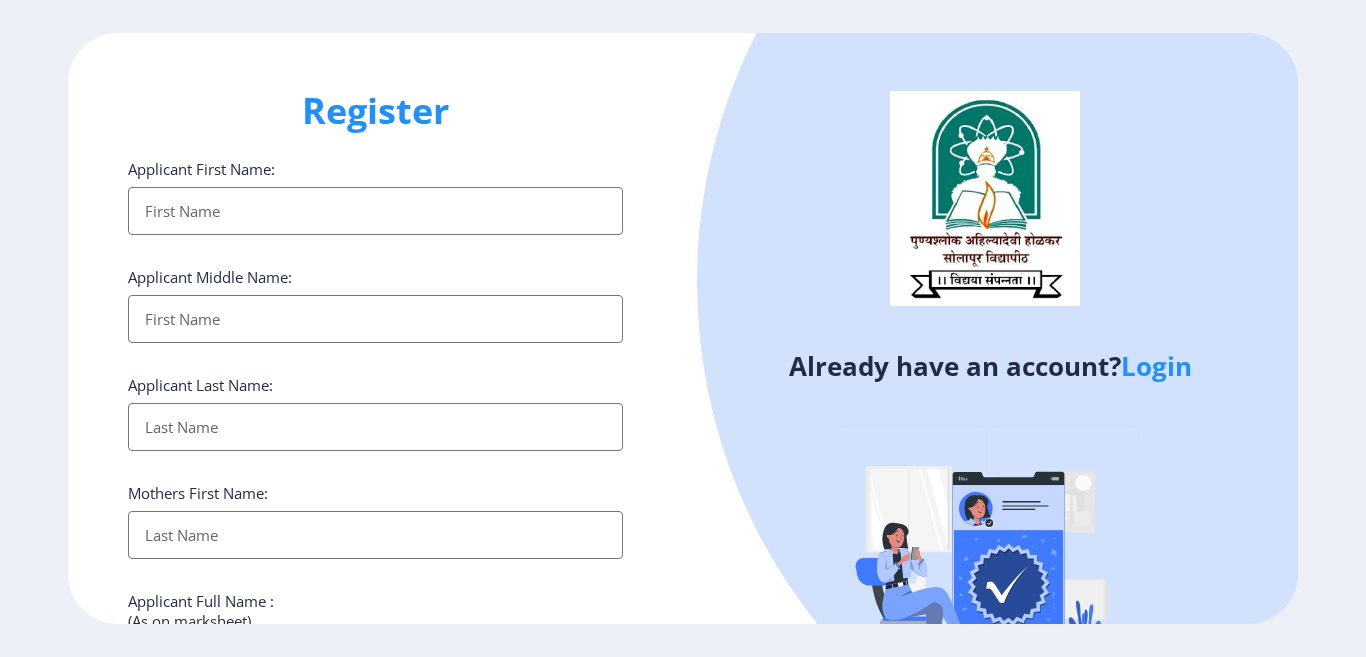 click on "Applicant Full Name : (As on marksheet)" 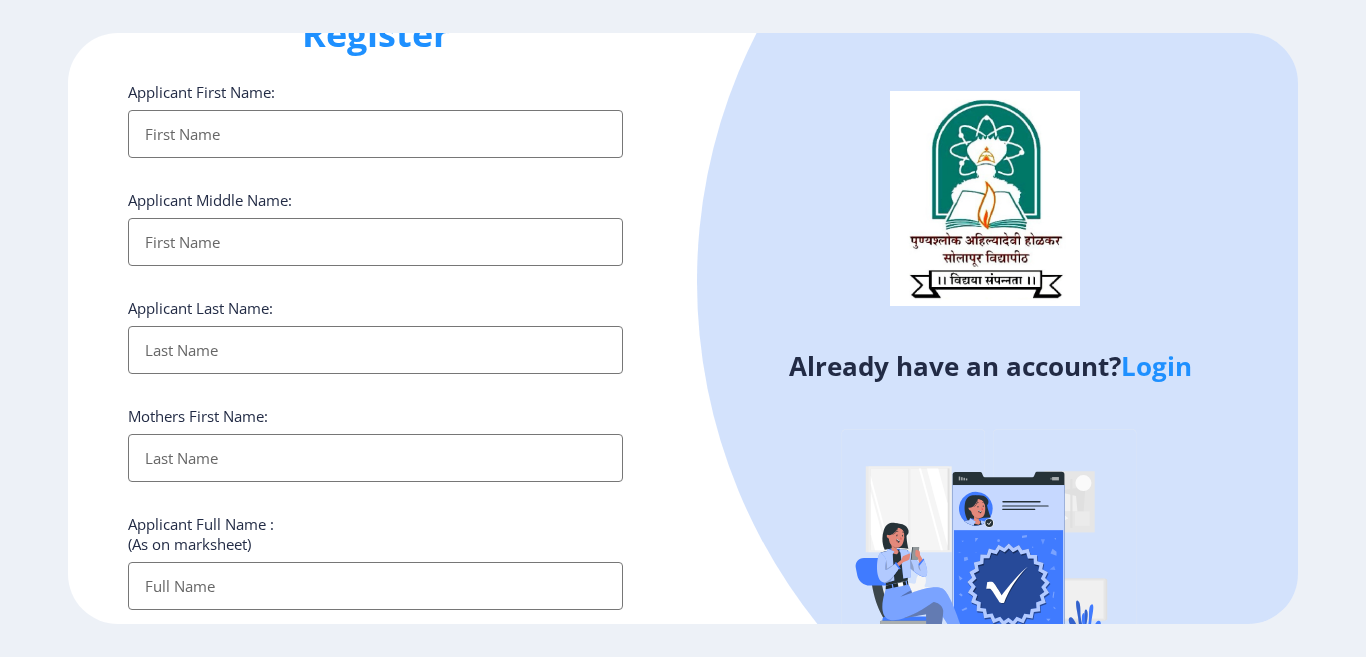 scroll, scrollTop: 0, scrollLeft: 0, axis: both 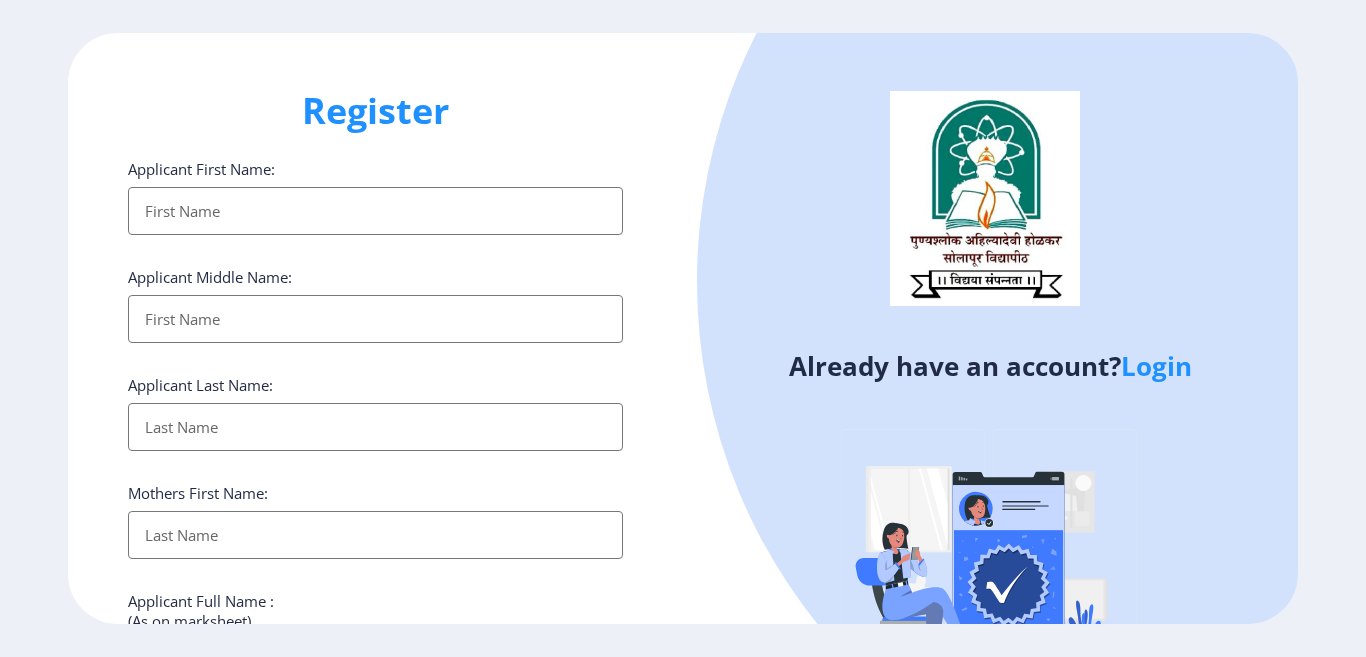 click on "Applicant First Name:" at bounding box center [375, 211] 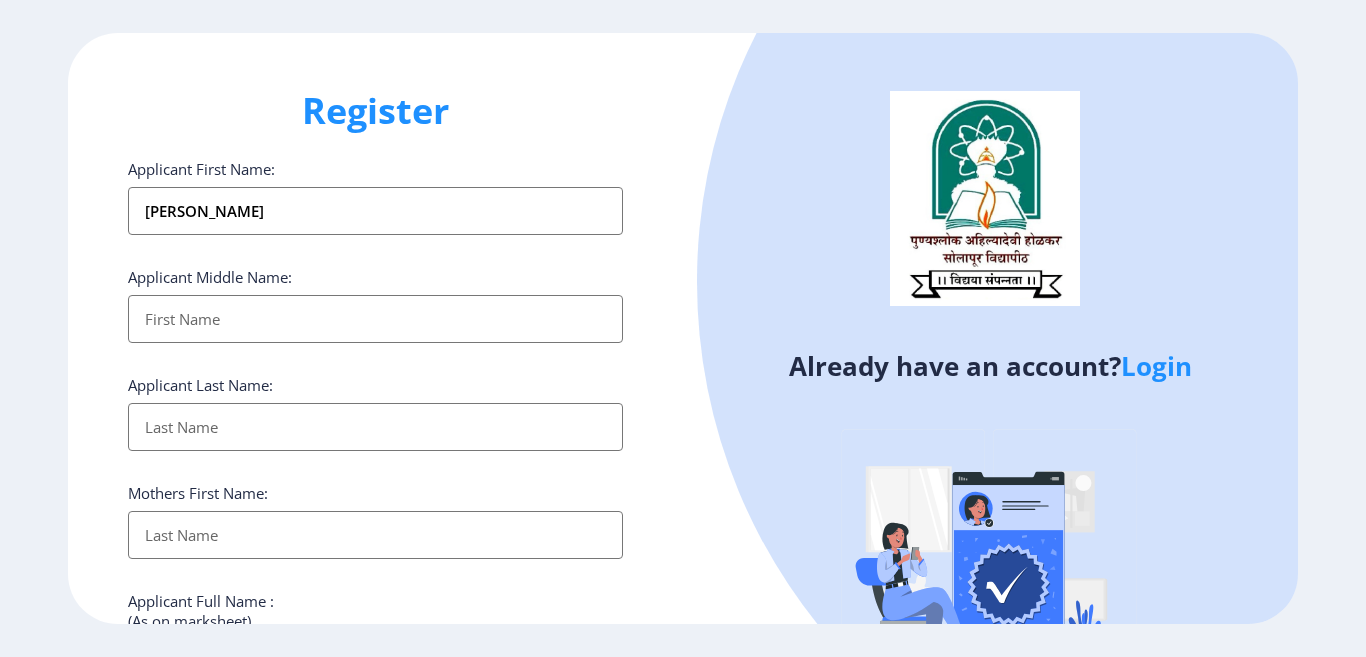 type on "[PERSON_NAME]" 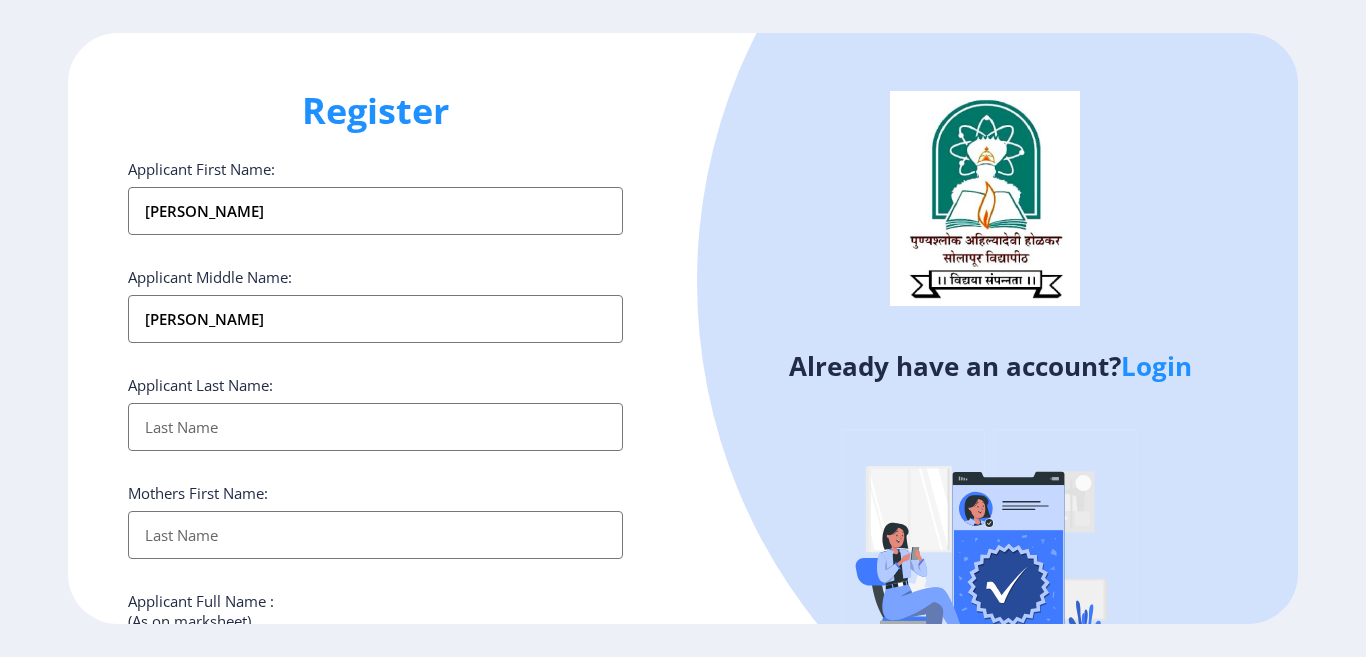 type on "Chandakavathe" 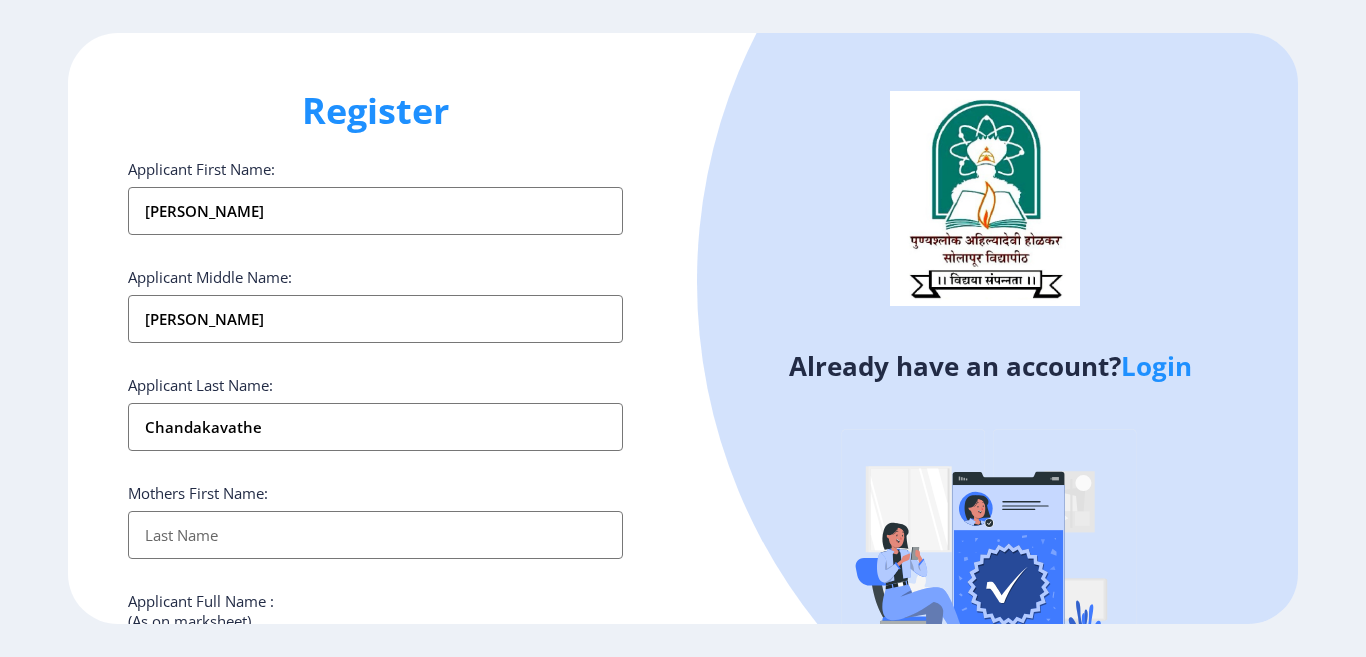 type on "Baburao N Chandakavathe" 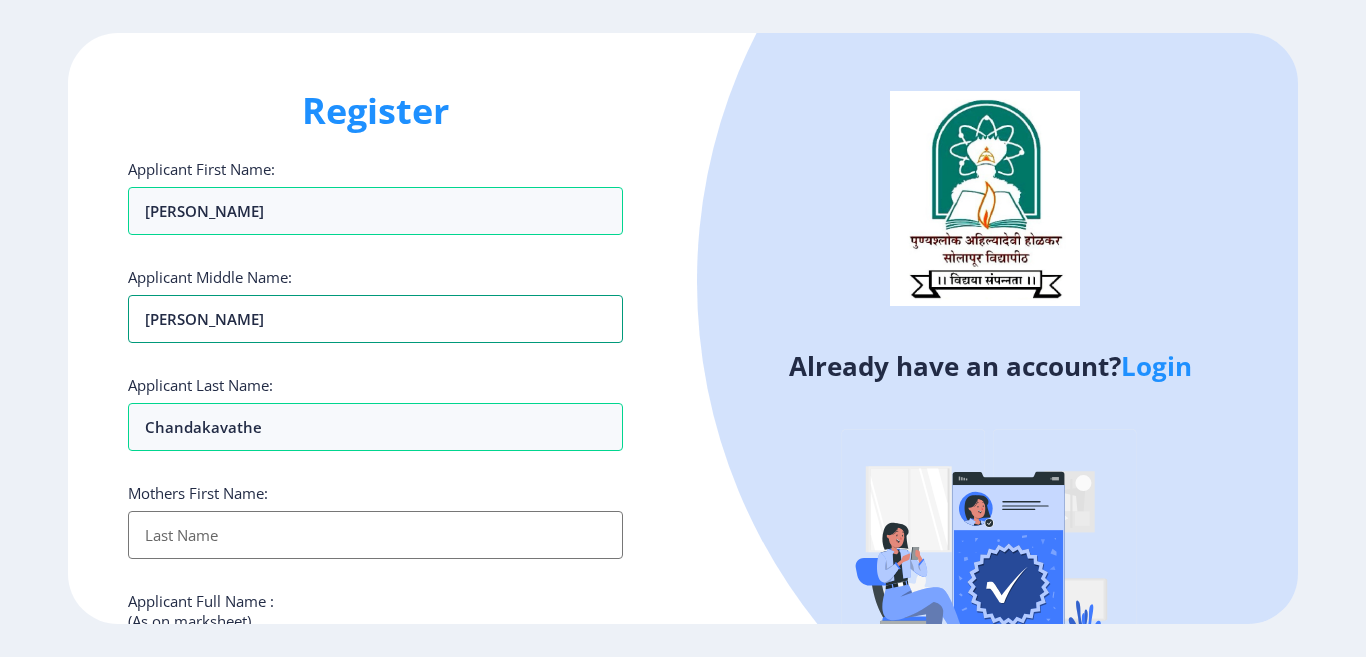 drag, startPoint x: 224, startPoint y: 318, endPoint x: 96, endPoint y: 314, distance: 128.06248 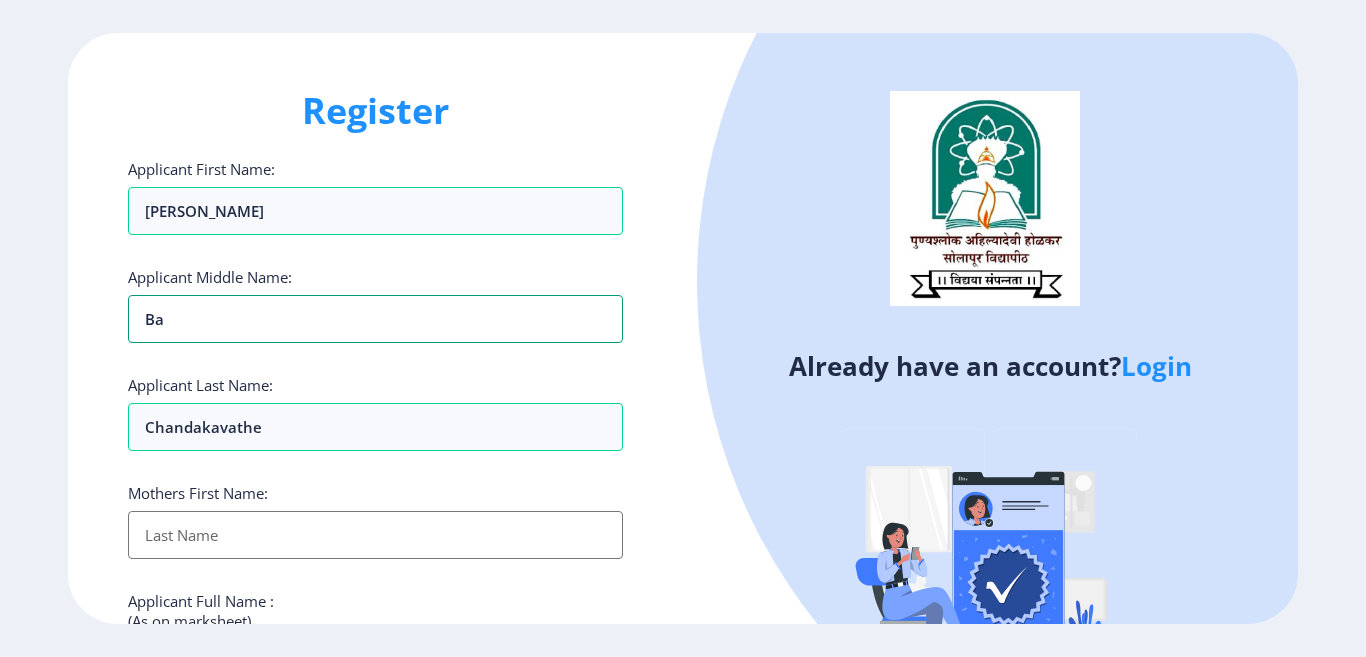 type on "B" 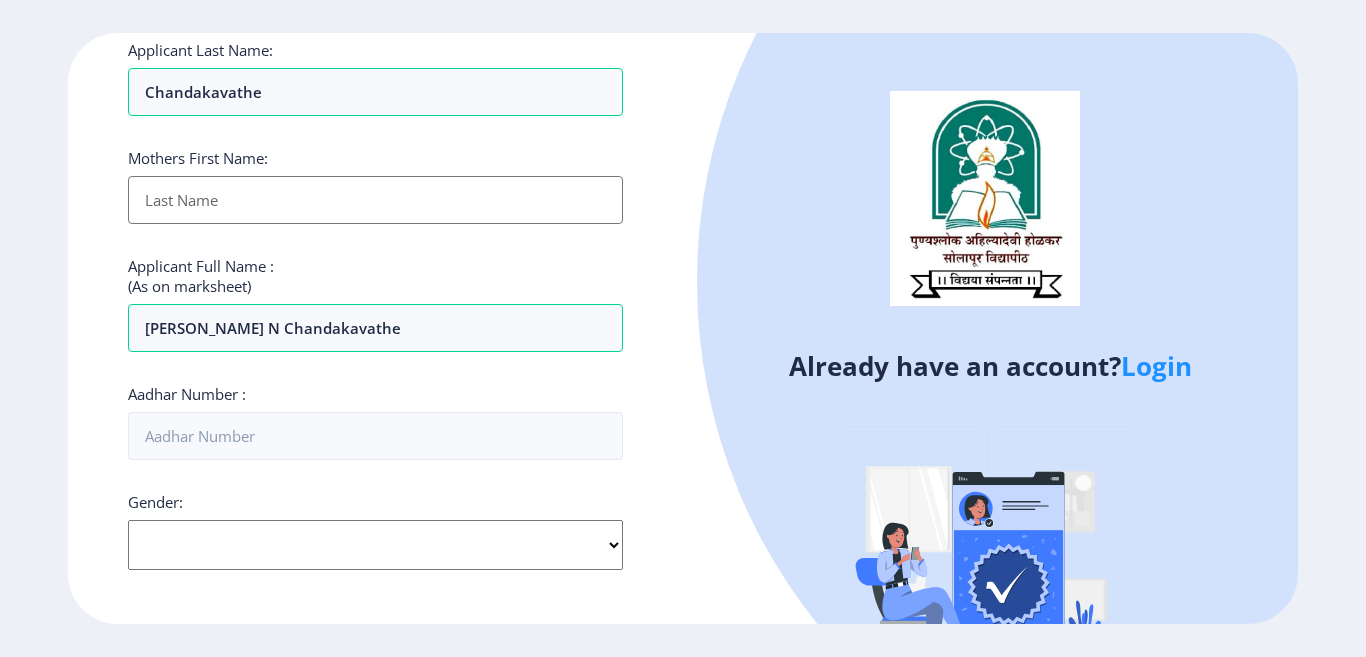 scroll, scrollTop: 300, scrollLeft: 0, axis: vertical 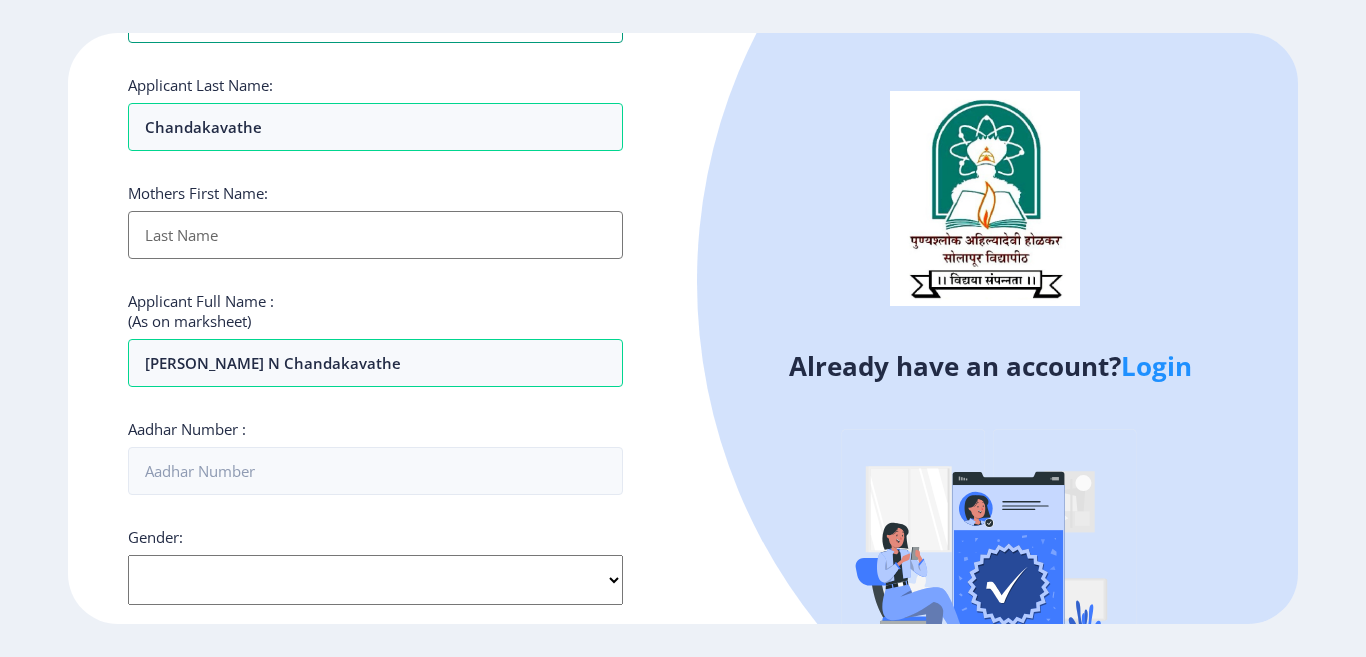 type on "Nanasaheb" 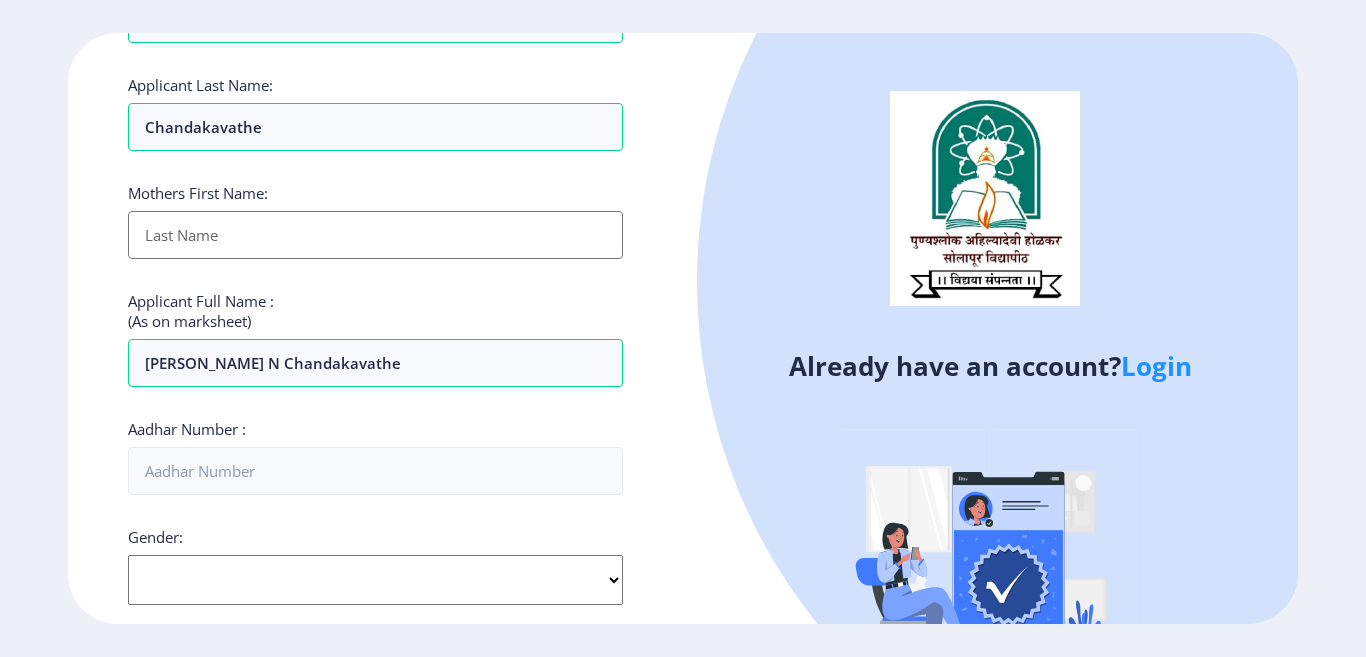 click on "Applicant First Name:" at bounding box center (375, 235) 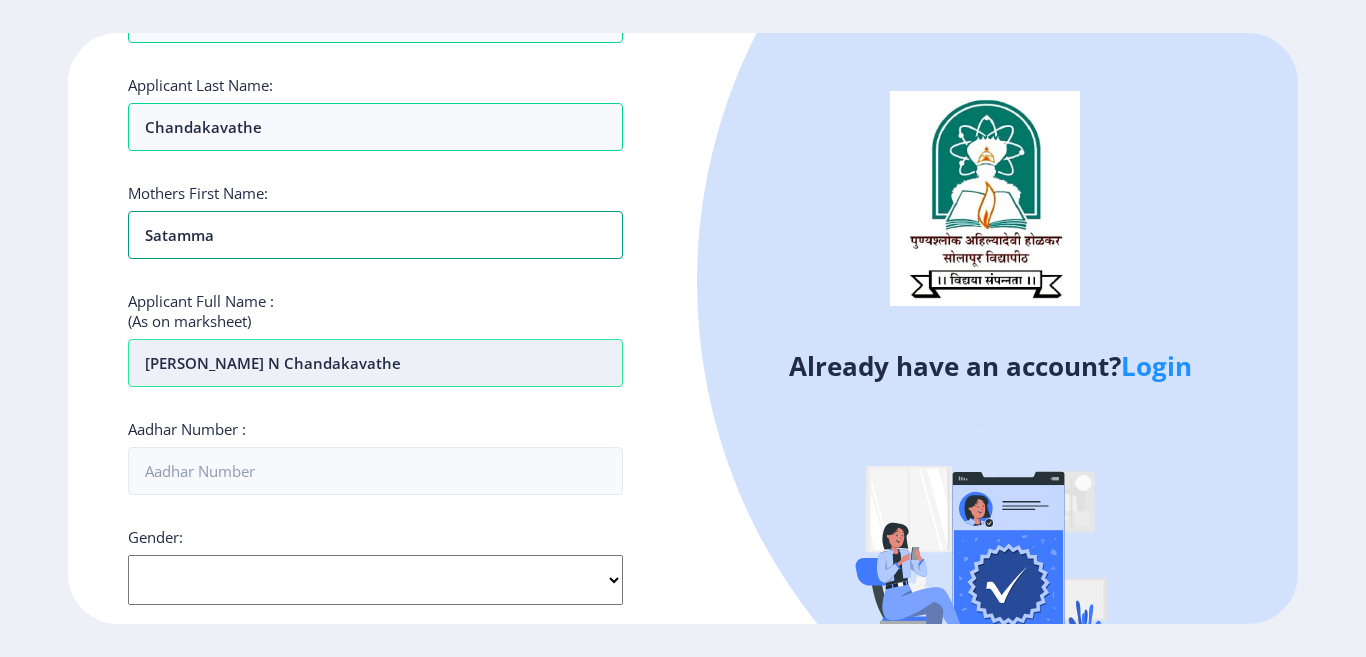 type on "Satamma" 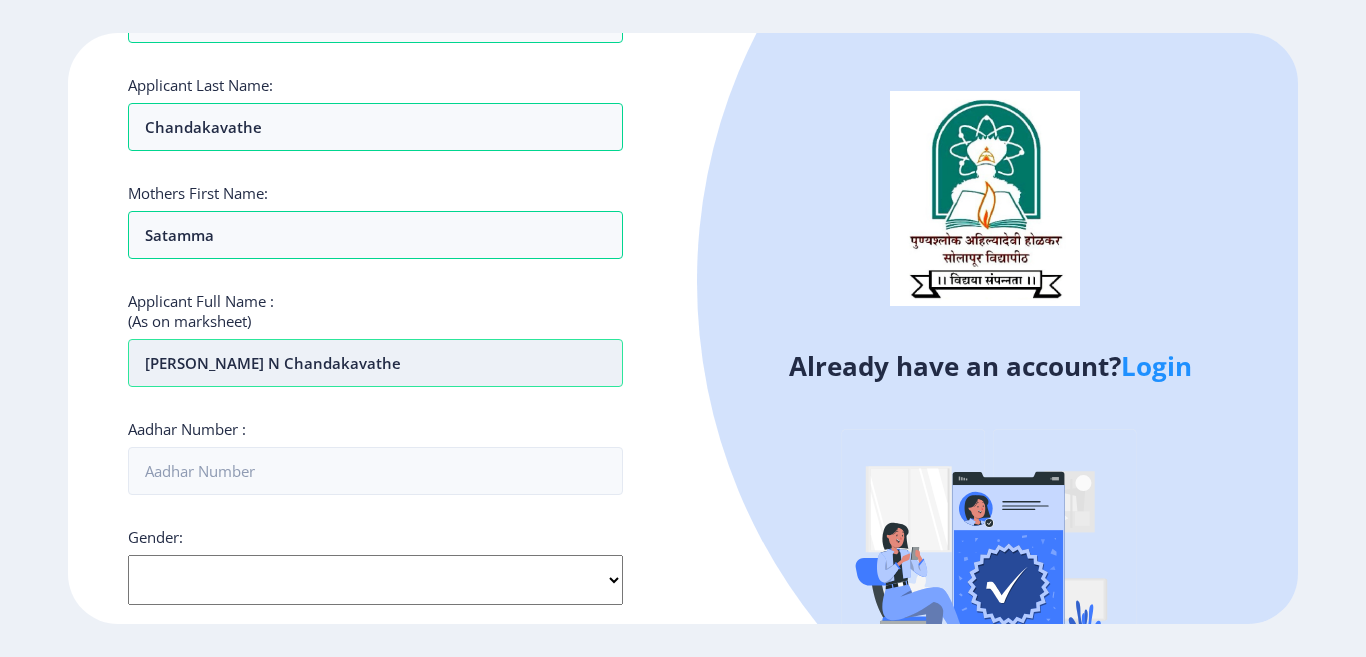 drag, startPoint x: 353, startPoint y: 364, endPoint x: 225, endPoint y: 357, distance: 128.19127 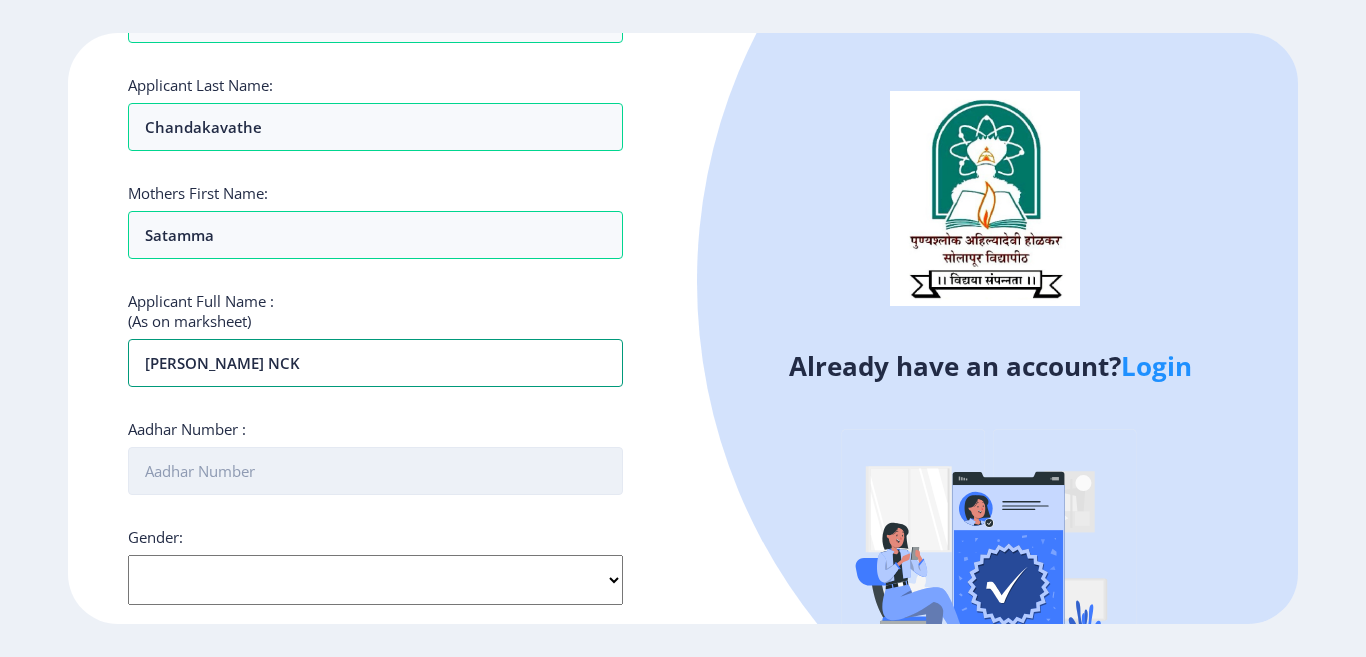 type on "[PERSON_NAME] NCK" 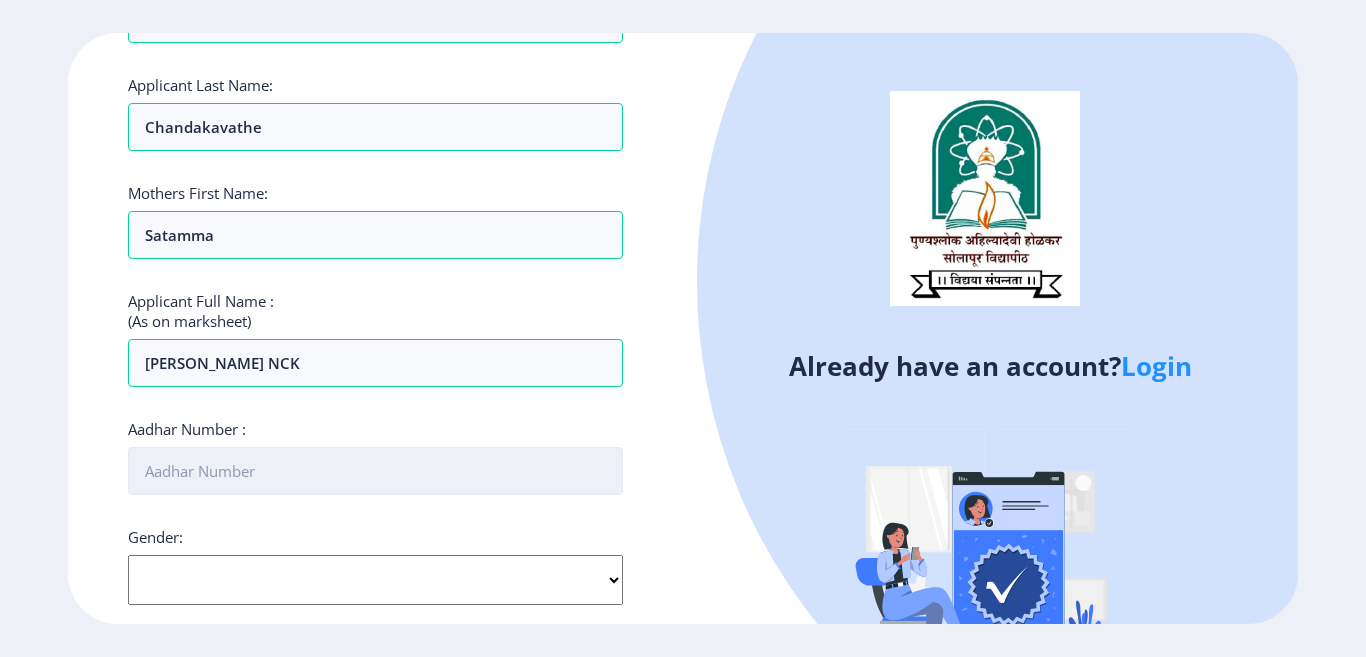 click on "Aadhar Number :" at bounding box center (375, 471) 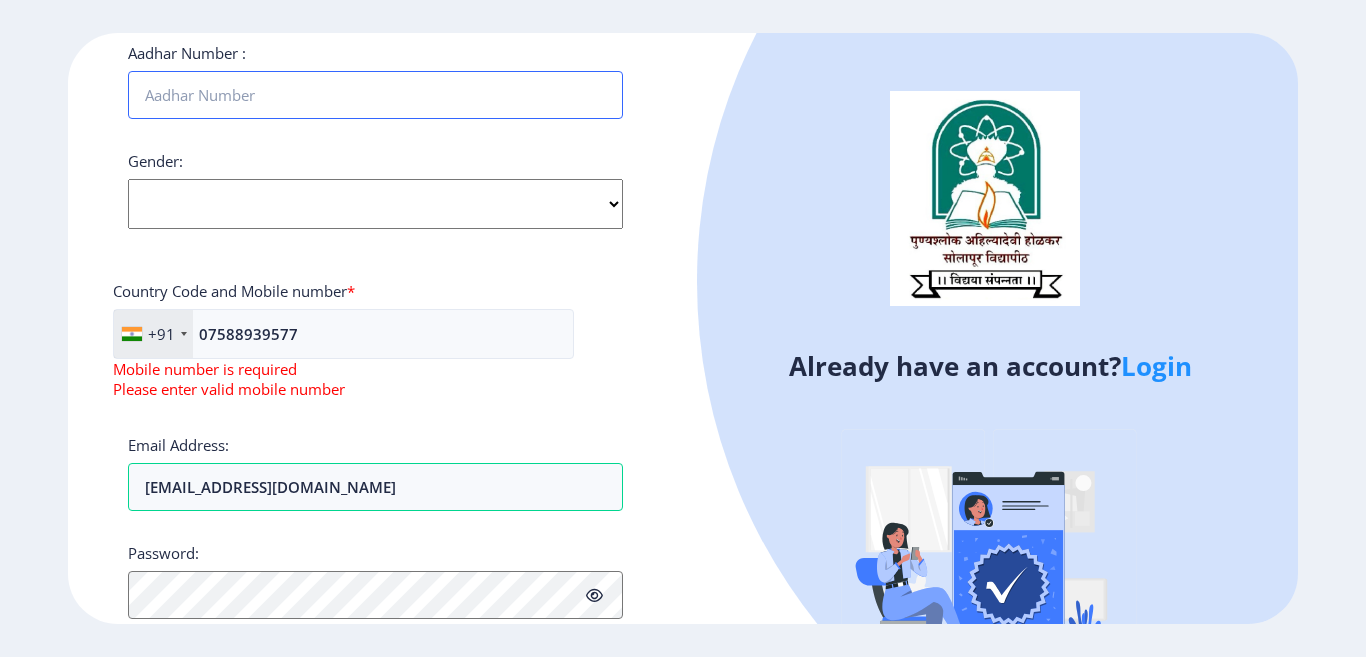 scroll, scrollTop: 641, scrollLeft: 0, axis: vertical 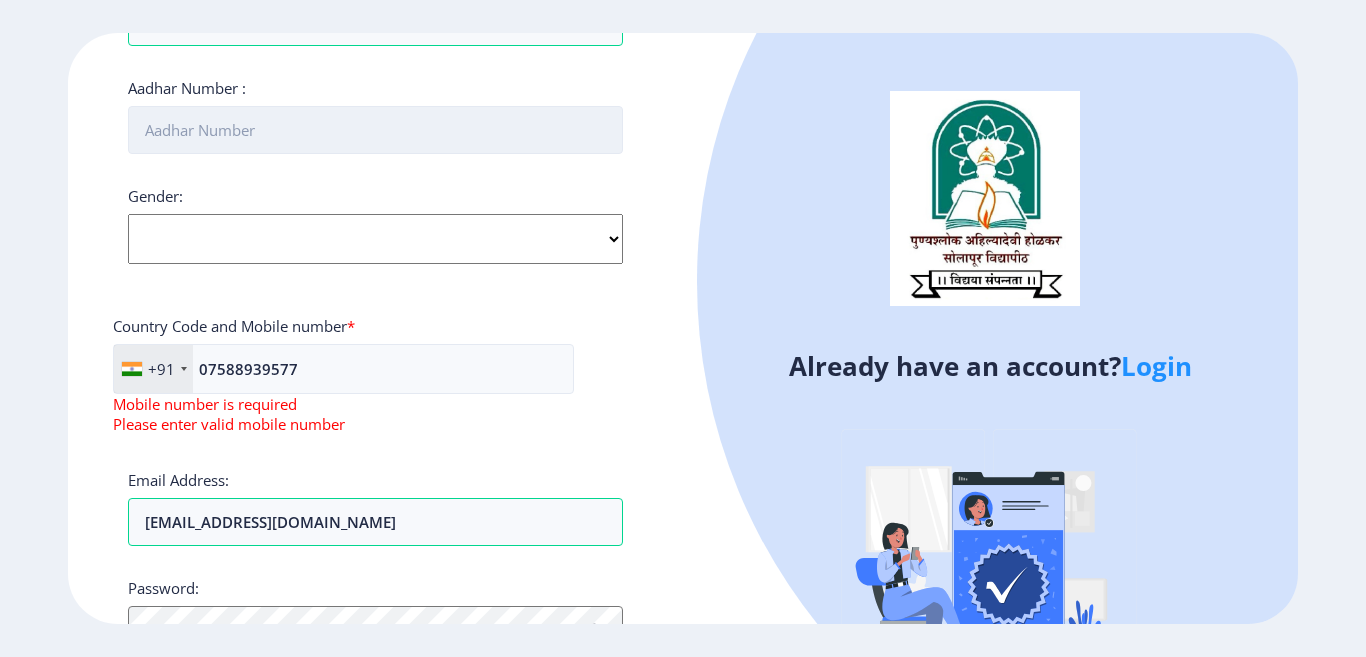 click on "Aadhar Number :" at bounding box center (375, 130) 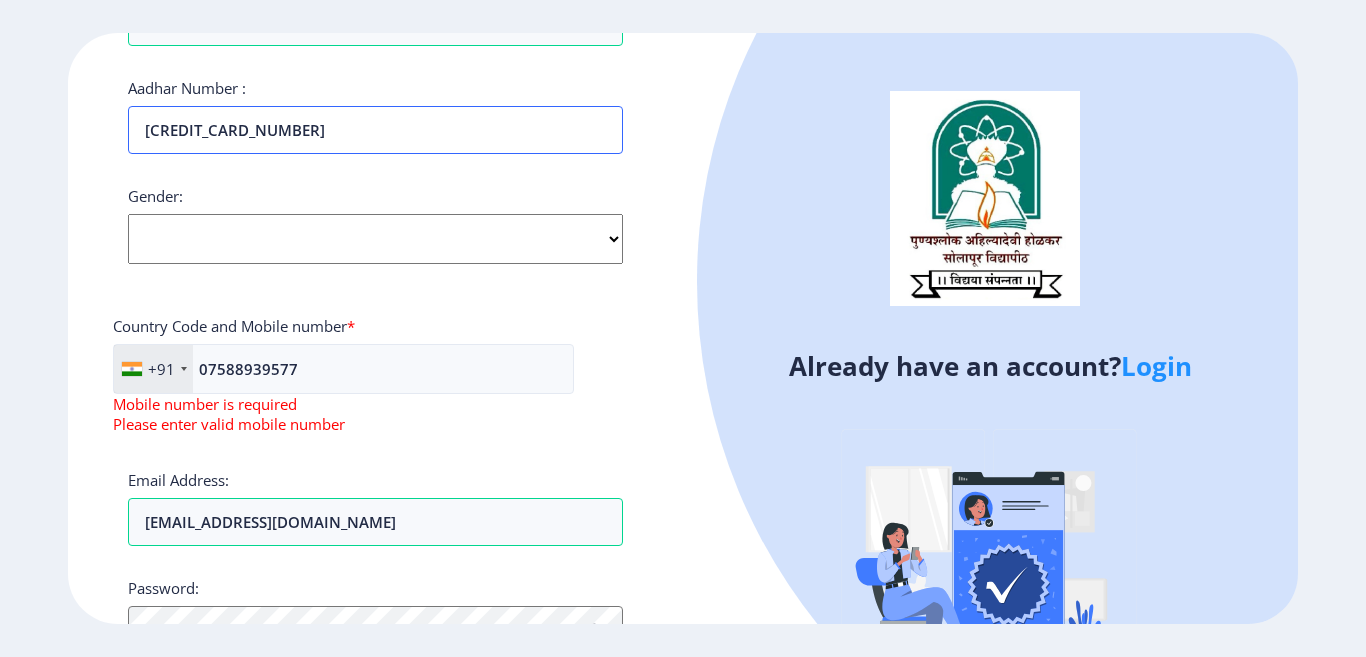 type on "643268701379" 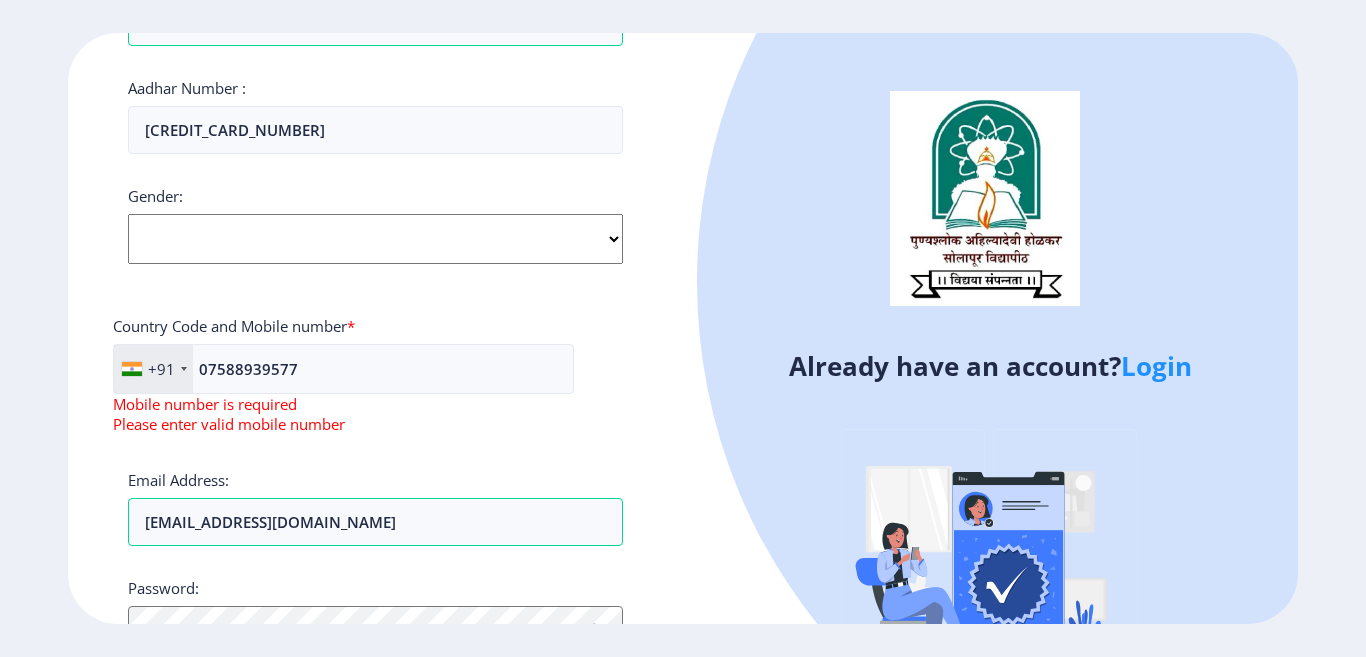 click on "Select Gender Male Female Other" 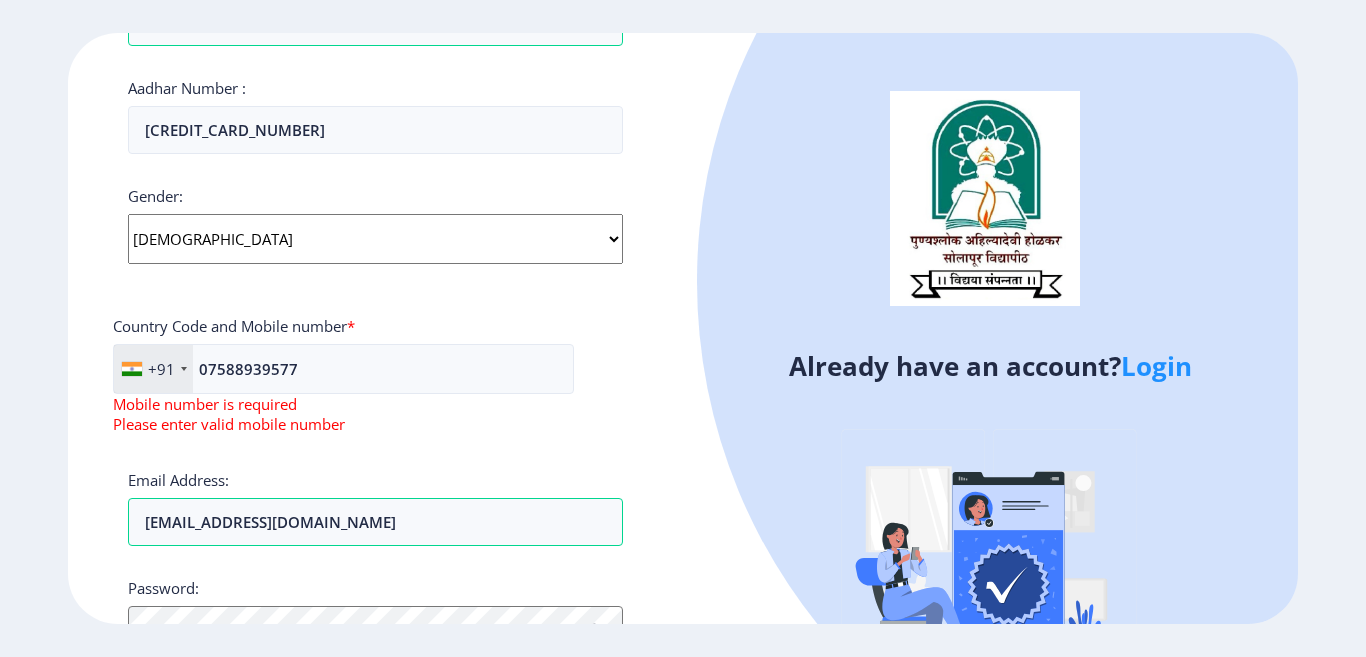 click on "Select Gender Male Female Other" 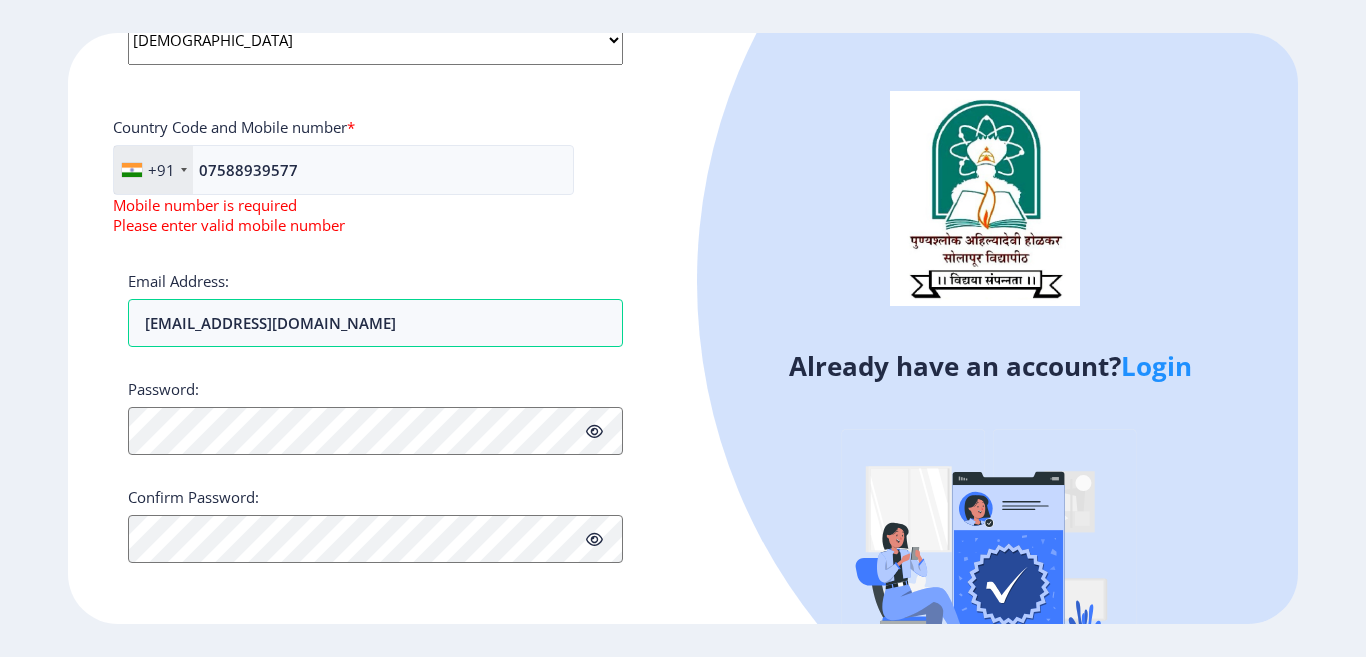 scroll, scrollTop: 841, scrollLeft: 0, axis: vertical 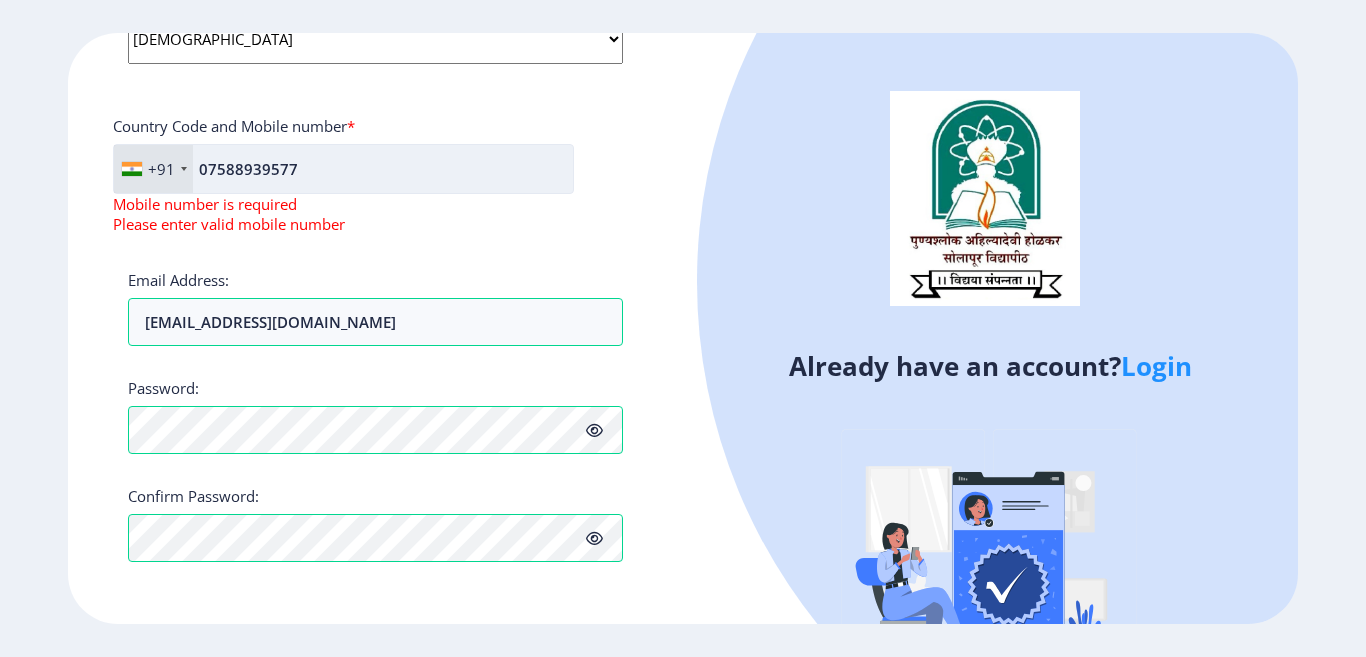 click on "07588939577" 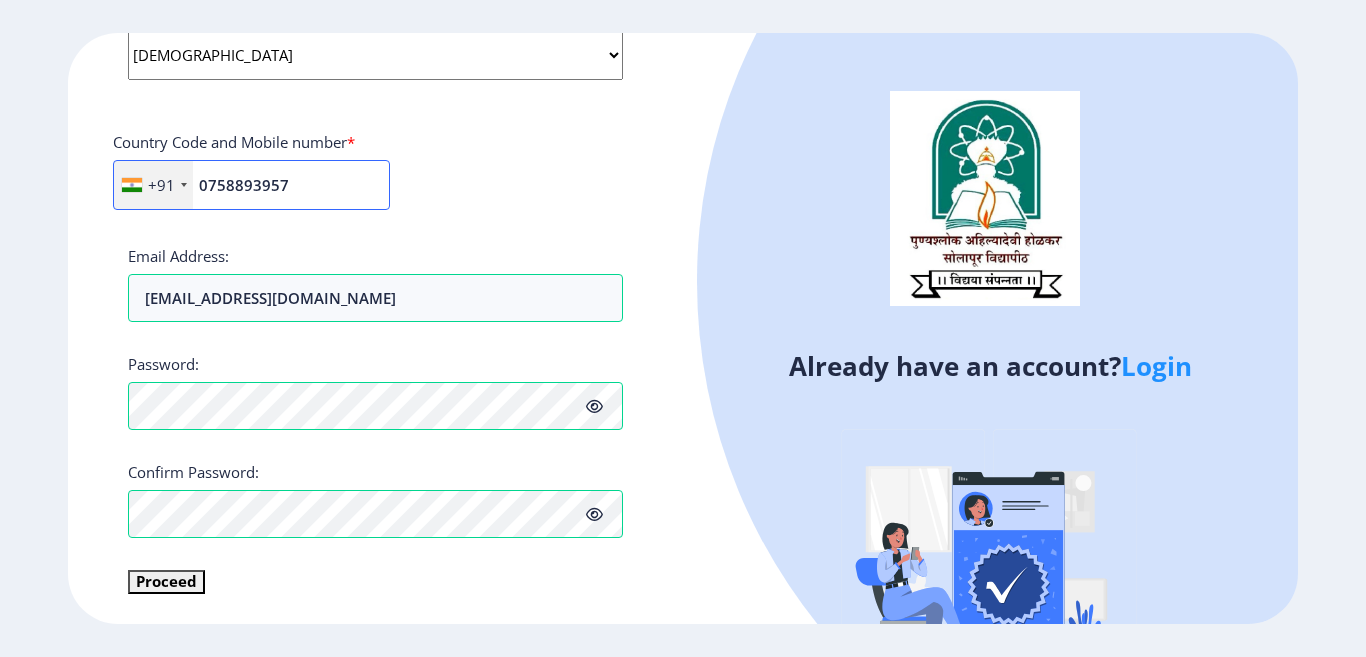 scroll, scrollTop: 841, scrollLeft: 0, axis: vertical 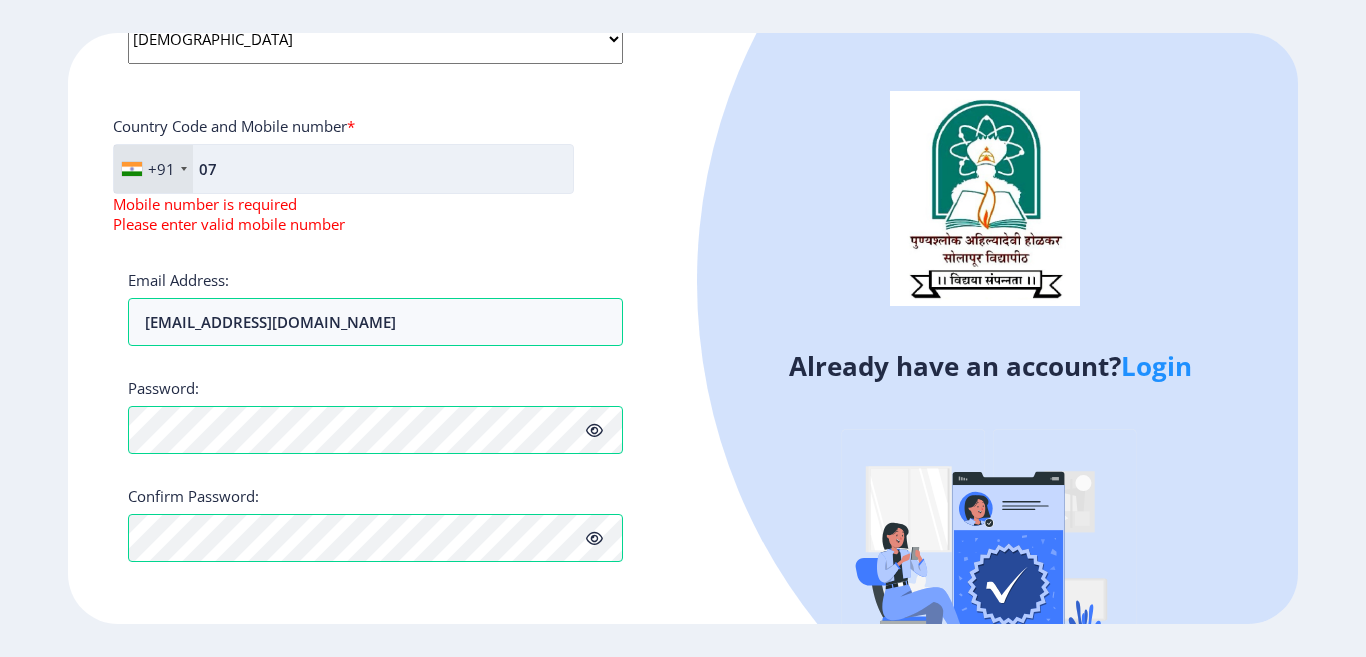 type on "0" 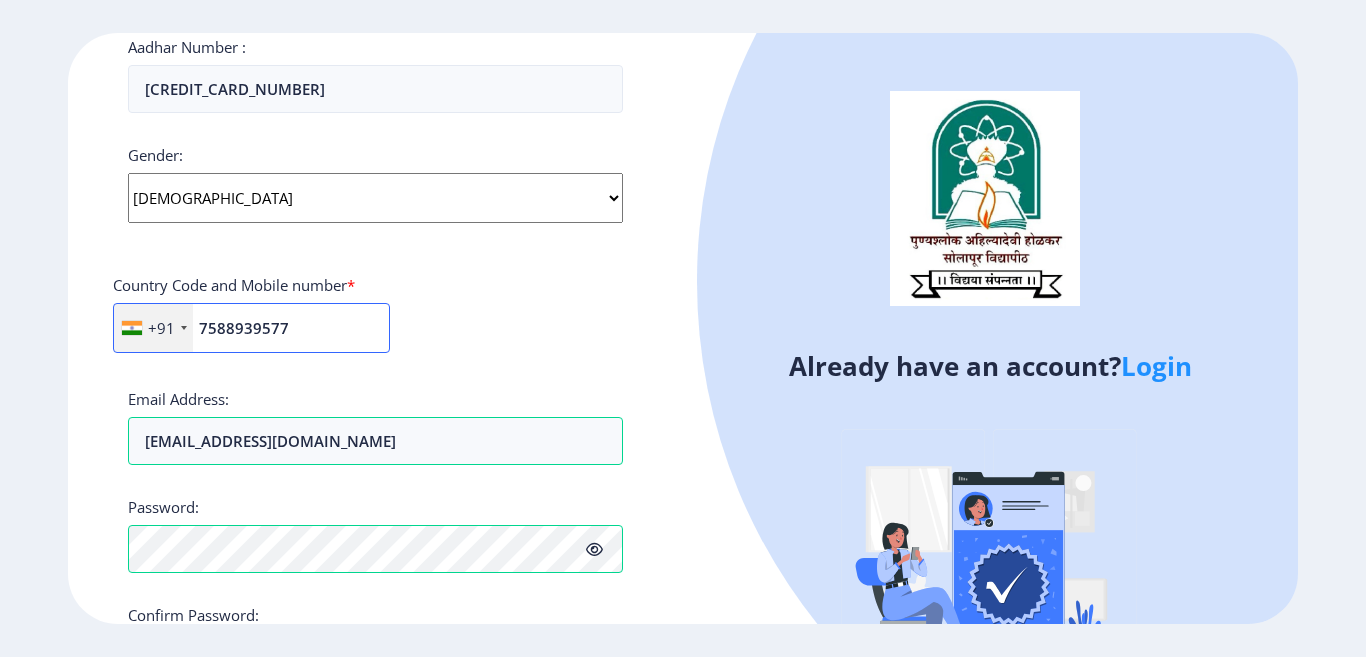 scroll, scrollTop: 641, scrollLeft: 0, axis: vertical 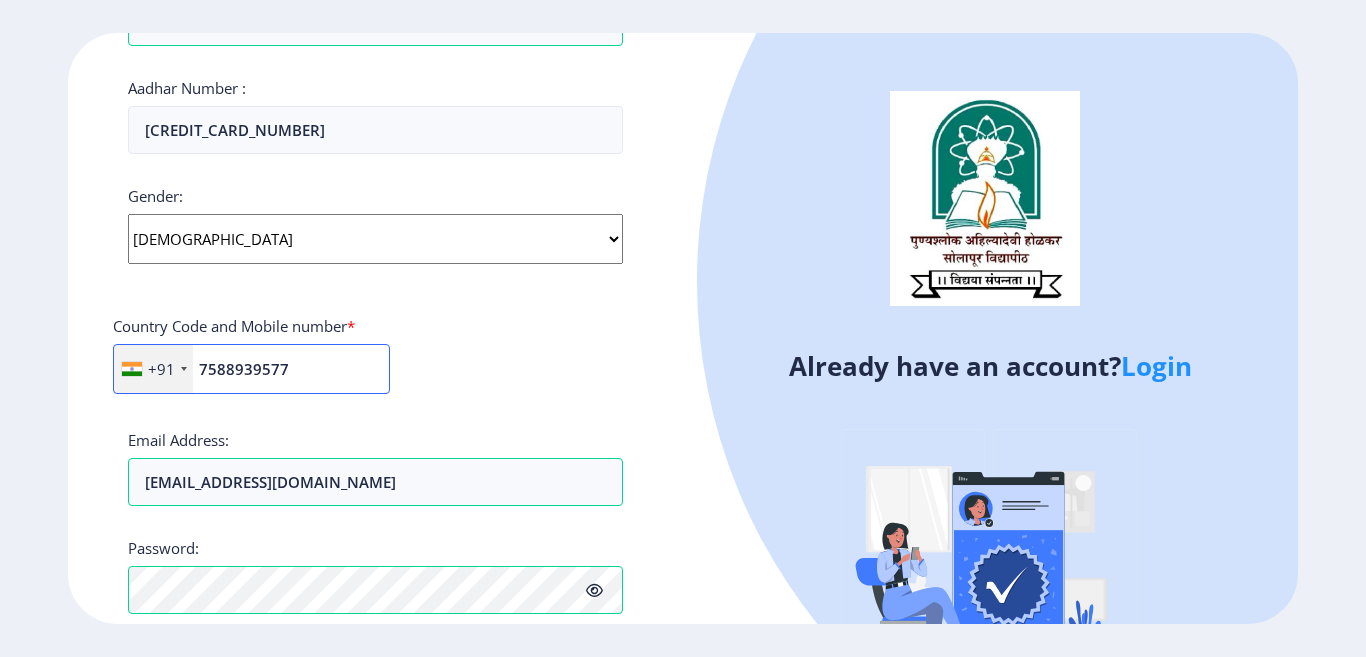 type on "7588939577" 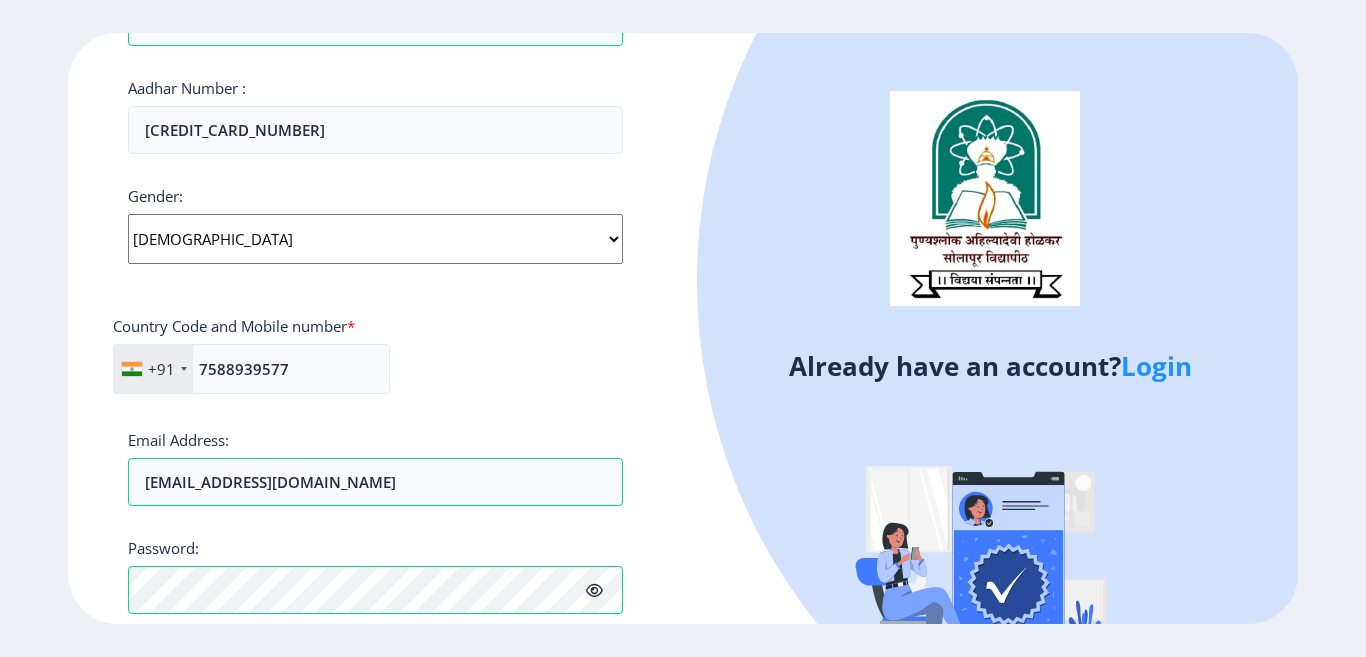 click on "Already have an account?  Login" 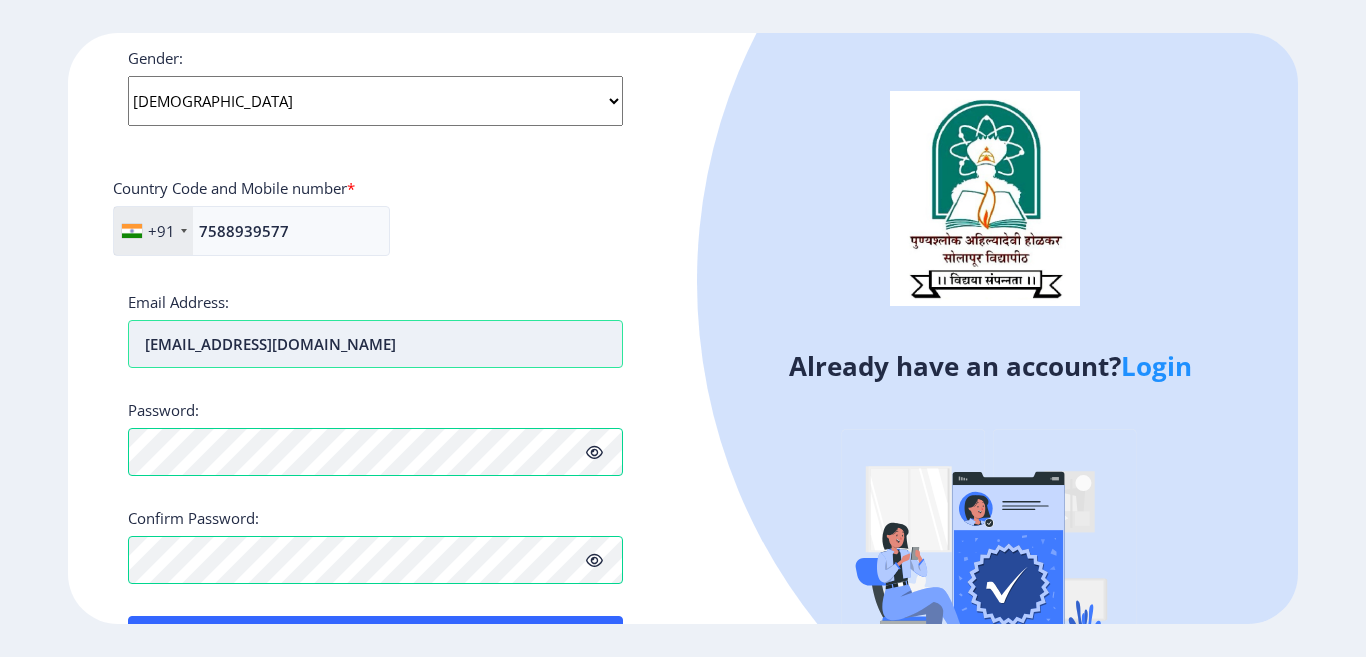 scroll, scrollTop: 849, scrollLeft: 0, axis: vertical 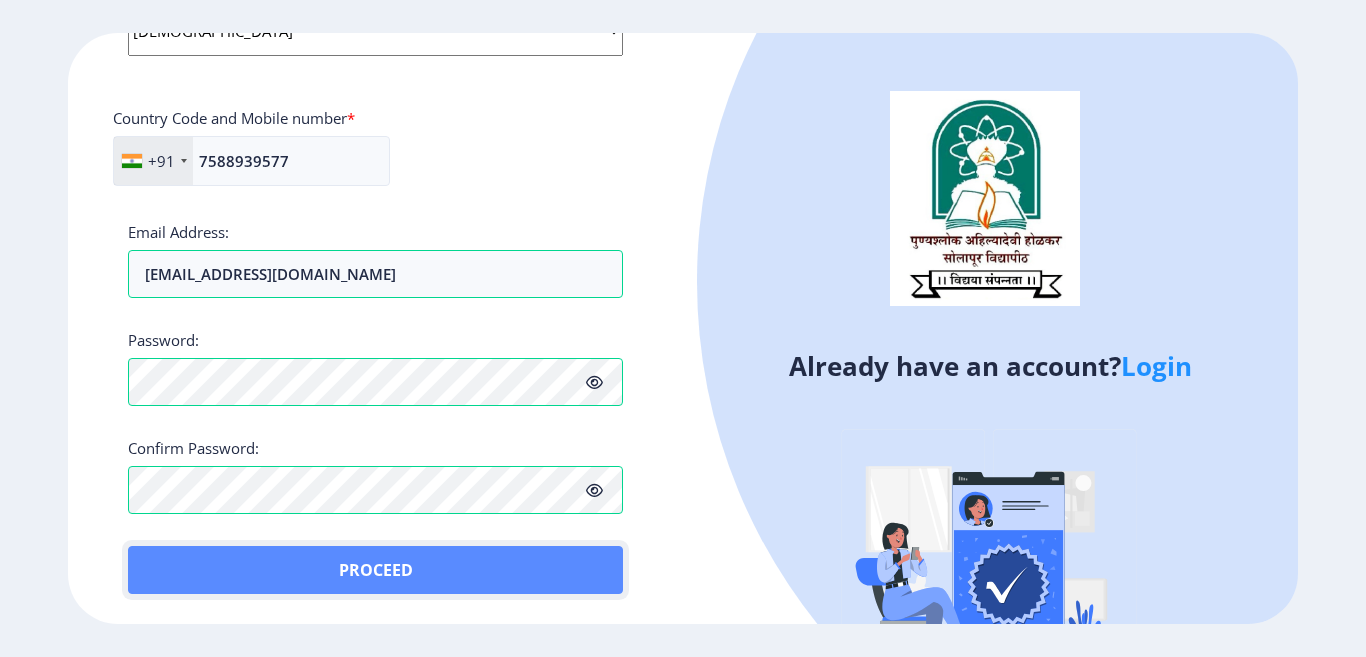 click on "Proceed" 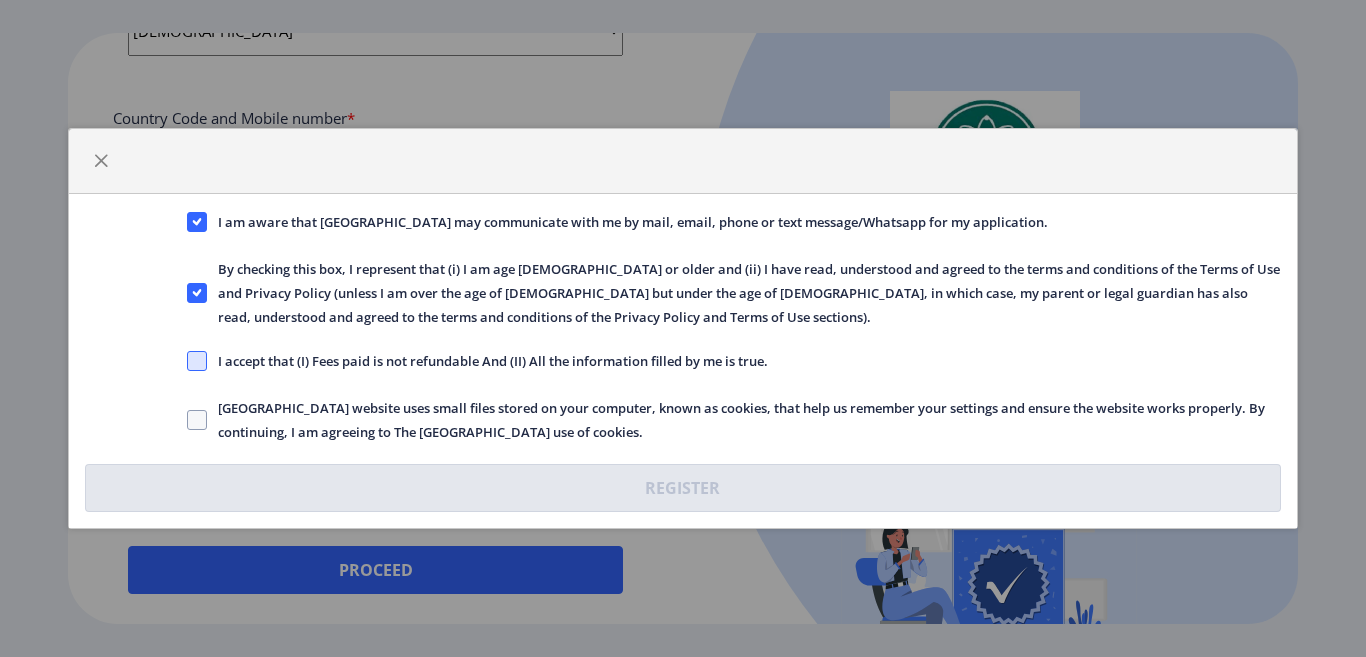 click 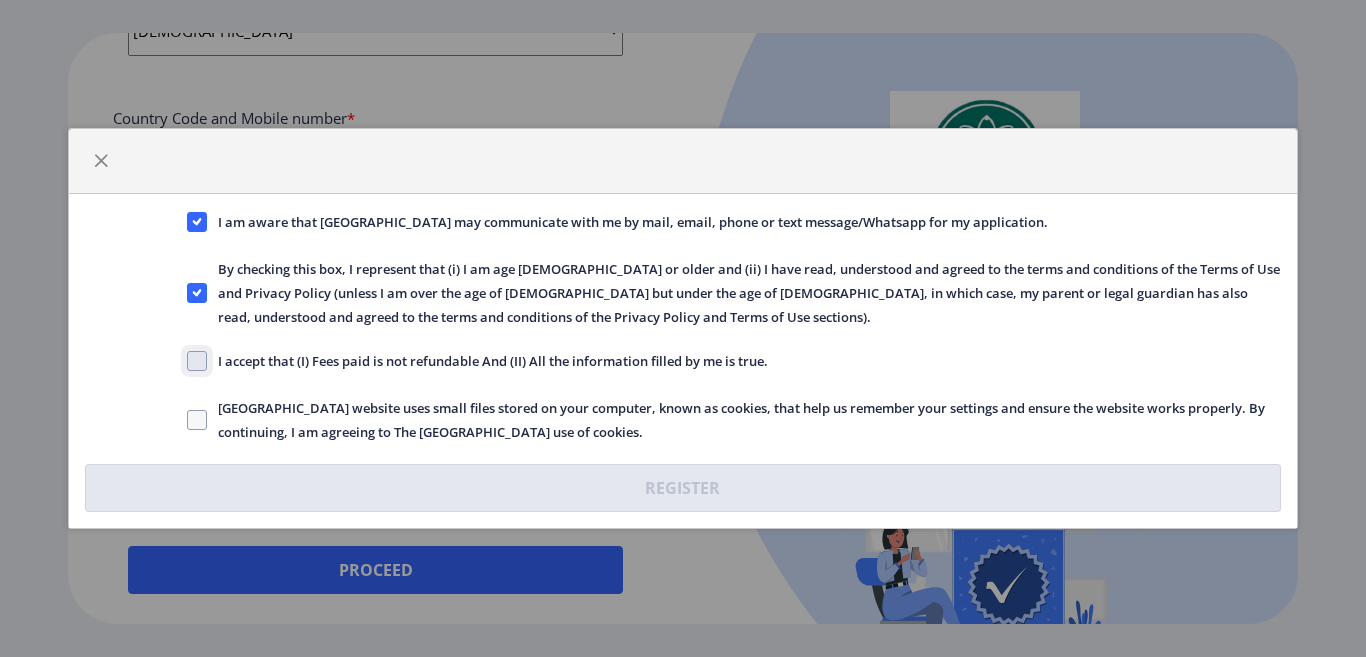 click on "I accept that (I) Fees paid is not refundable And (II) All the information filled by me is true." 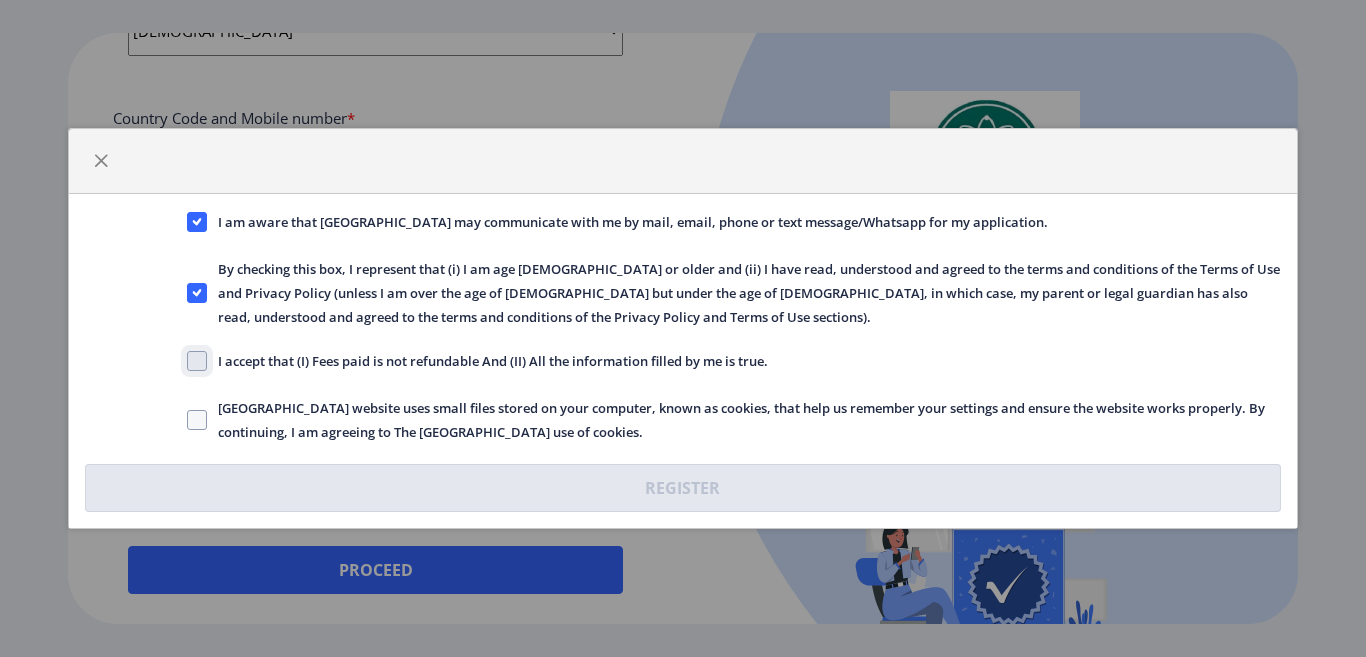 checkbox on "true" 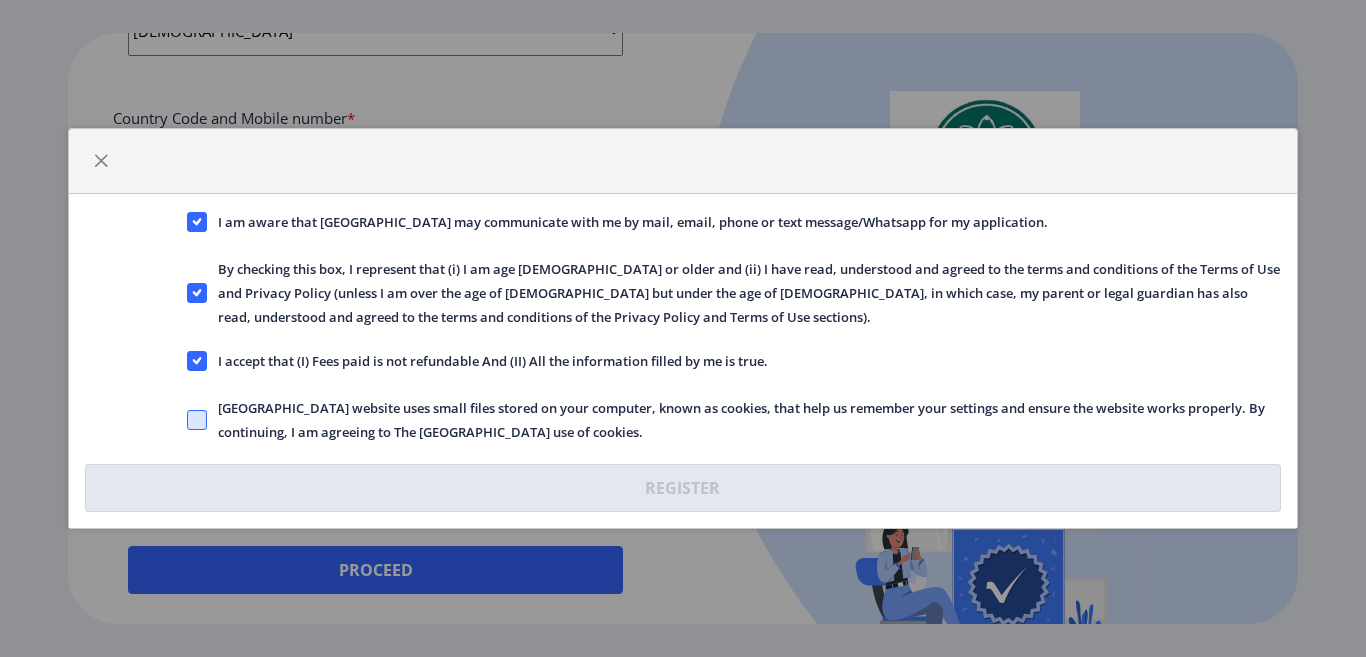 click 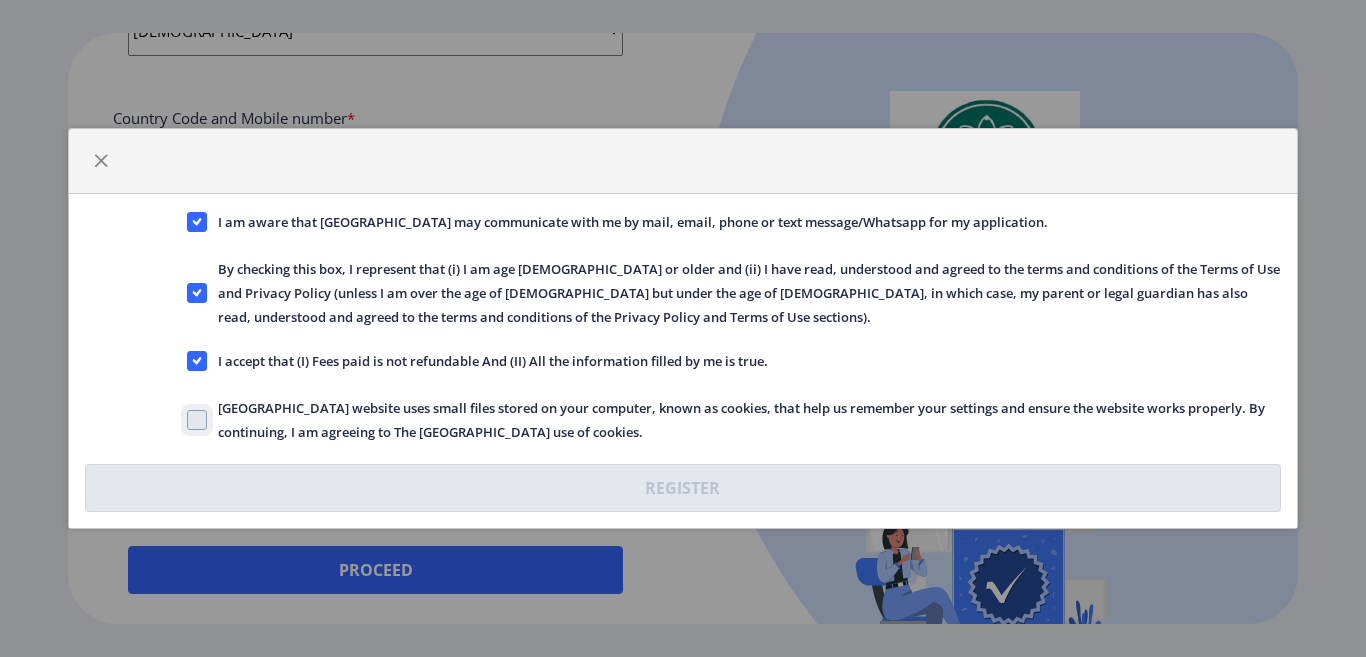 click on "Solapur University website uses small files stored on your computer, known as cookies, that help us remember your settings and ensure the website works properly. By continuing, I am agreeing to The Solapur University use of cookies." 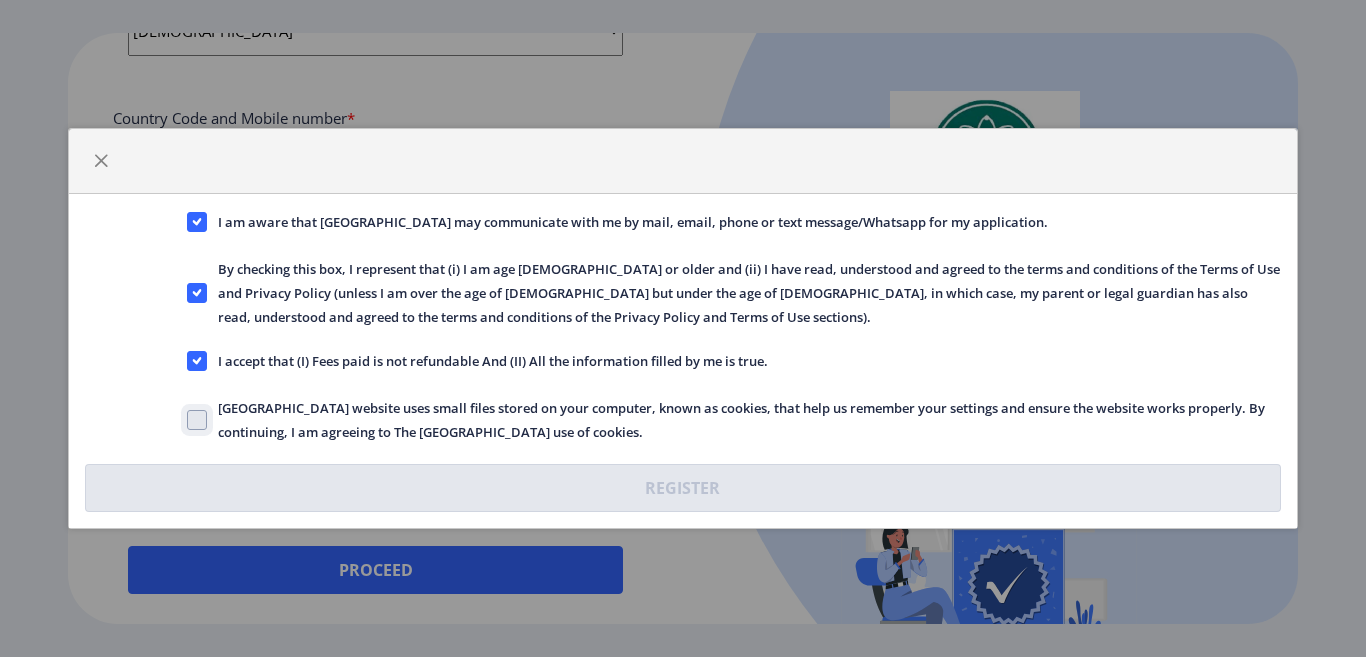 checkbox on "true" 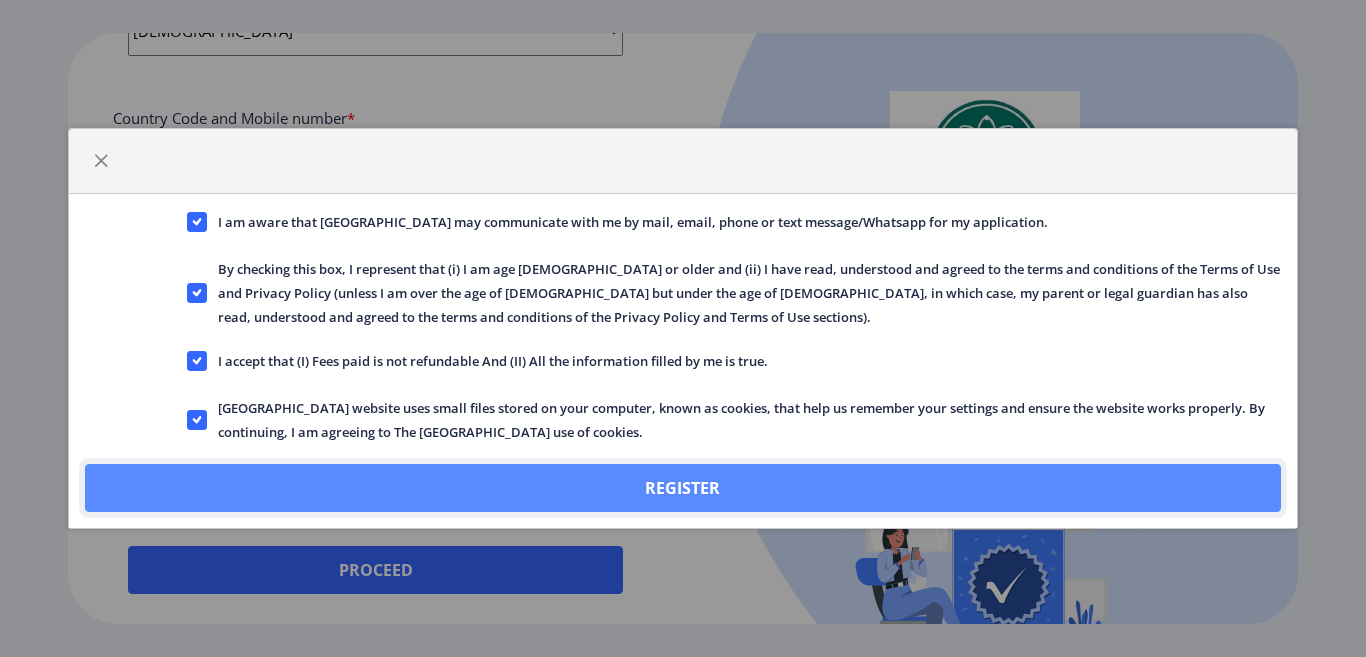 click on "Register" 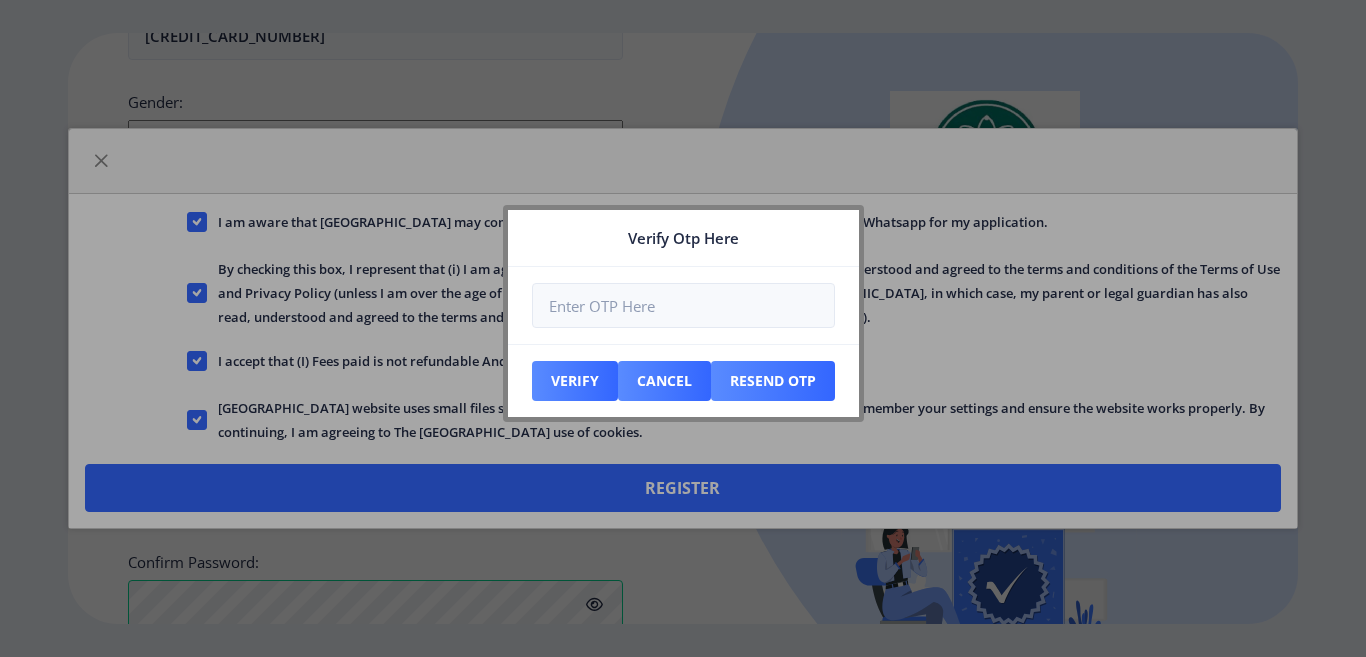 scroll, scrollTop: 0, scrollLeft: 0, axis: both 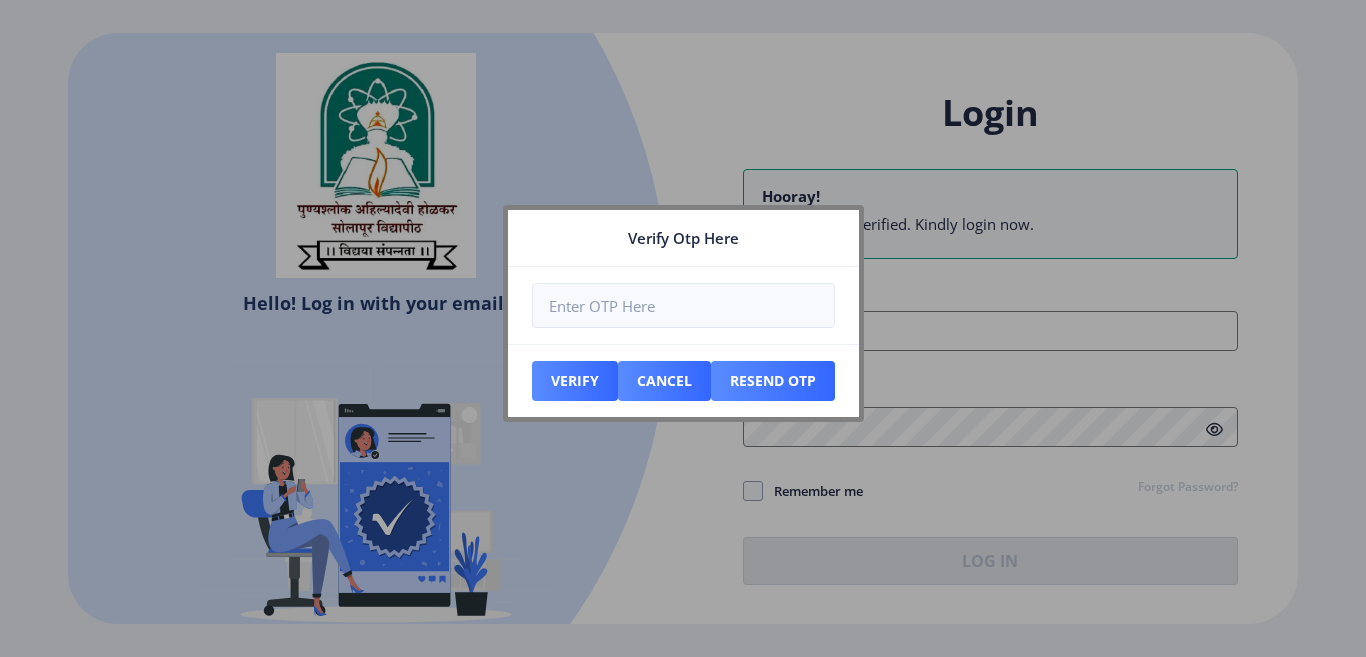 type on "7588939577" 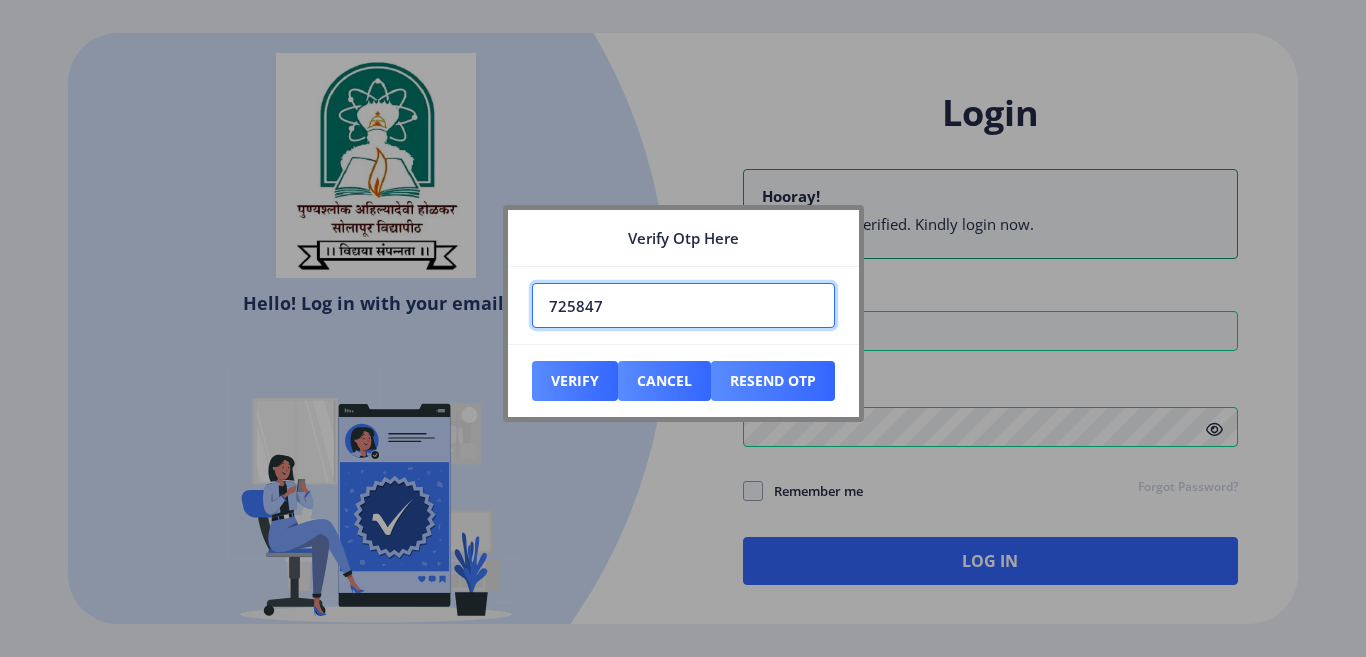 type on "725847" 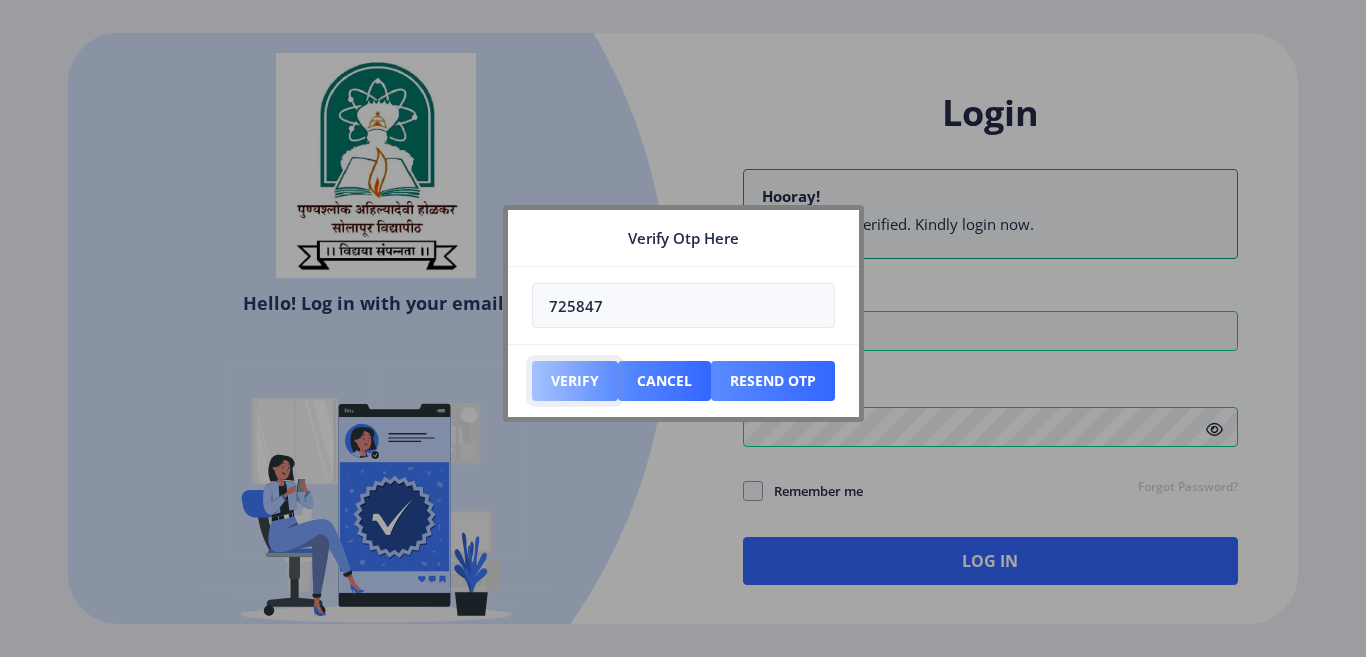 click on "Verify" at bounding box center (575, 381) 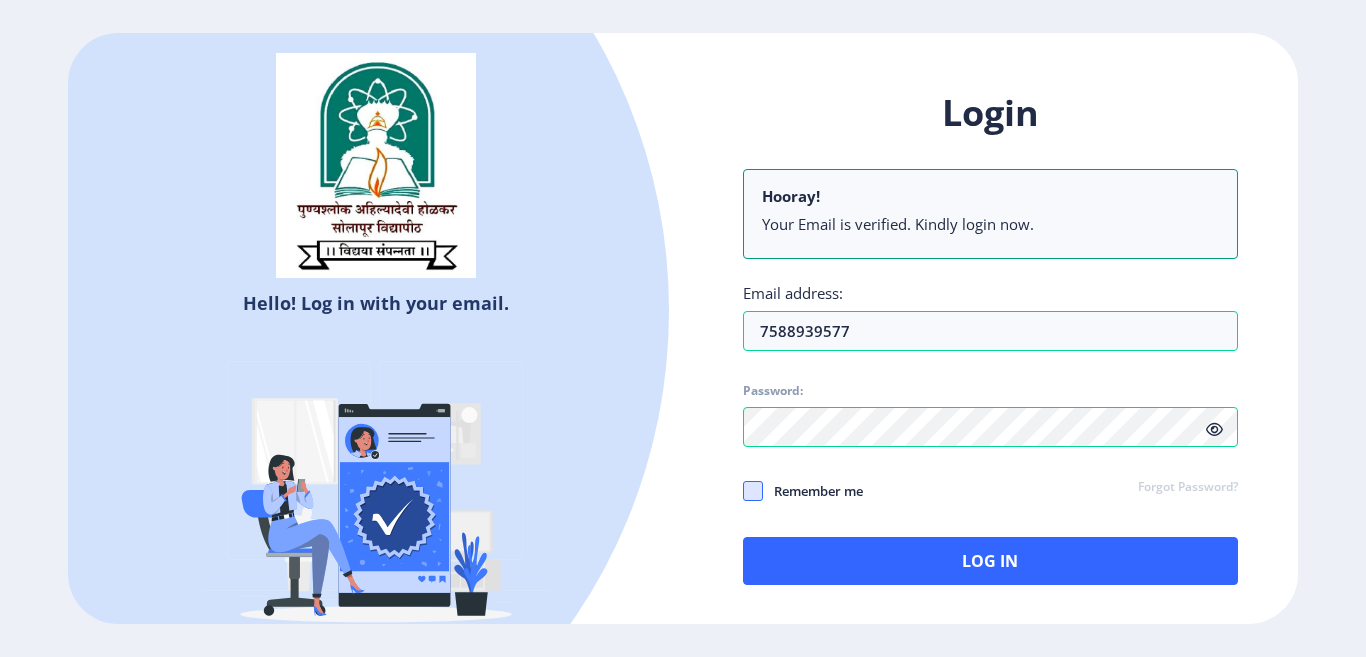 click 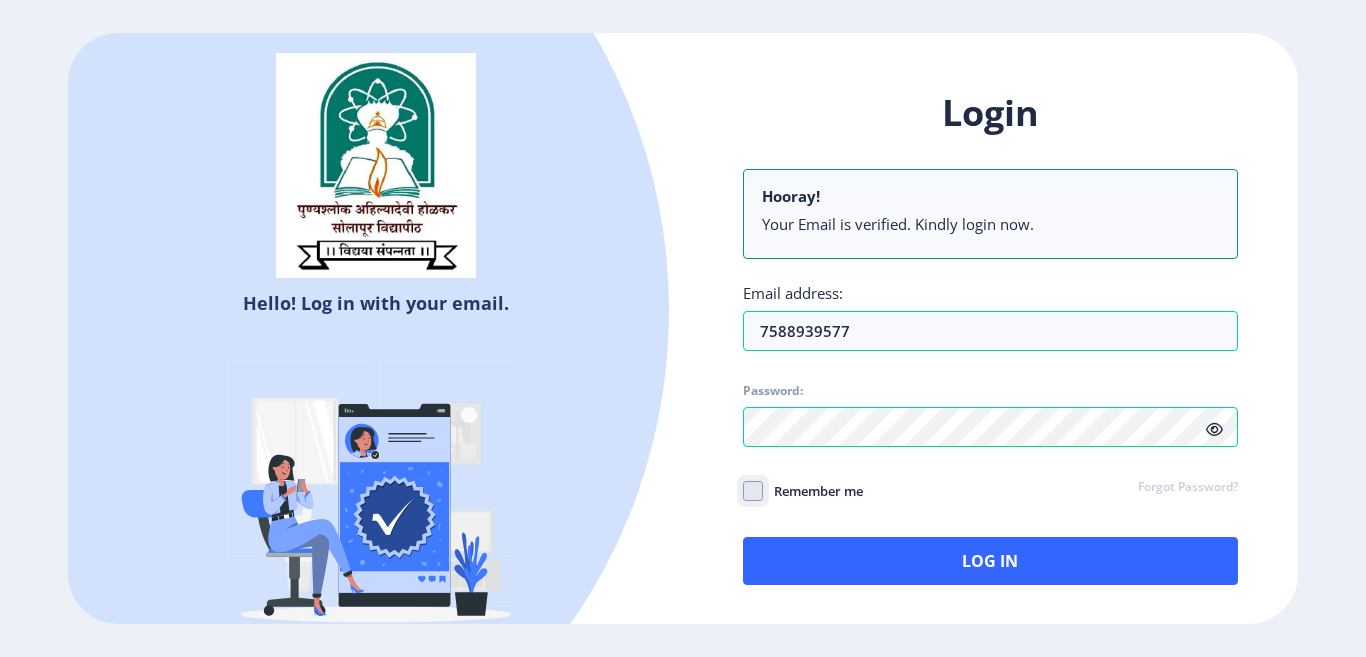click on "Remember me" 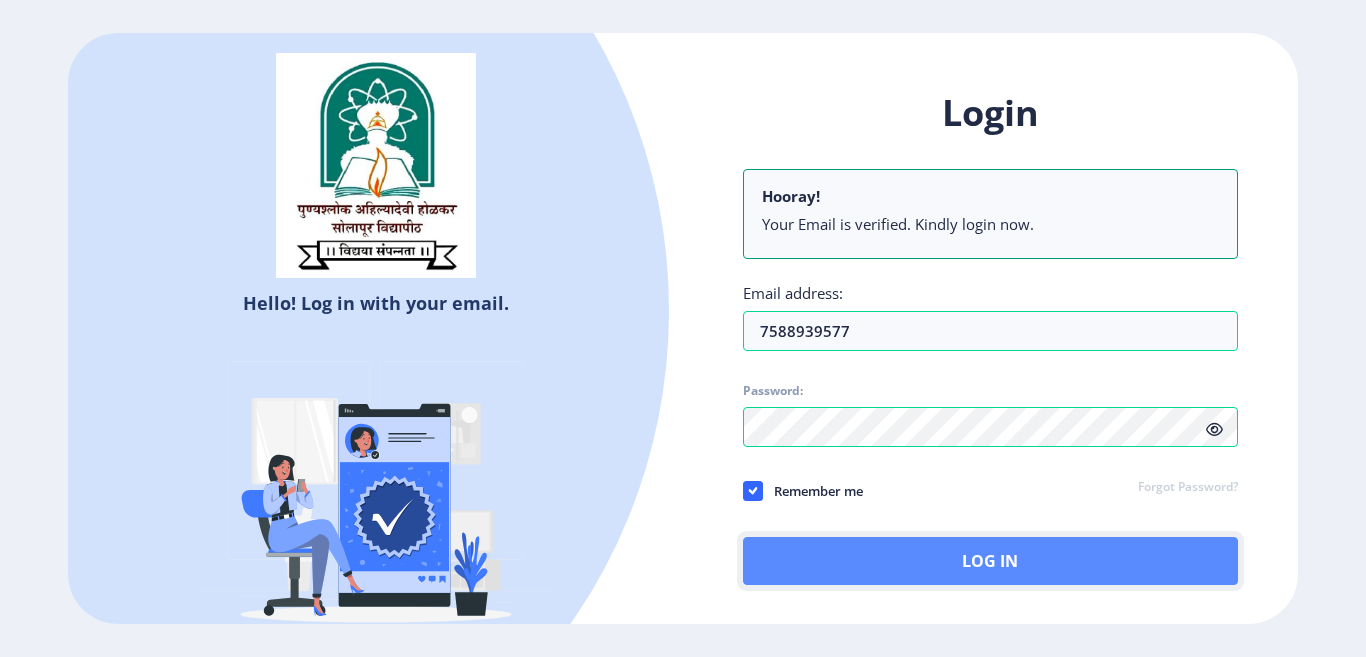 click on "Log In" 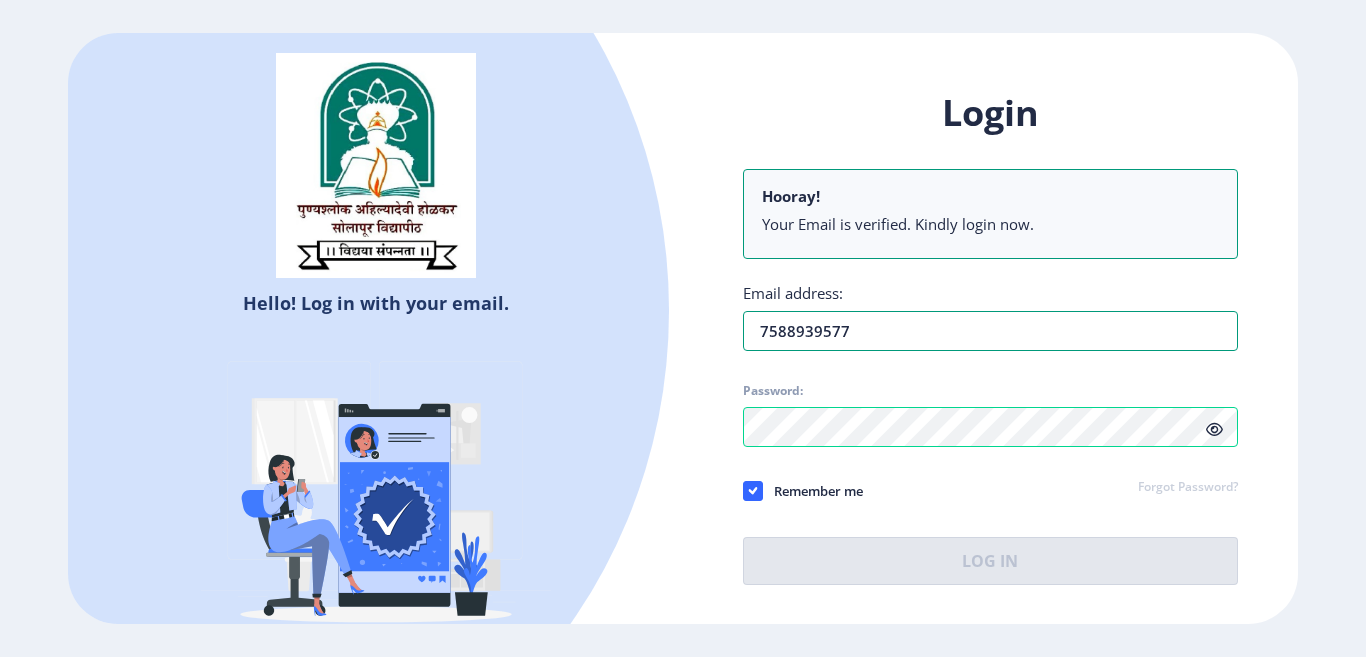drag, startPoint x: 858, startPoint y: 336, endPoint x: 733, endPoint y: 335, distance: 125.004 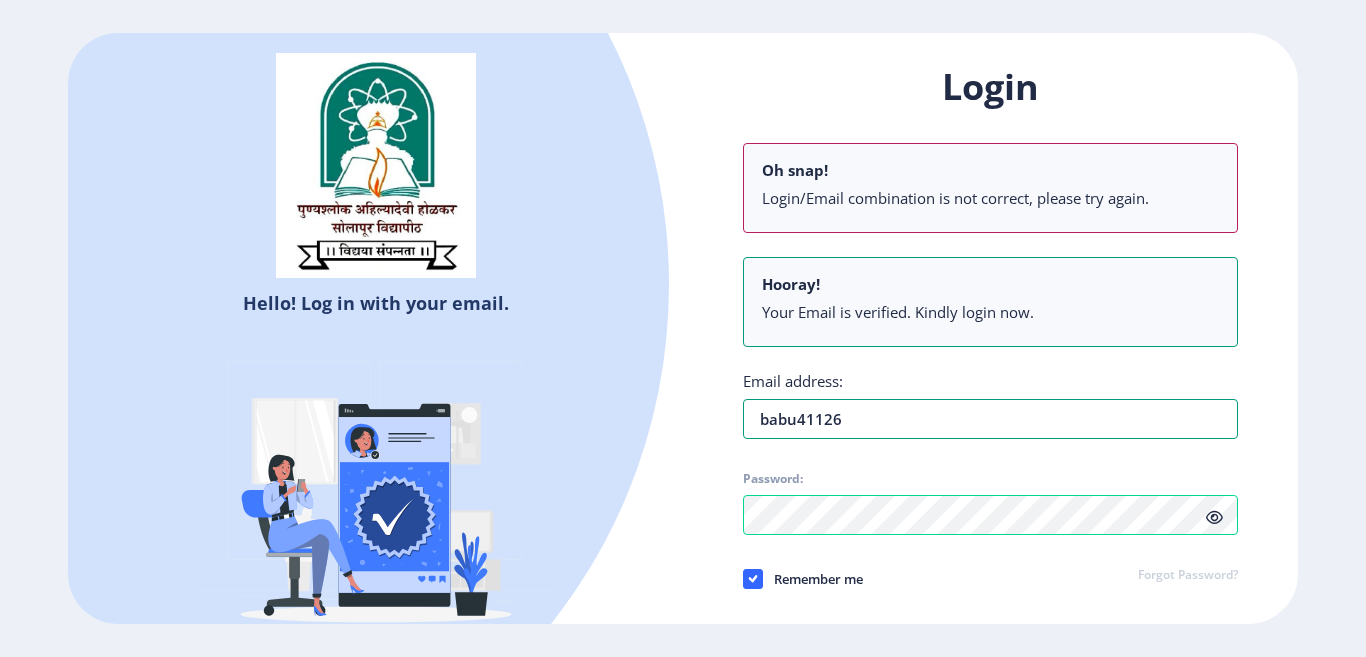 type on "[EMAIL_ADDRESS][DOMAIN_NAME]" 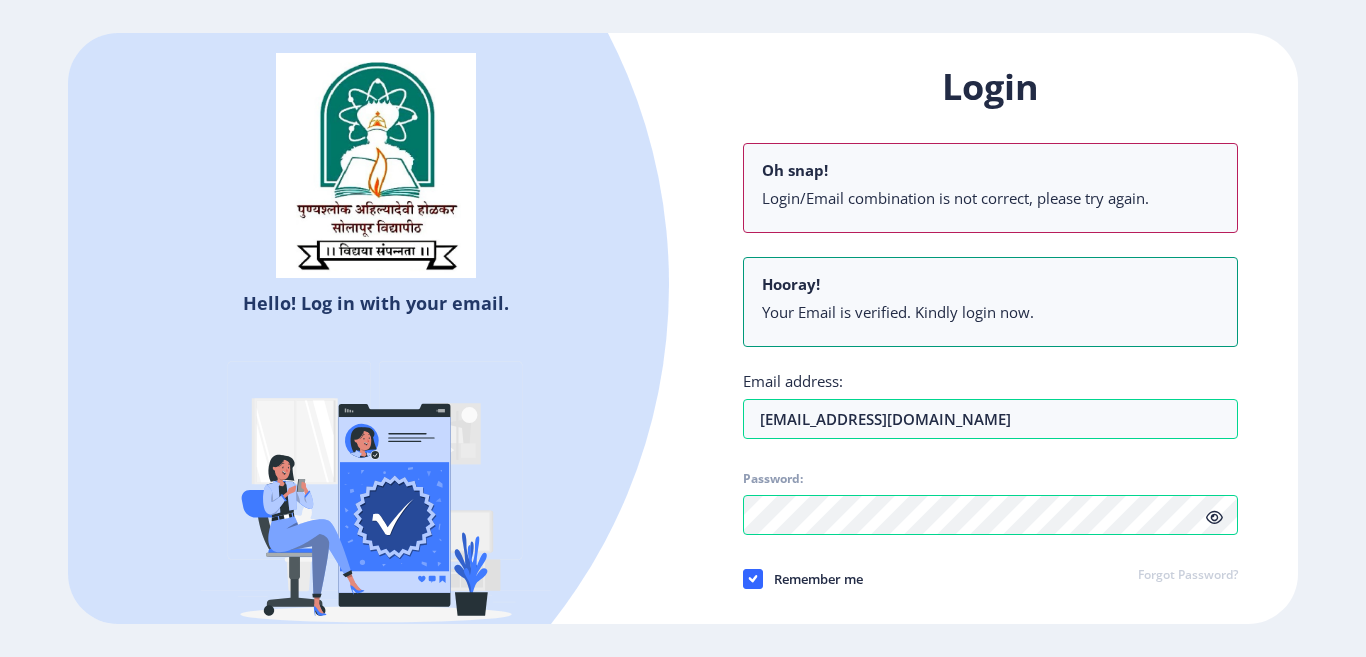 click 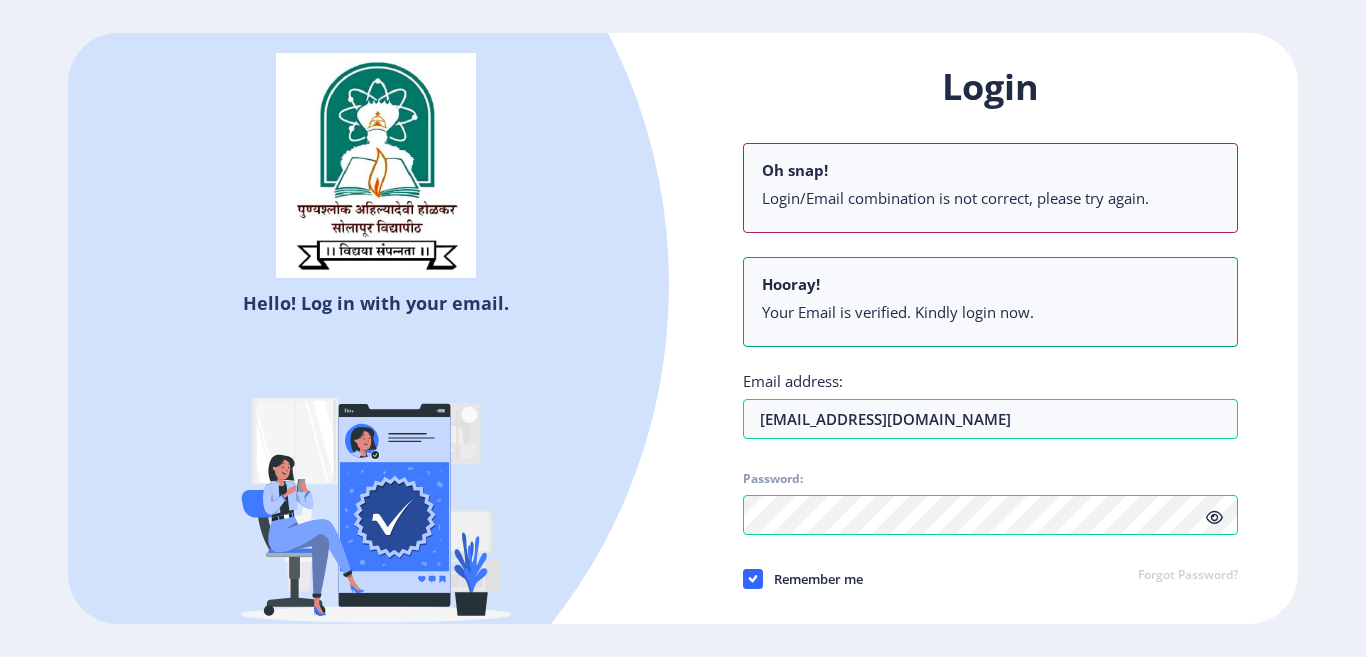click 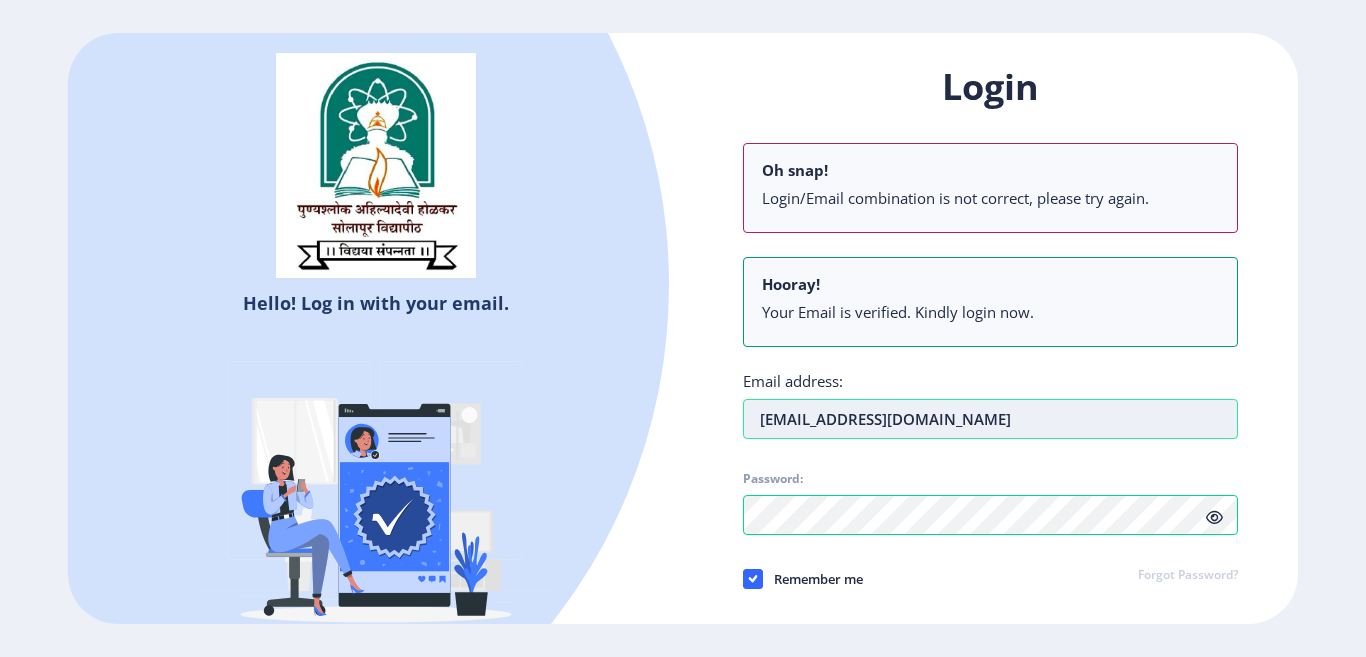 click on "[EMAIL_ADDRESS][DOMAIN_NAME]" at bounding box center (990, 419) 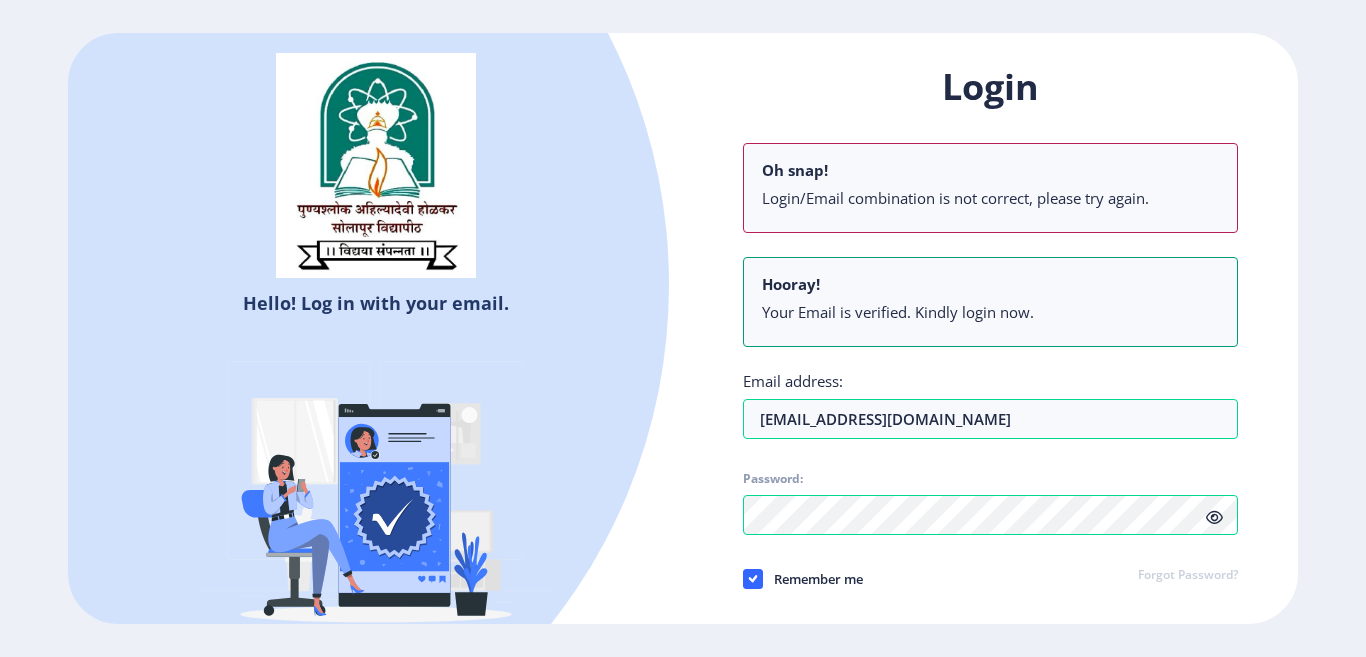 click on "Login Oh snap! Login/Email combination is not correct, please try again. Hooray! Your Email is verified. Kindly login now. Email address: babu41126@gmail.com Password: Remember me Forgot Password?  Log In" 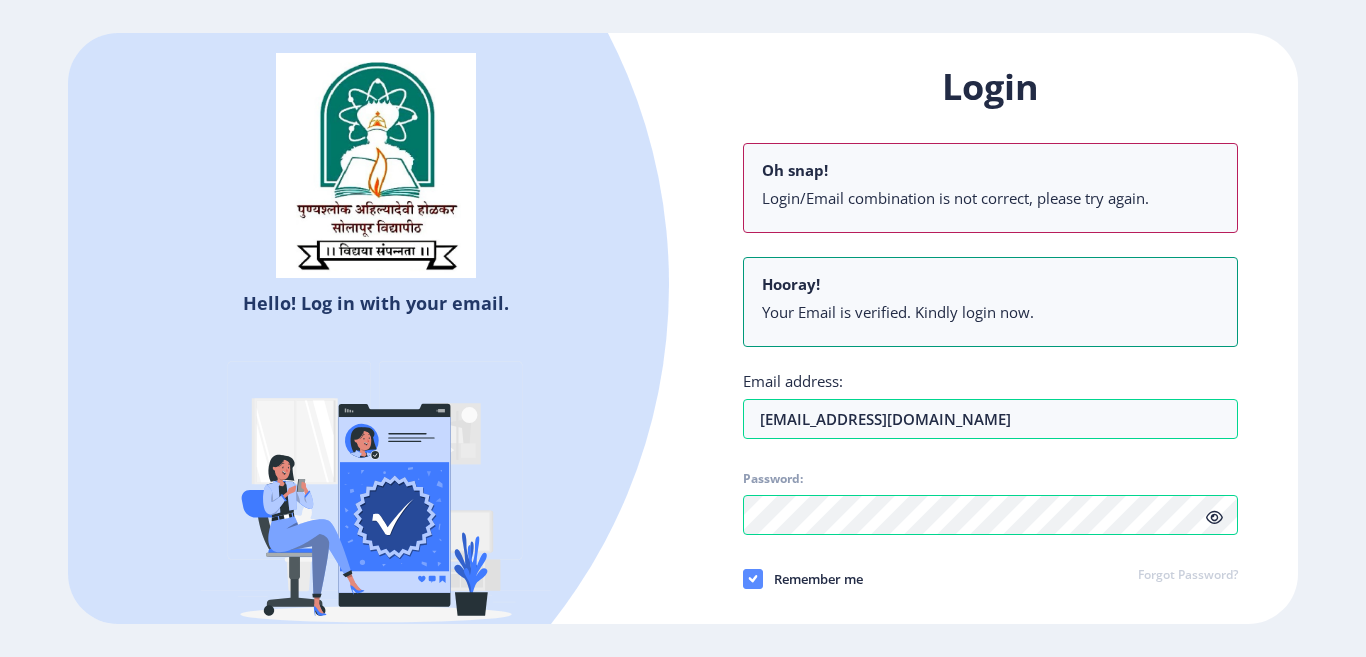 click 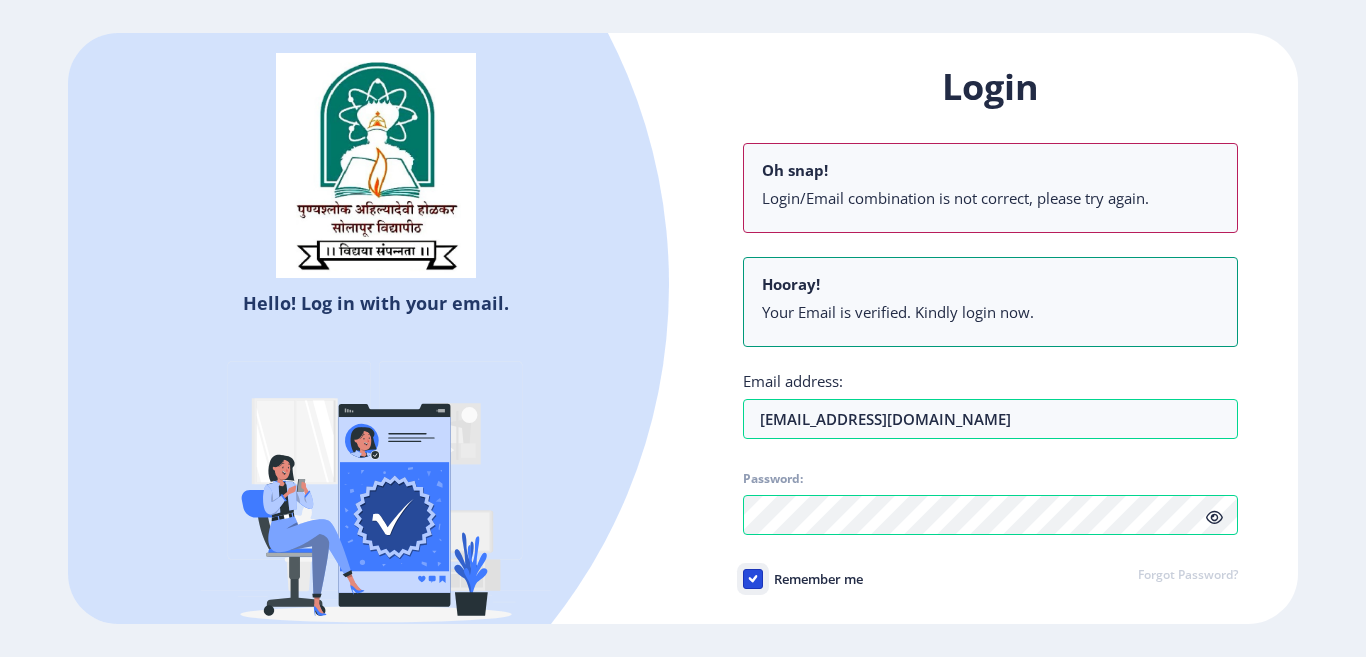 click on "Remember me" 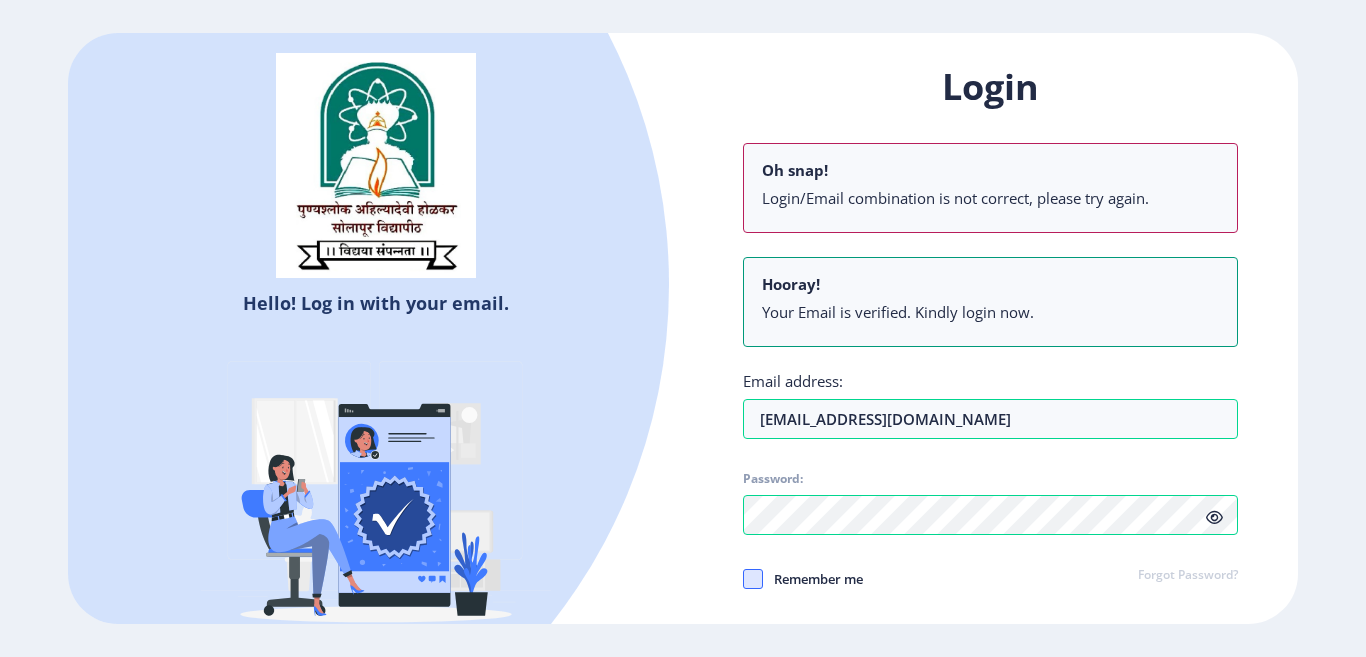 click 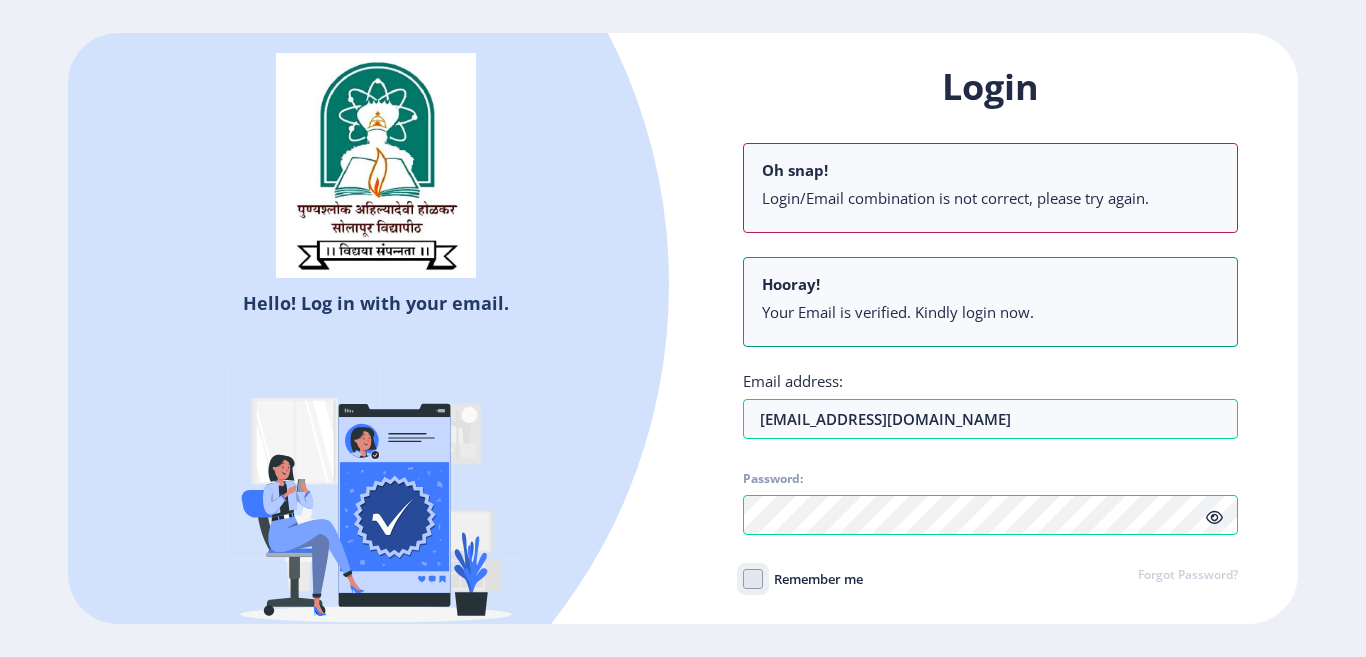 click on "Remember me" 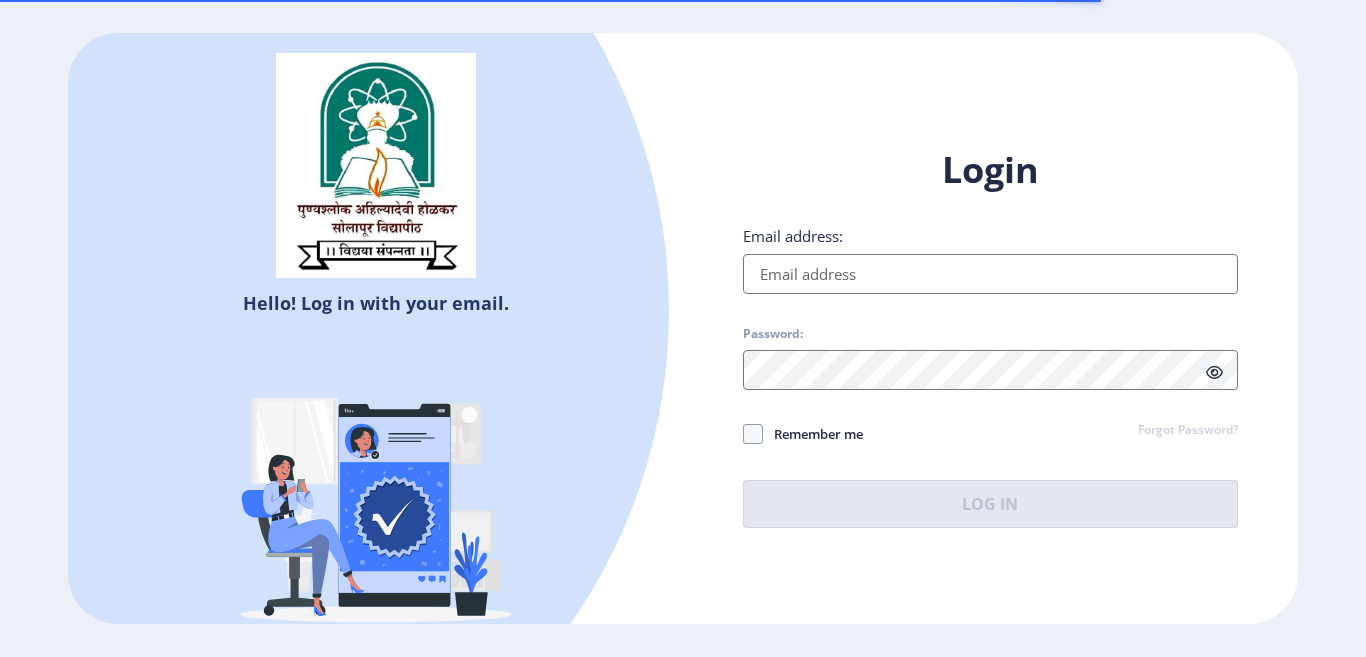scroll, scrollTop: 0, scrollLeft: 0, axis: both 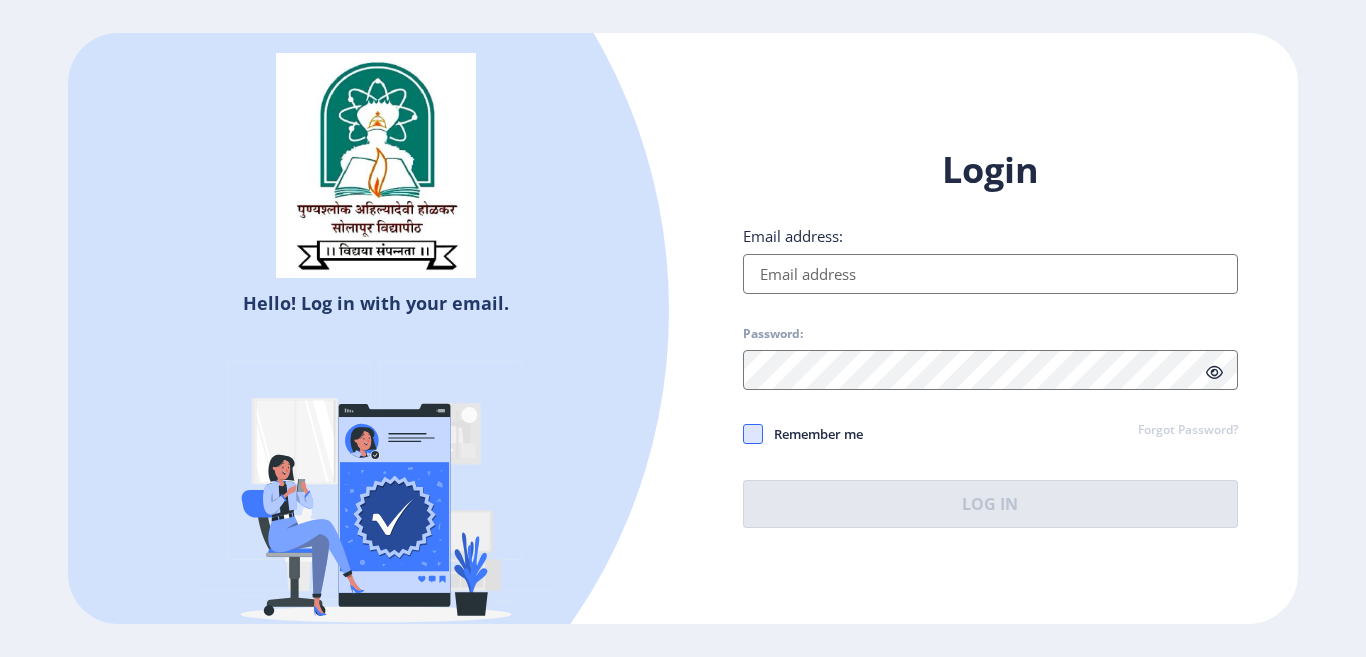 type on "7588939577" 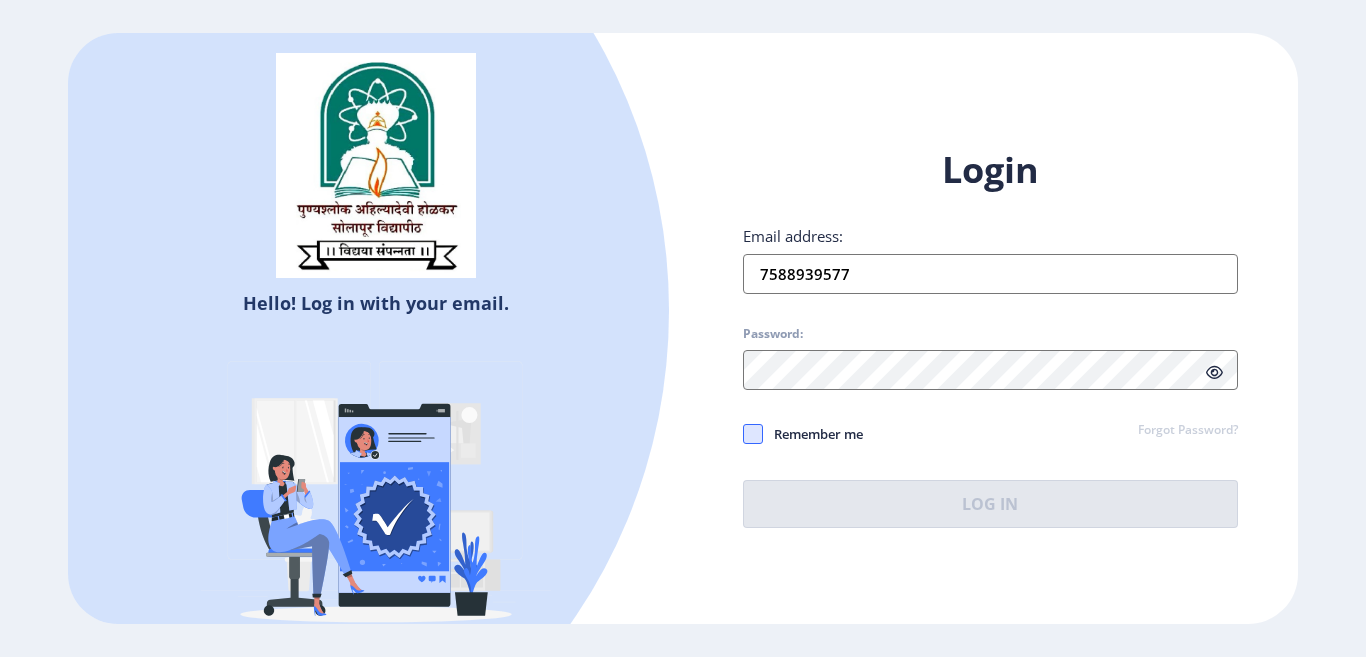 click 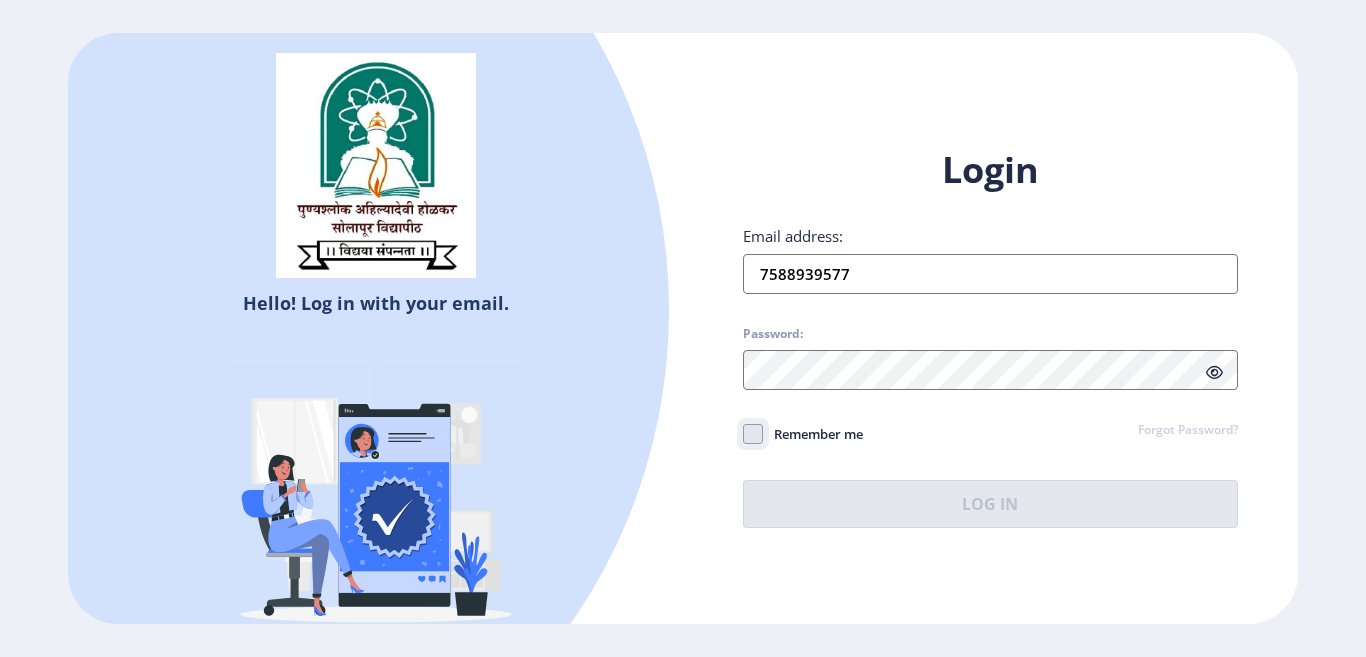click on "Remember me" 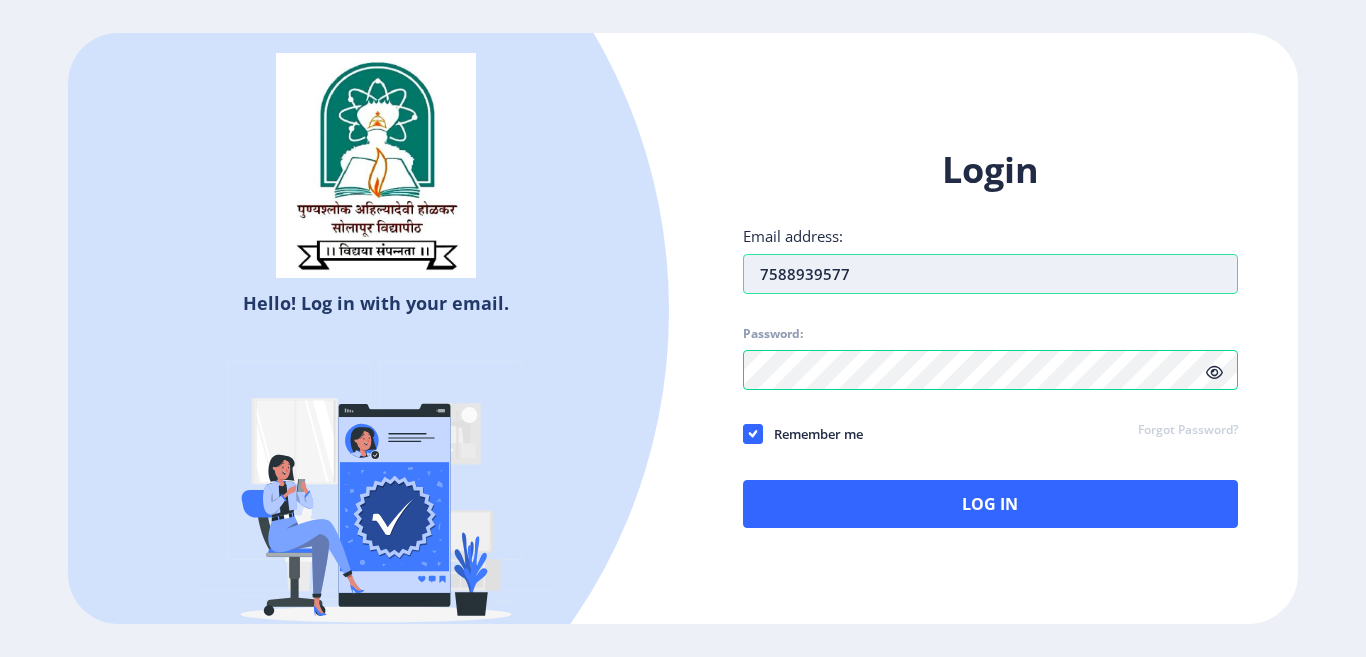drag, startPoint x: 857, startPoint y: 271, endPoint x: 742, endPoint y: 265, distance: 115.15642 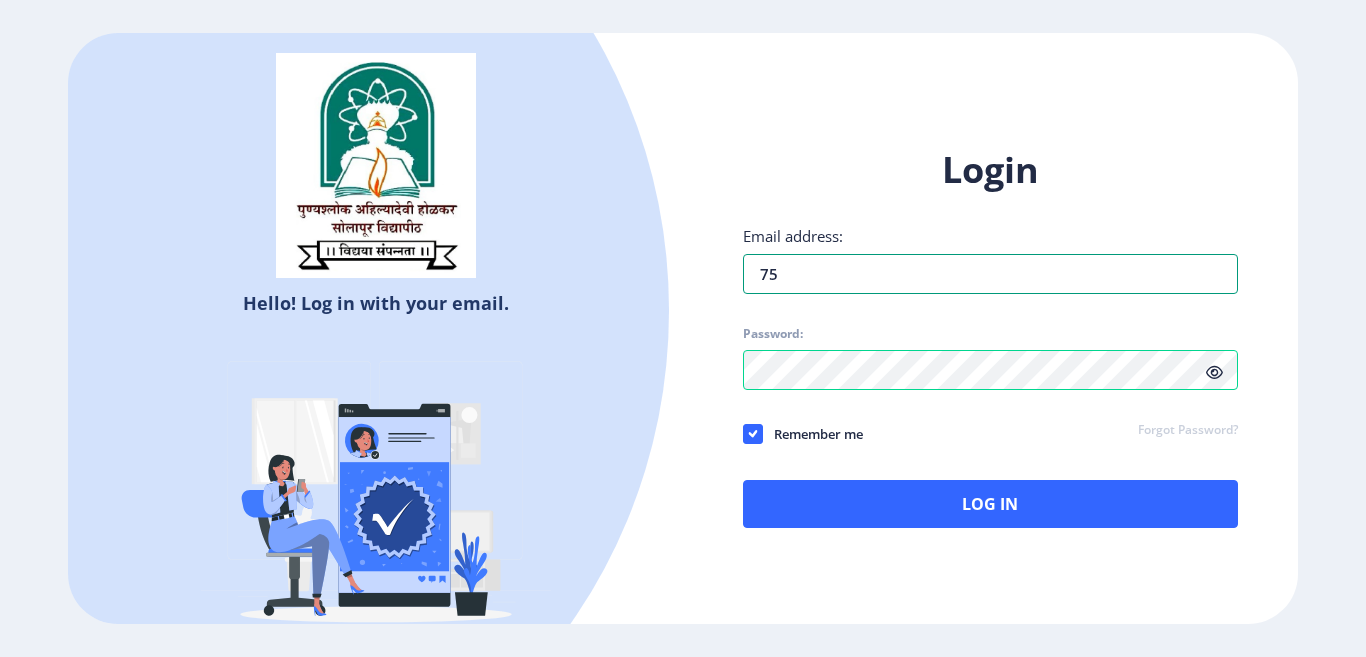type on "7" 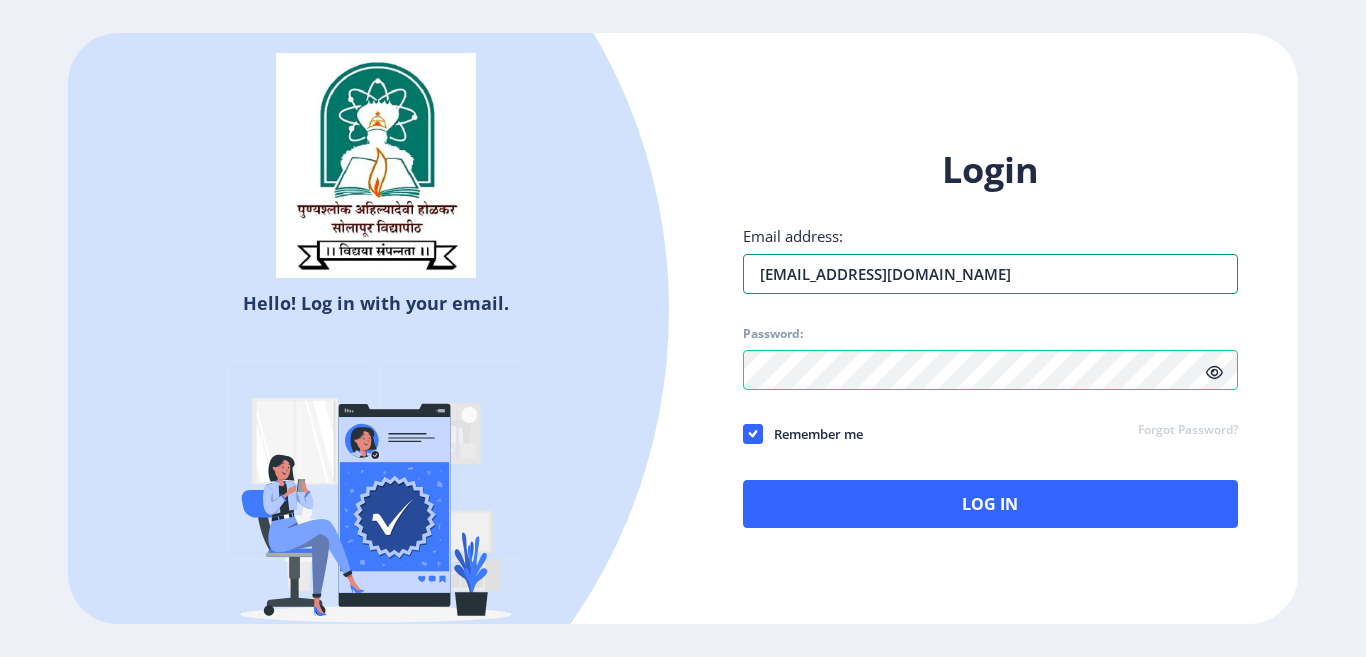 type on "[EMAIL_ADDRESS][DOMAIN_NAME]" 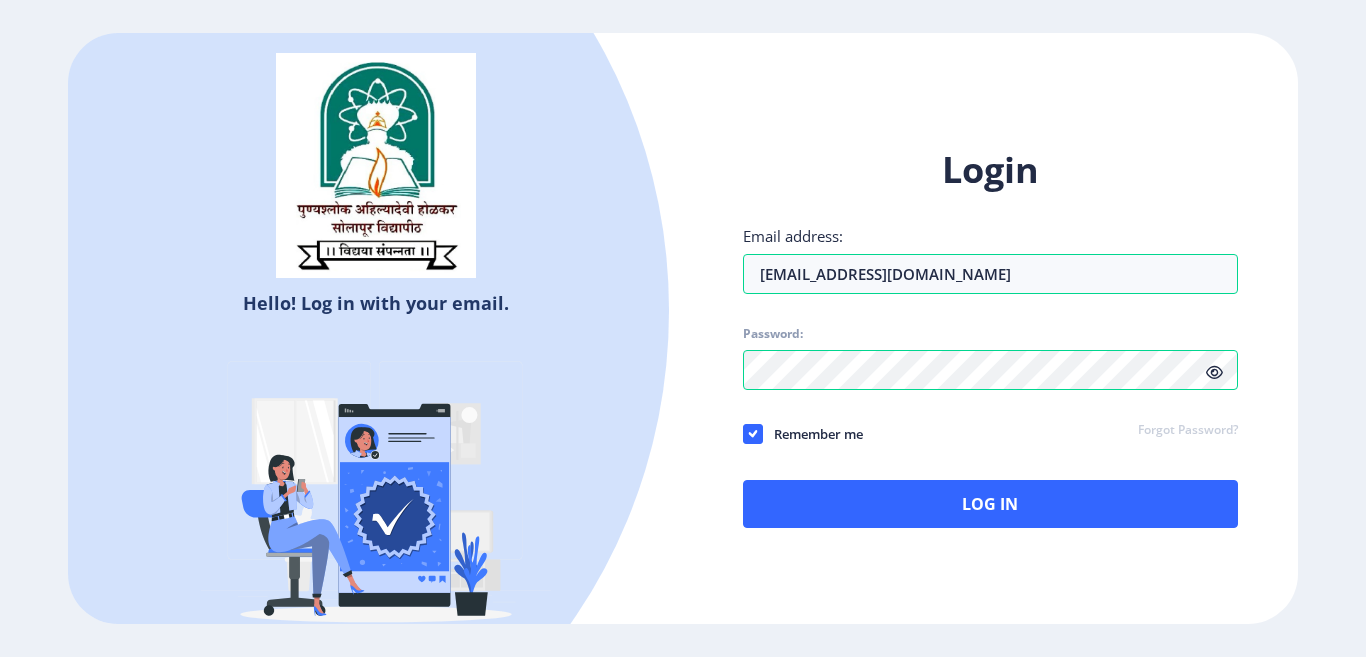click on "Hello! Log in with your email. Don't have an account?  Register Login Email address: [EMAIL_ADDRESS][DOMAIN_NAME] Password: Remember me Forgot Password?  Log In   Don't have an account?  Register" 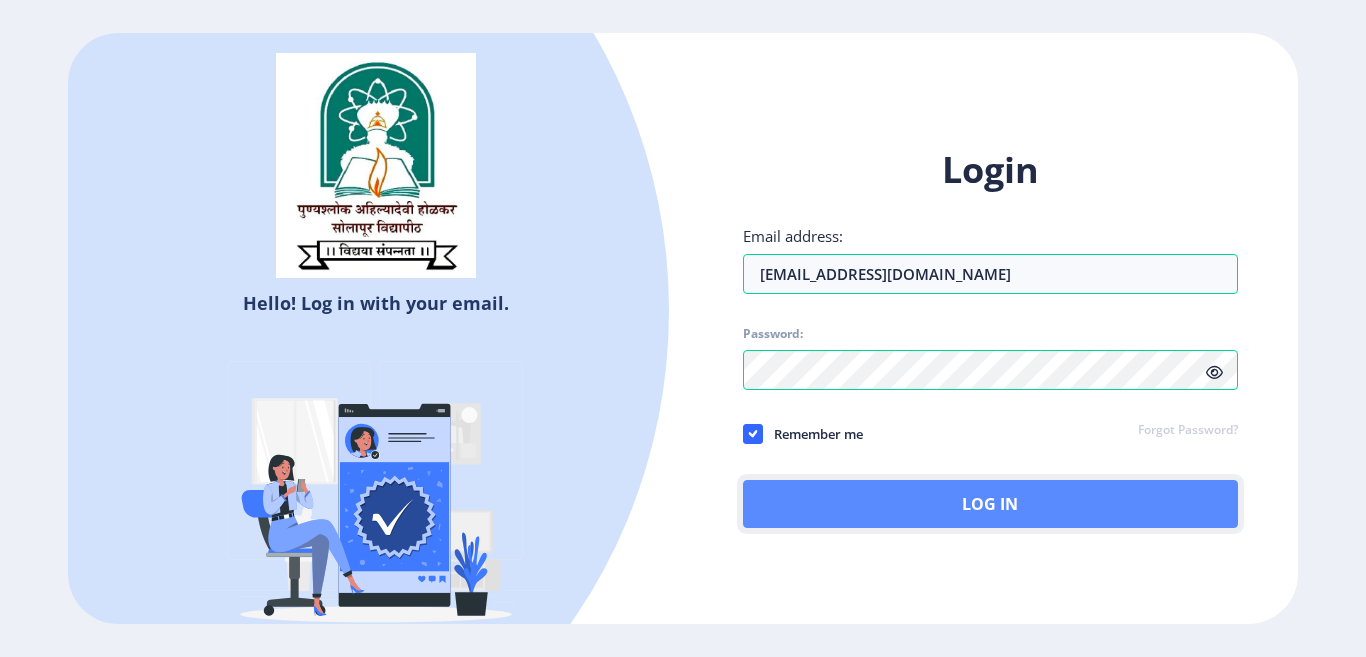 click on "Log In" 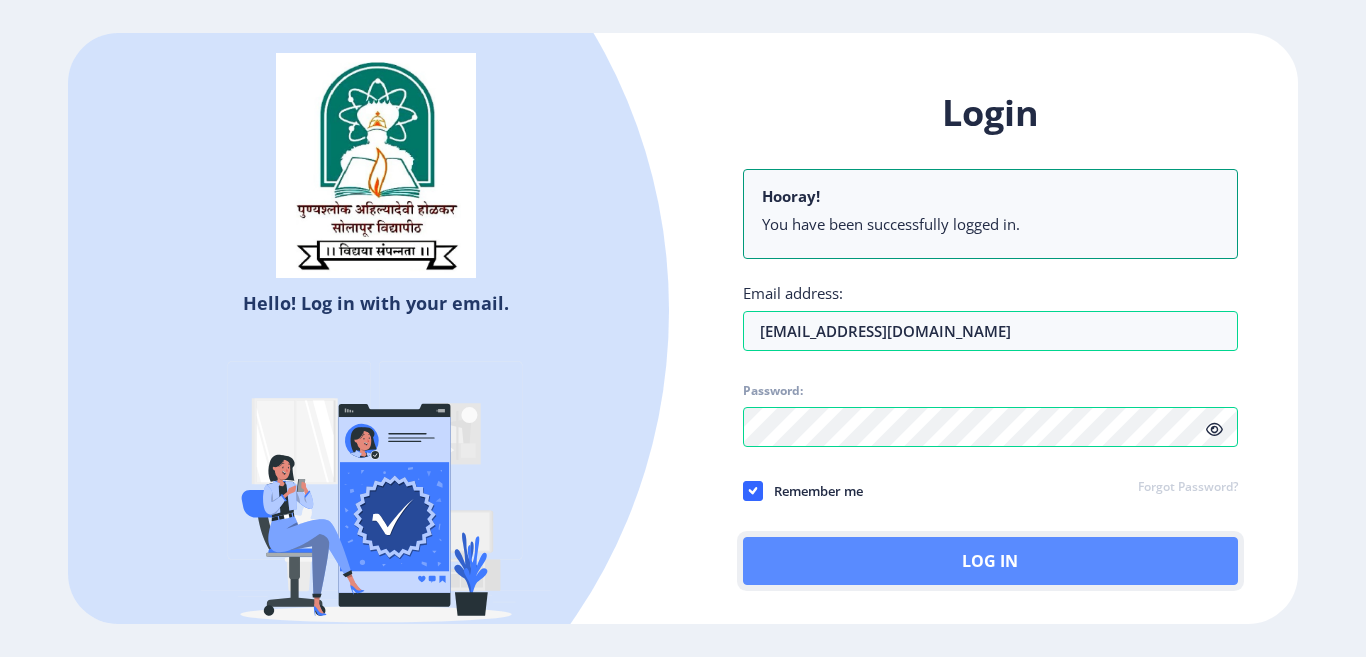 click on "Log In" 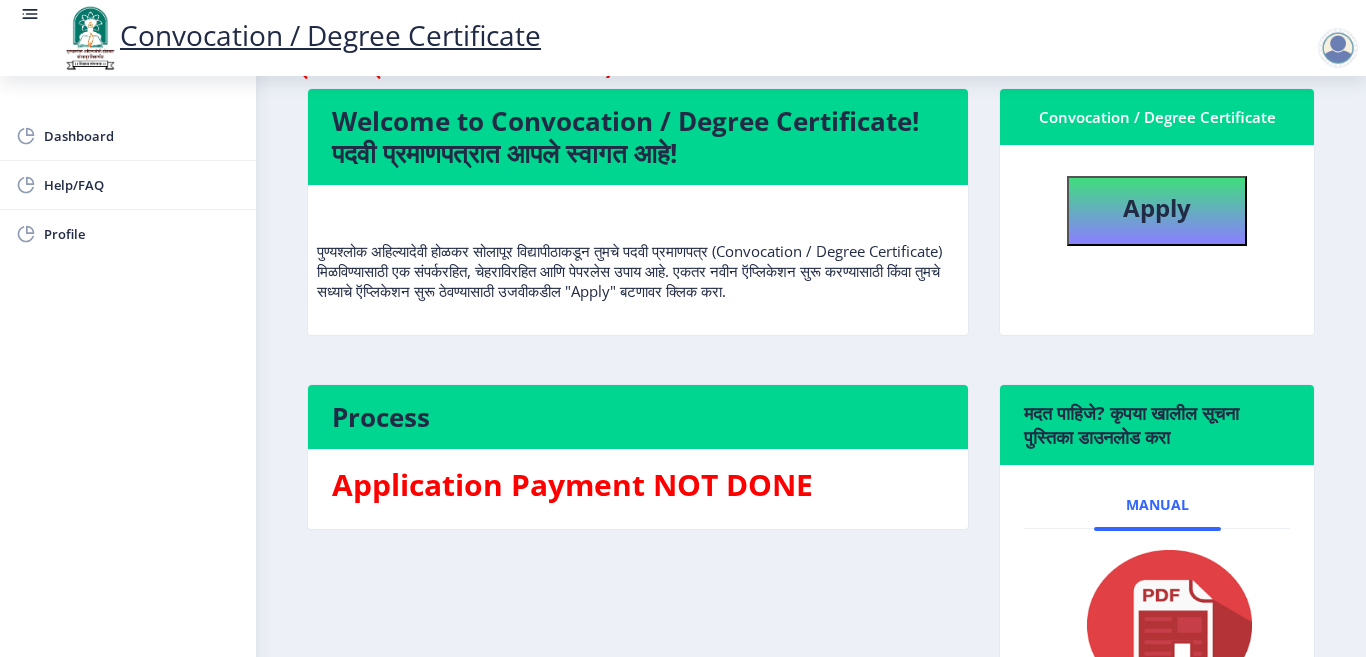 scroll, scrollTop: 0, scrollLeft: 0, axis: both 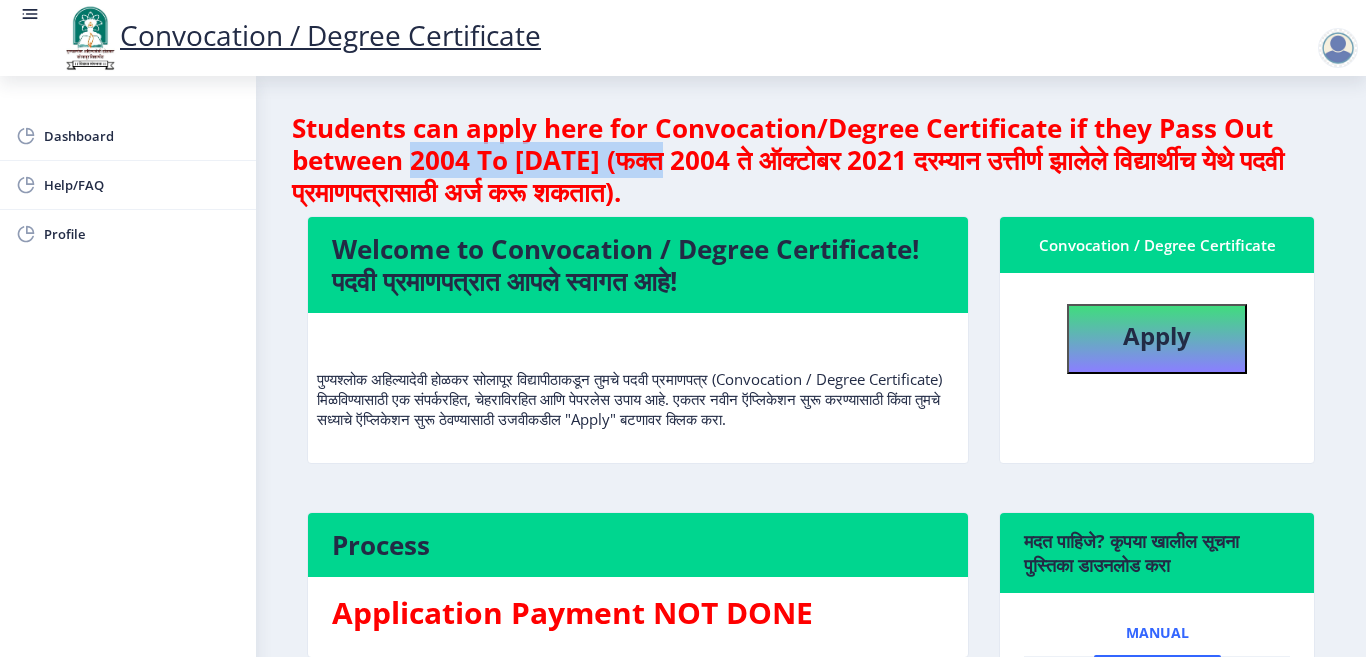 drag, startPoint x: 413, startPoint y: 162, endPoint x: 689, endPoint y: 172, distance: 276.1811 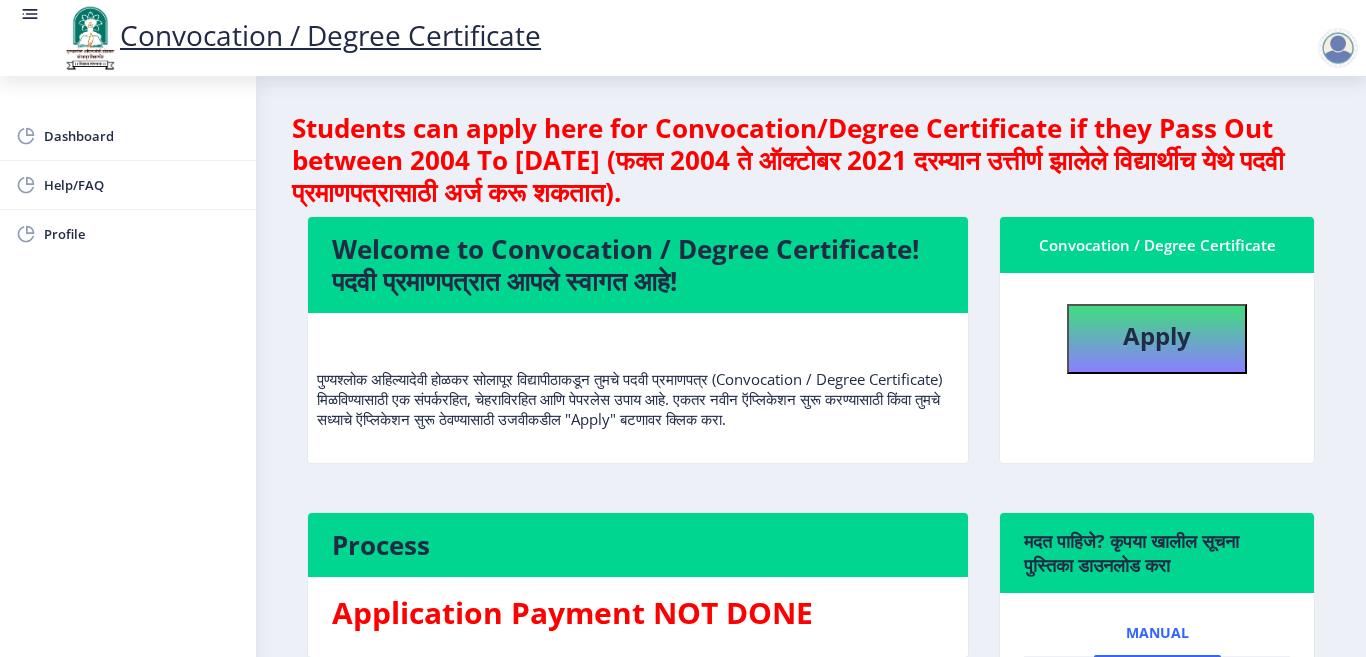 click on "Students can apply here for Convocation/Degree Certificate if they Pass Out between 2004 To [DATE] (फक्त 2004 ते ऑक्टोबर 2021 दरम्यान उत्तीर्ण झालेले विद्यार्थीच येथे पदवी प्रमाणपत्रासाठी अर्ज करू शकतात).  Welcome to Convocation / Degree Certificate!  पदवी प्रमाणपत्रात आपले स्वागत आहे!   Convocation / Degree Certificate   Apply  Process Application Payment NOT DONE  मदत पाहिजे? कृपया खालील सूचना पुस्तिका डाउनलोड करा  Manual" 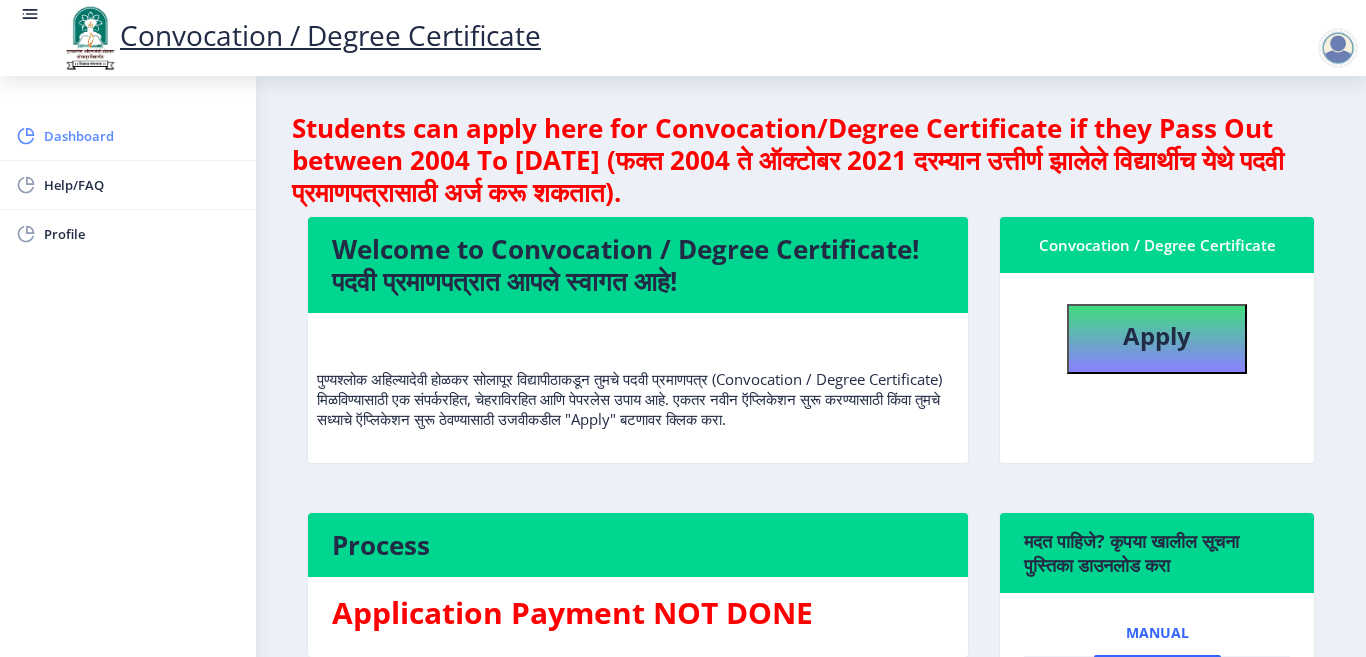 click on "Dashboard" 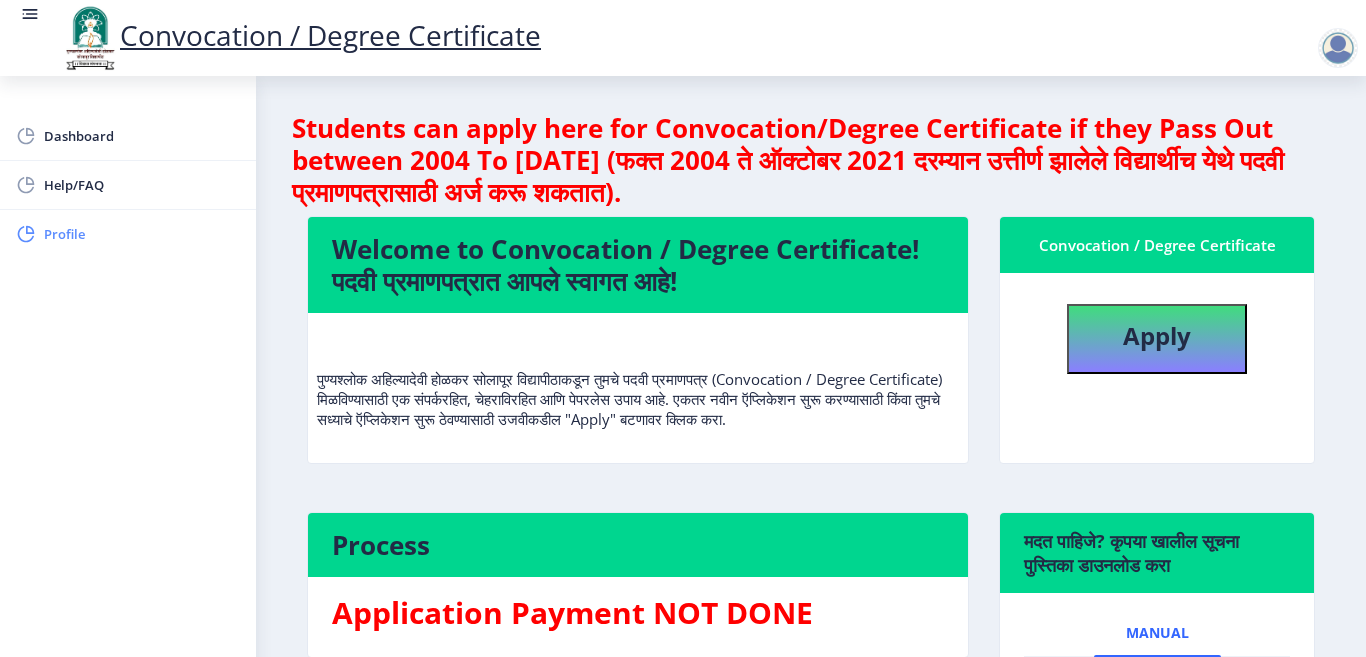 click on "Profile" 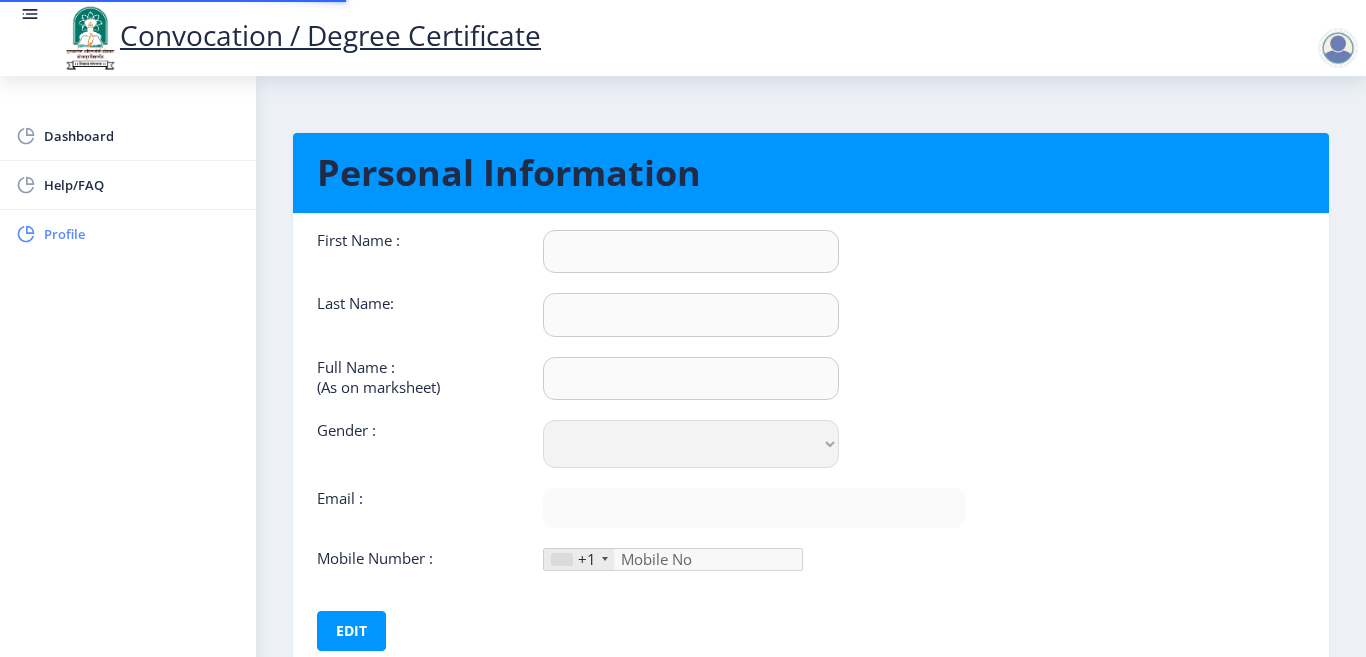 type on "[PERSON_NAME]" 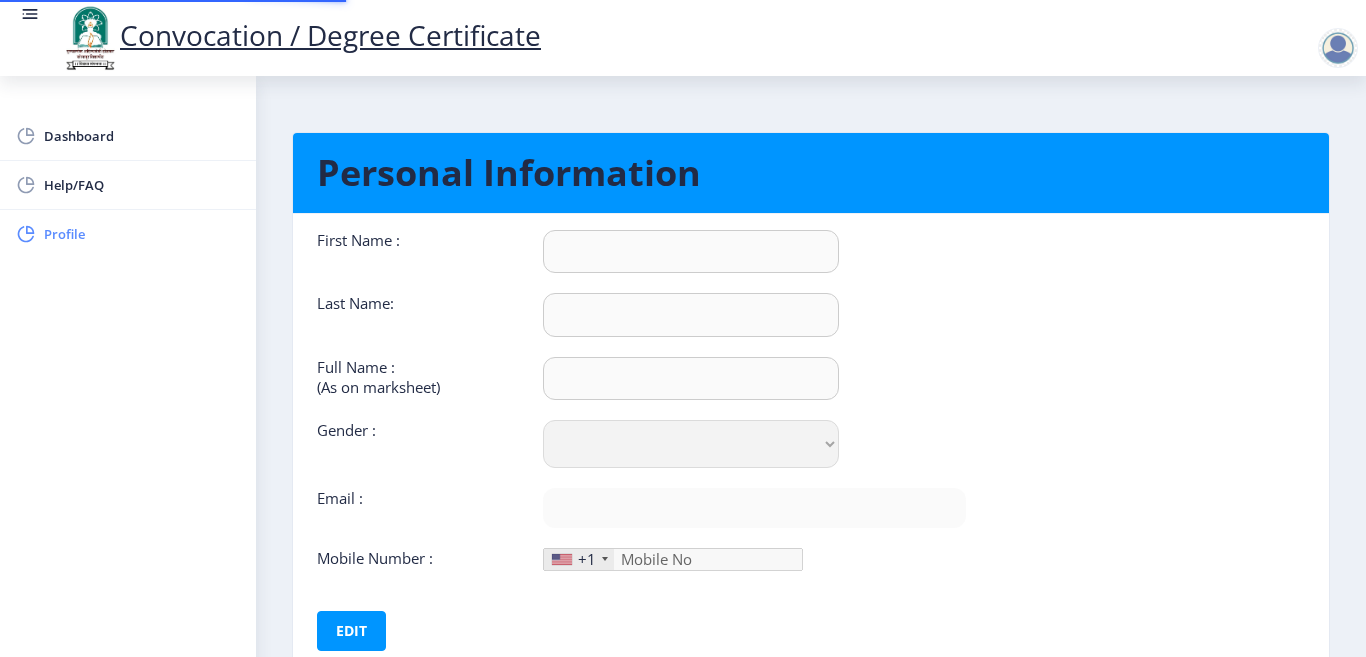 type on "Chandakavathe" 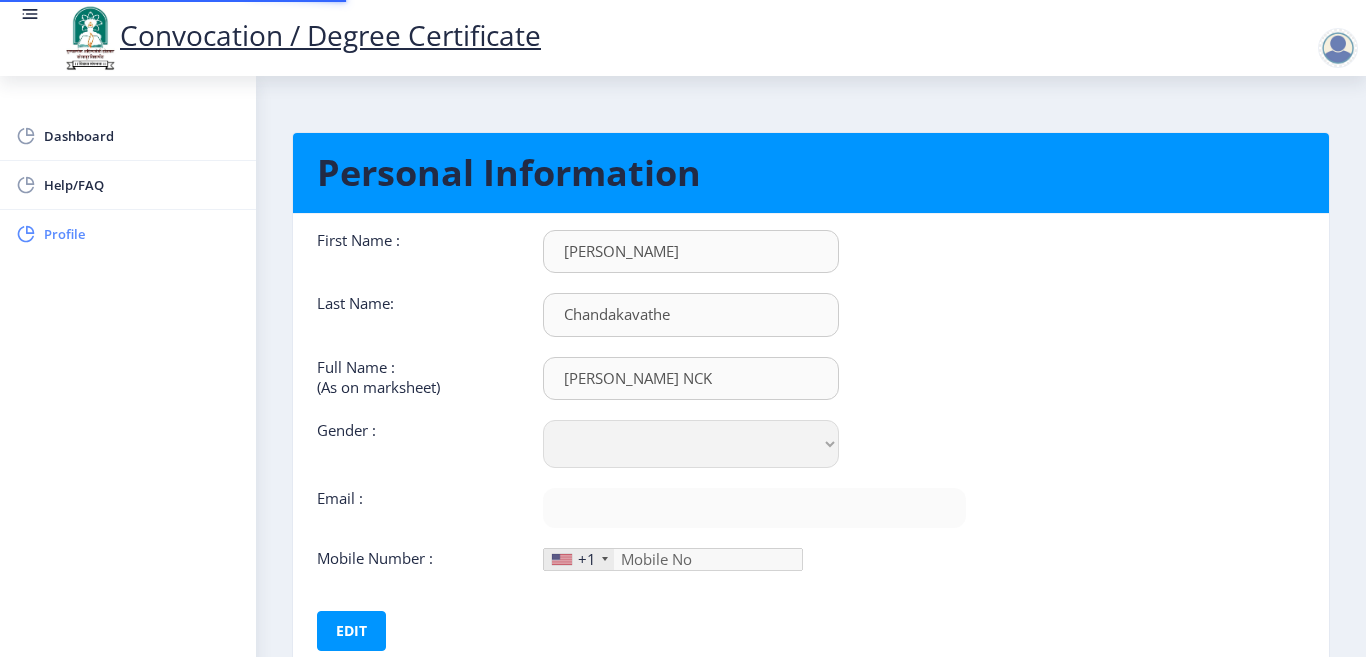 select on "[DEMOGRAPHIC_DATA]" 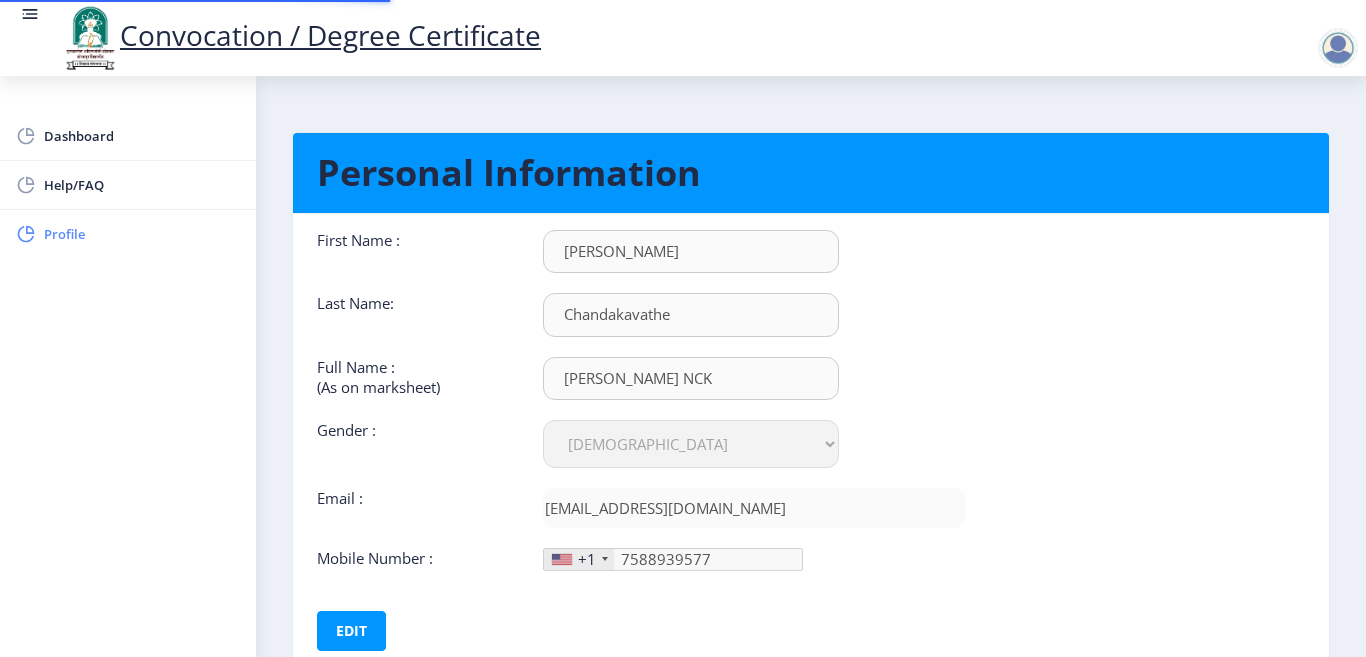 type on "[PHONE_NUMBER]" 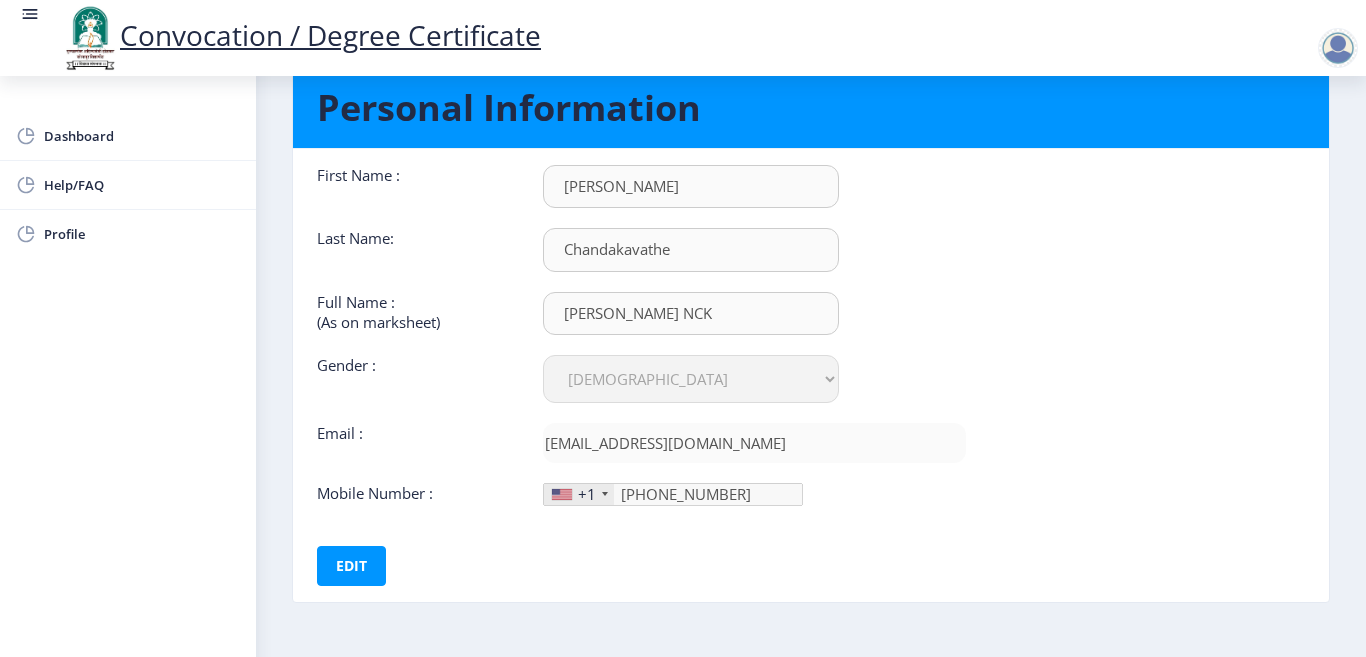 scroll, scrollTop: 134, scrollLeft: 0, axis: vertical 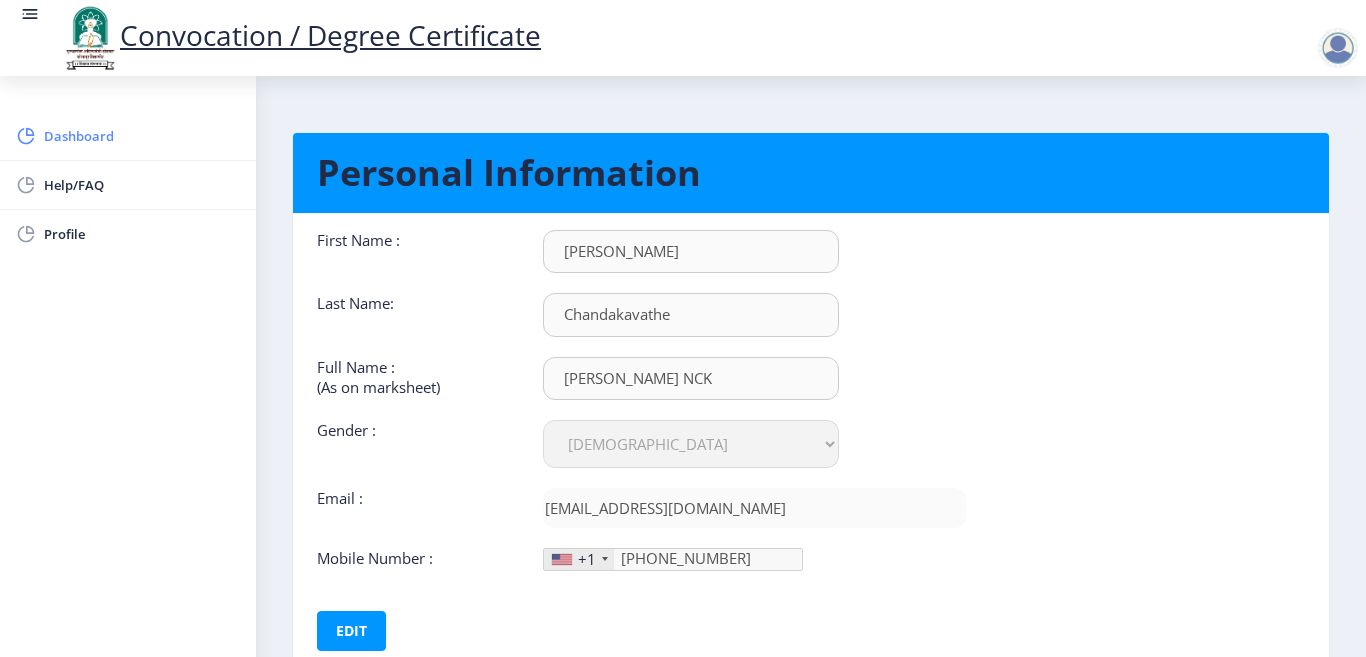 click on "Dashboard" 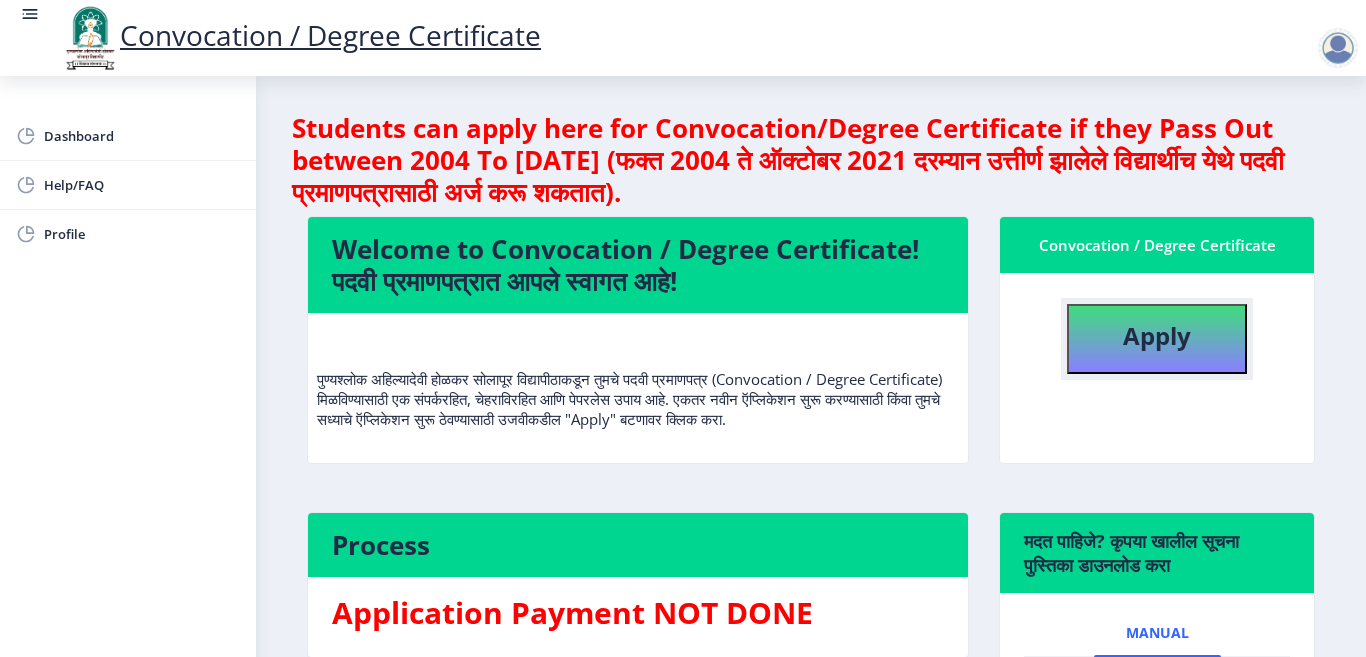 click on "Apply" 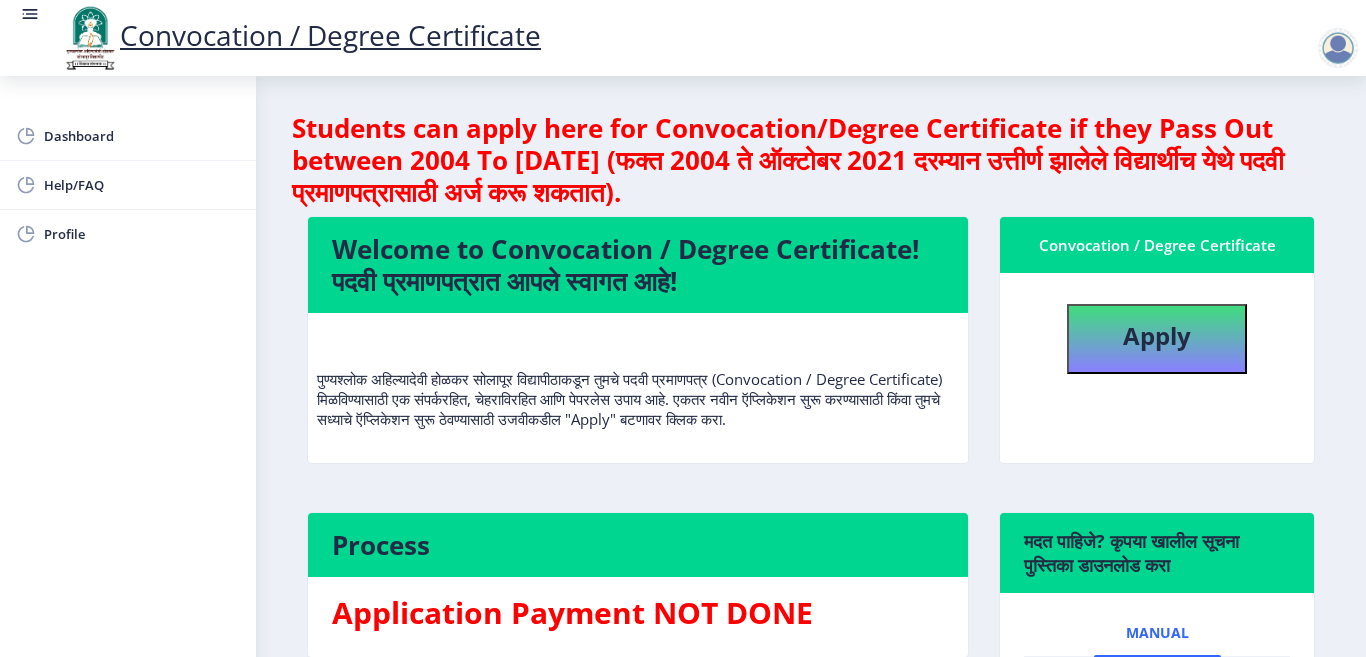 select 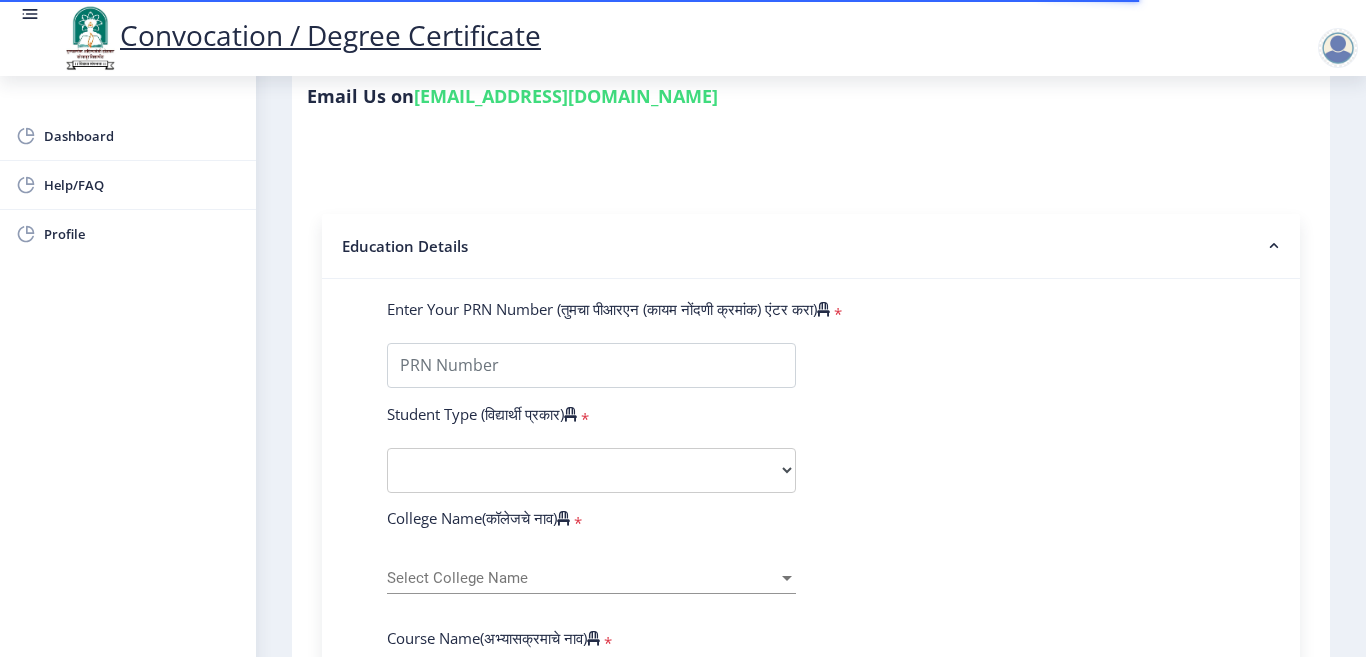scroll, scrollTop: 500, scrollLeft: 0, axis: vertical 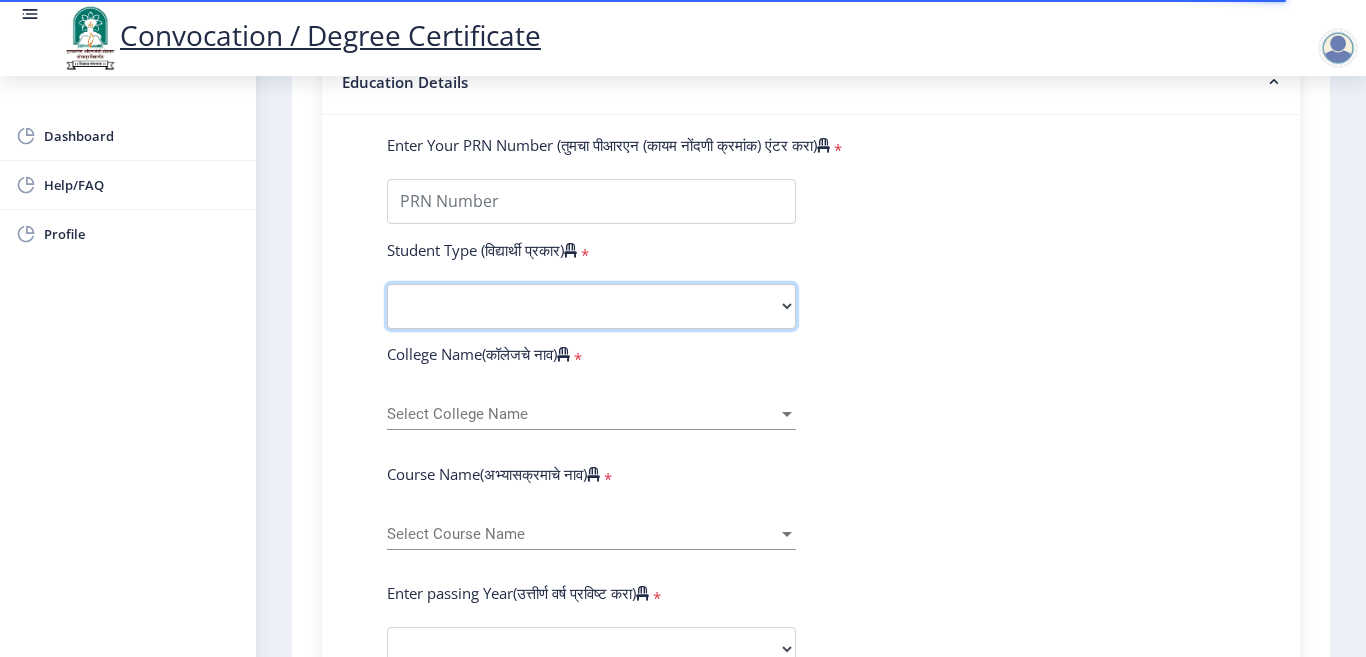 click on "Select Student Type Regular External" at bounding box center [591, 306] 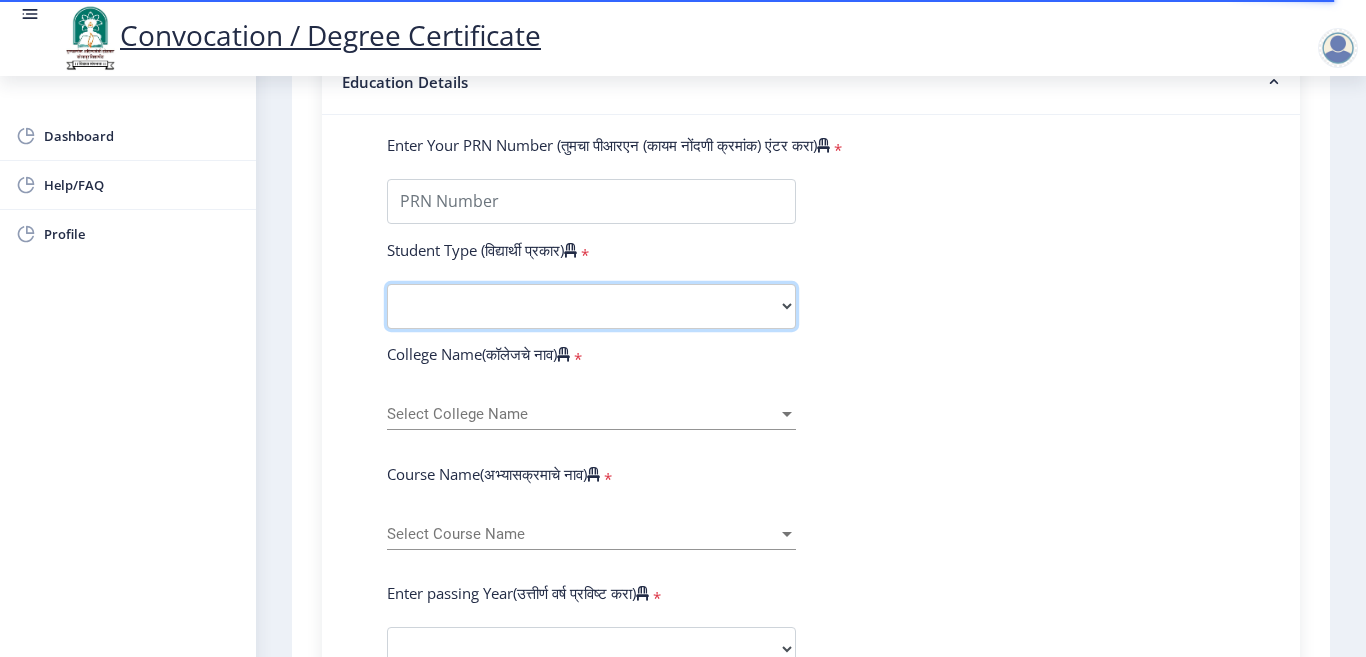 select on "Regular" 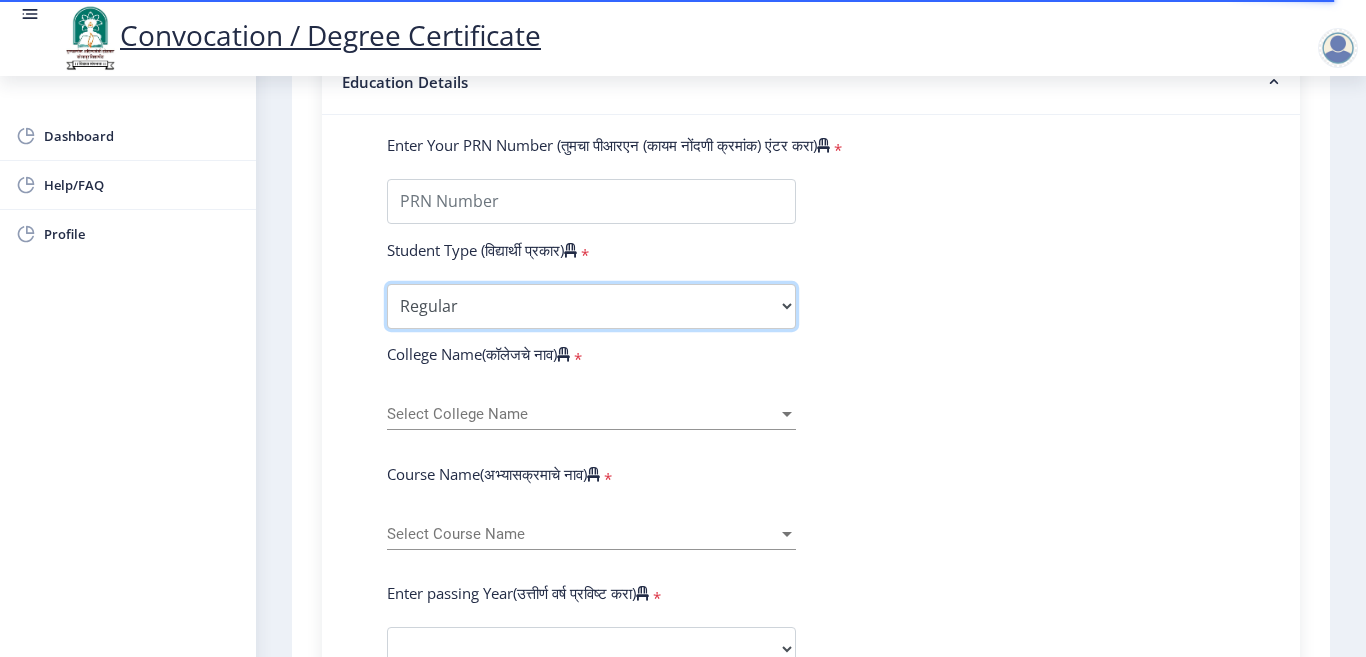 click on "Select Student Type Regular External" at bounding box center [591, 306] 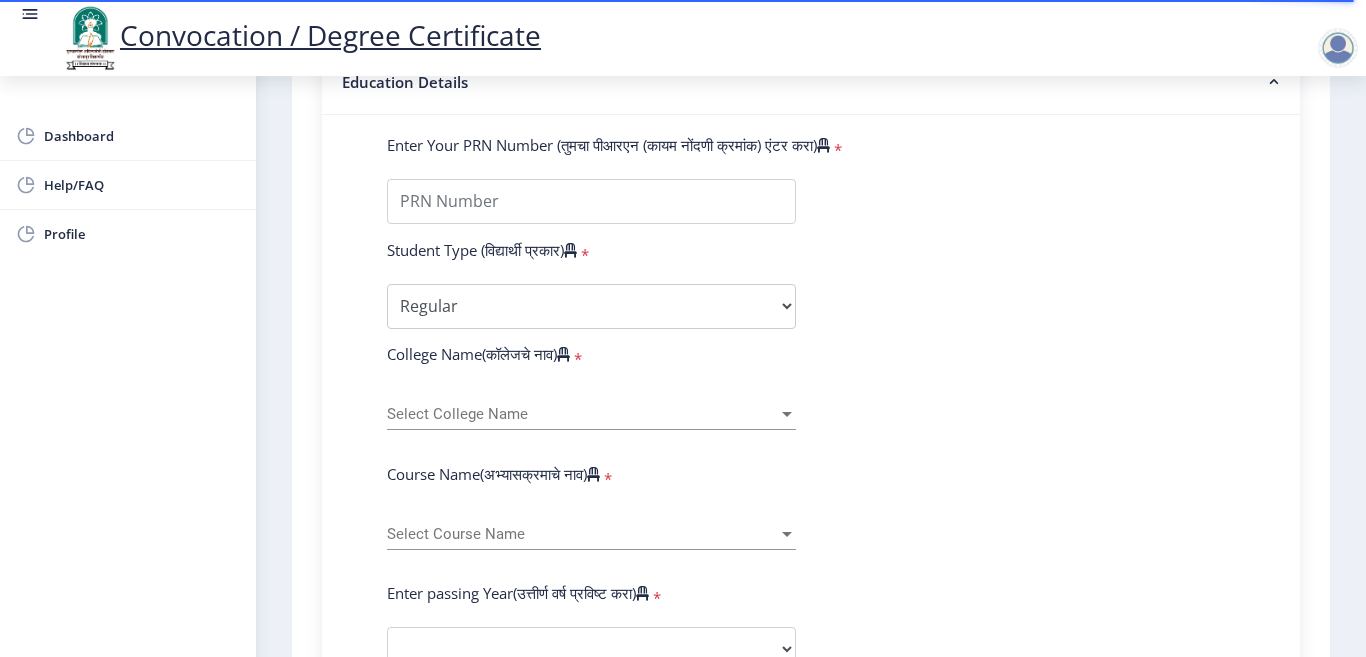 click on "Select College Name Select College Name" 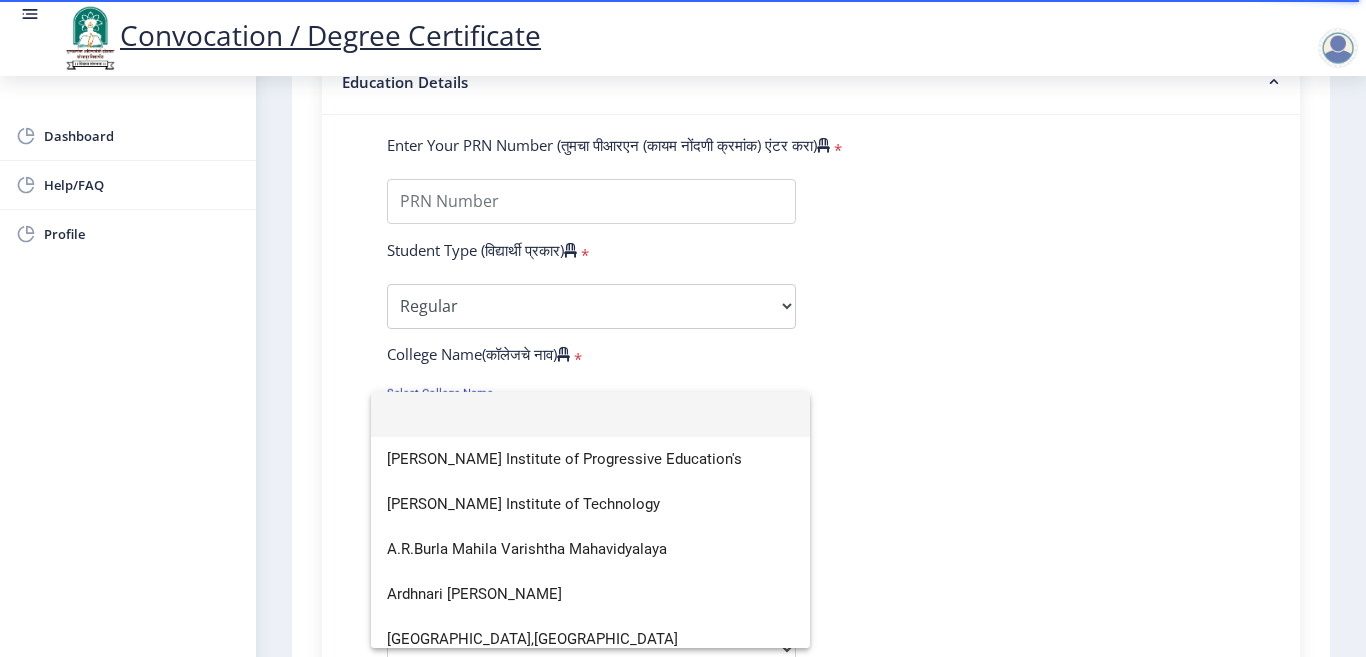 click 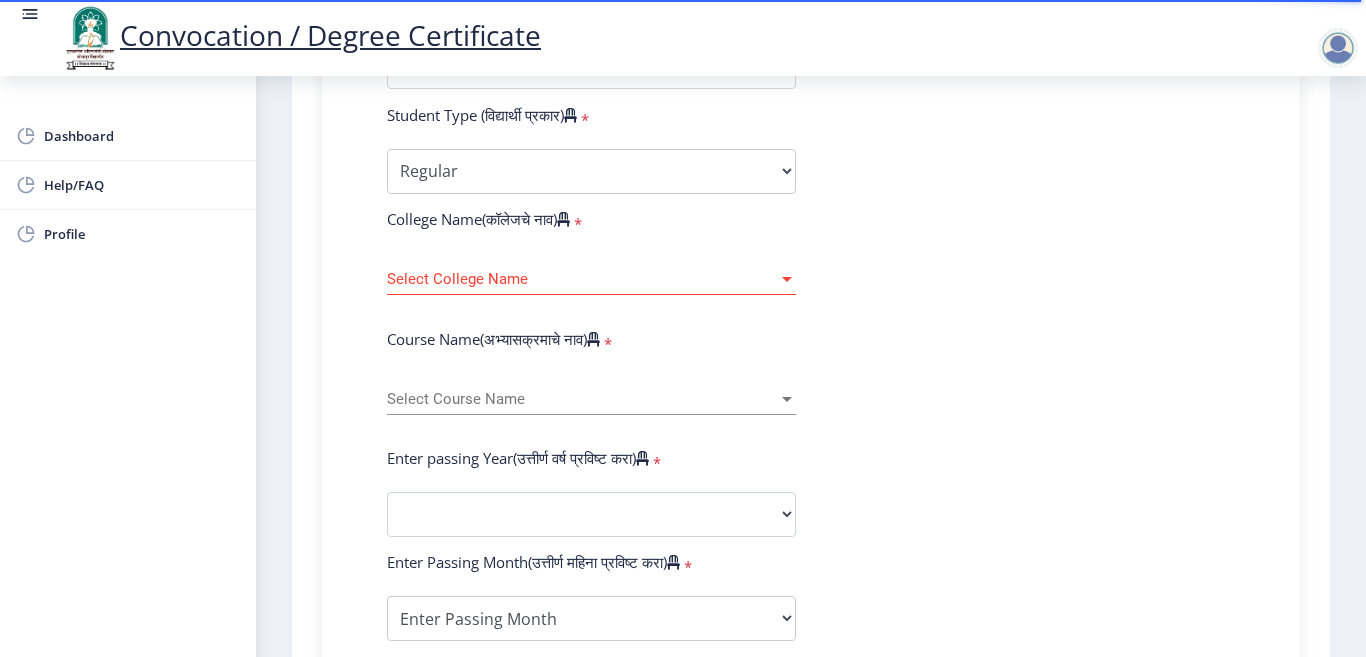 scroll, scrollTop: 700, scrollLeft: 0, axis: vertical 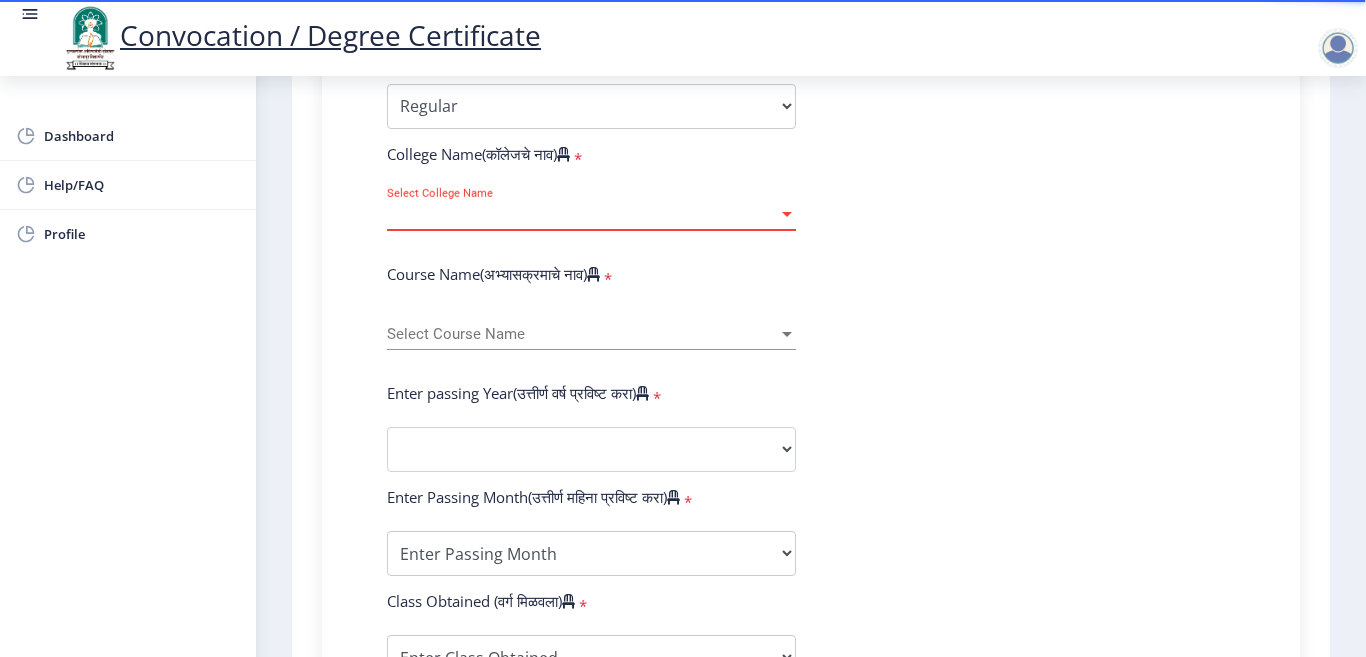 click on "Select College Name" at bounding box center [582, 214] 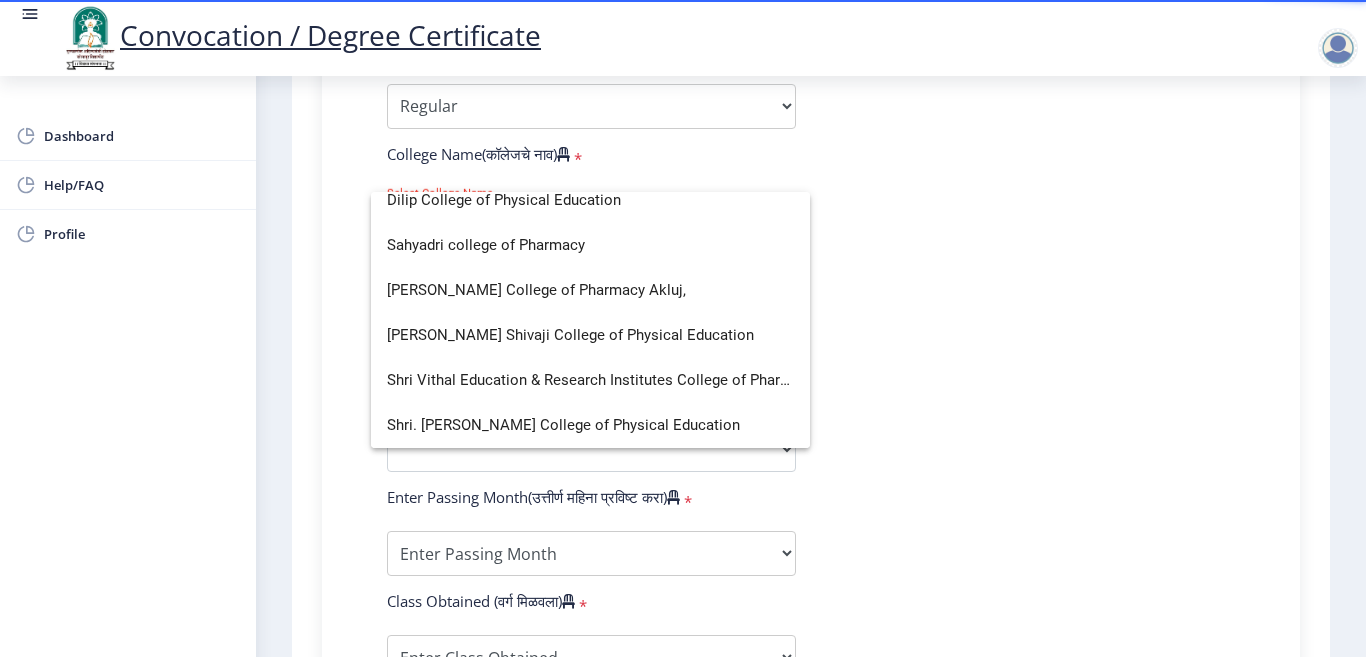 scroll, scrollTop: 12, scrollLeft: 0, axis: vertical 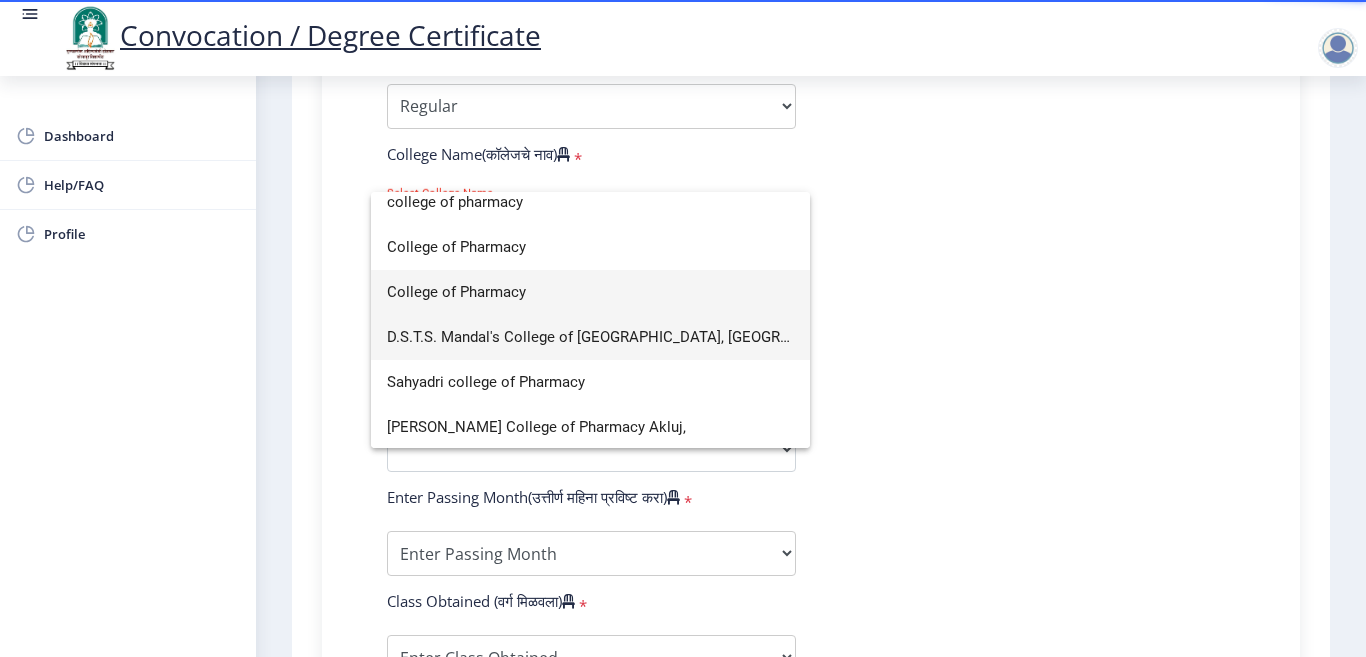 type on "college of pharmacy" 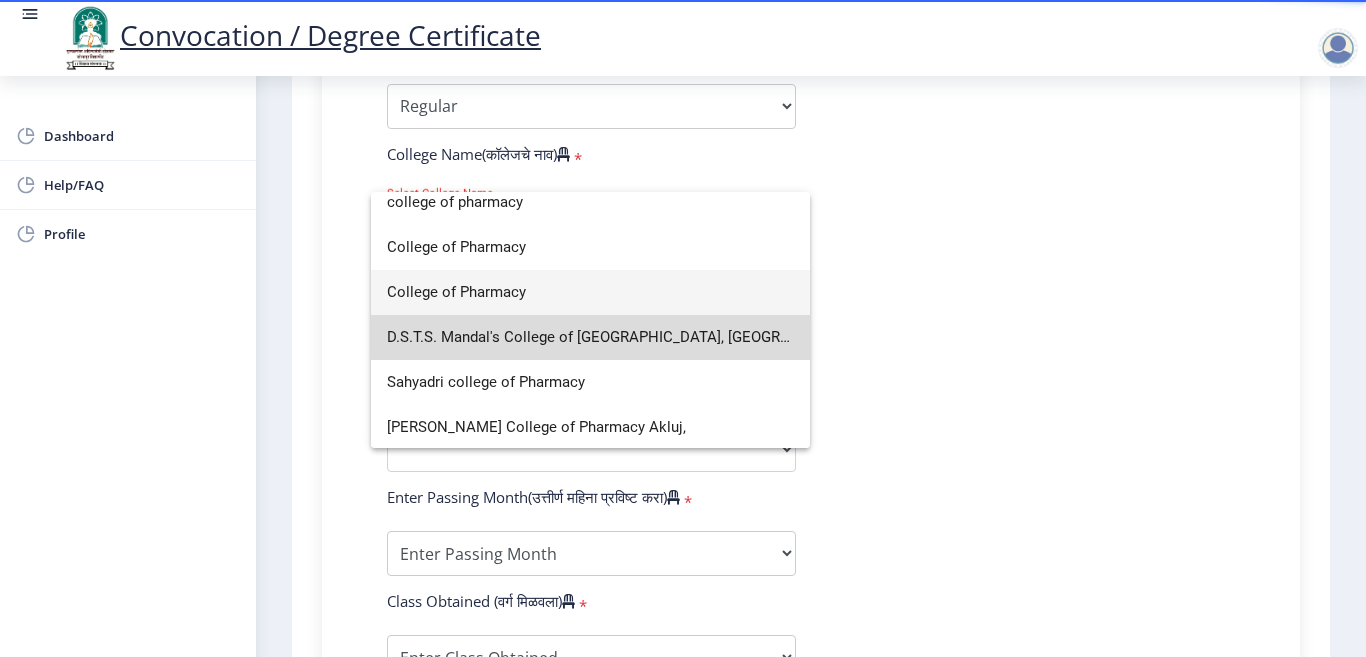 click on "D.S.T.S. Mandal's College of [GEOGRAPHIC_DATA], [GEOGRAPHIC_DATA]" at bounding box center [590, 337] 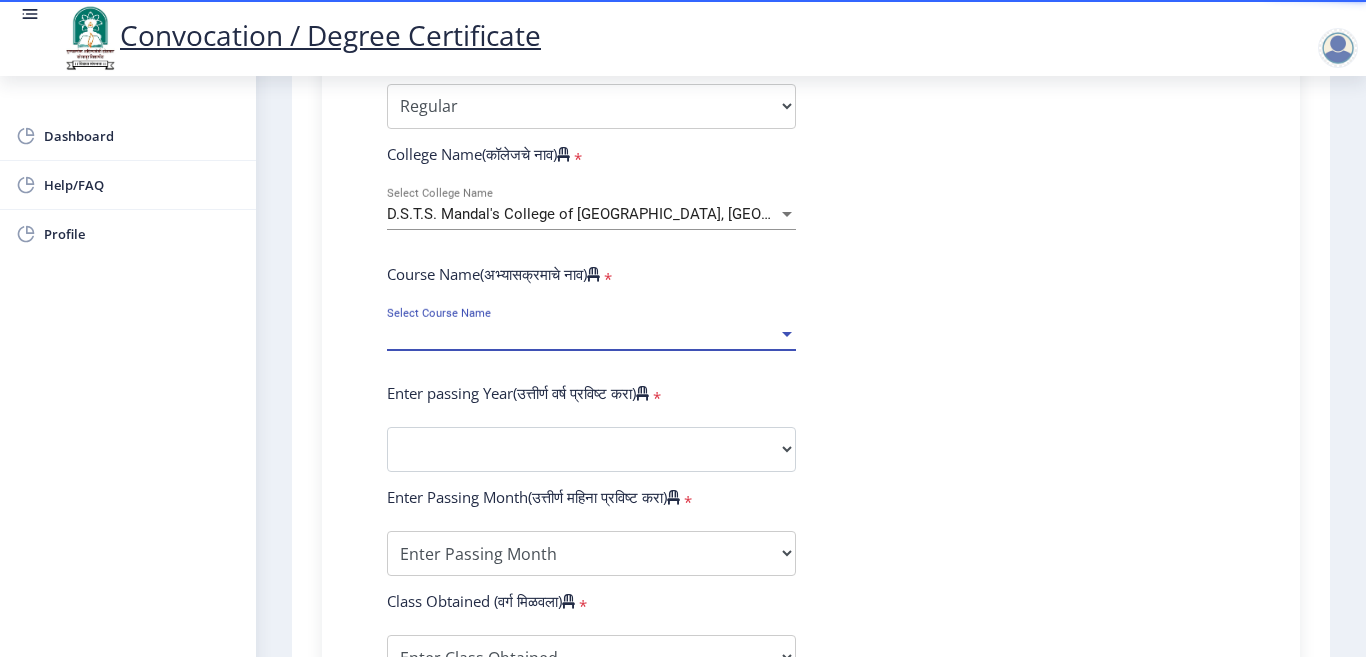 click on "Select Course Name" at bounding box center [582, 334] 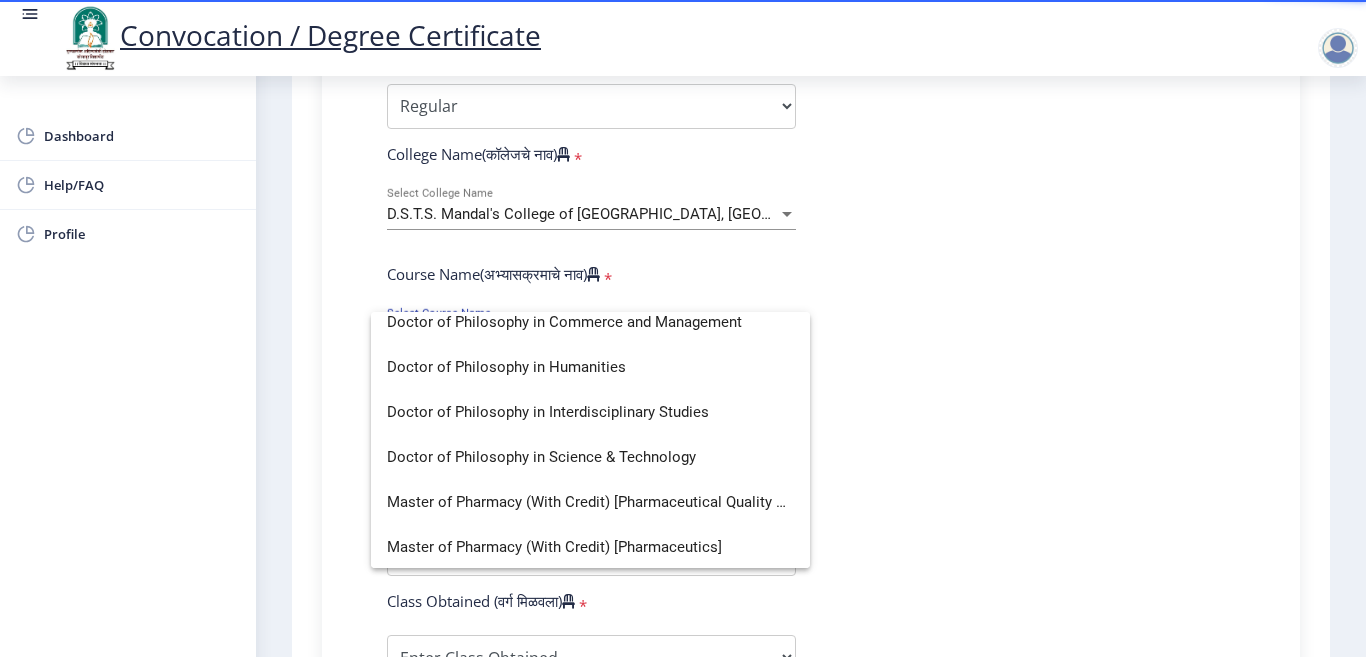 scroll, scrollTop: 104, scrollLeft: 0, axis: vertical 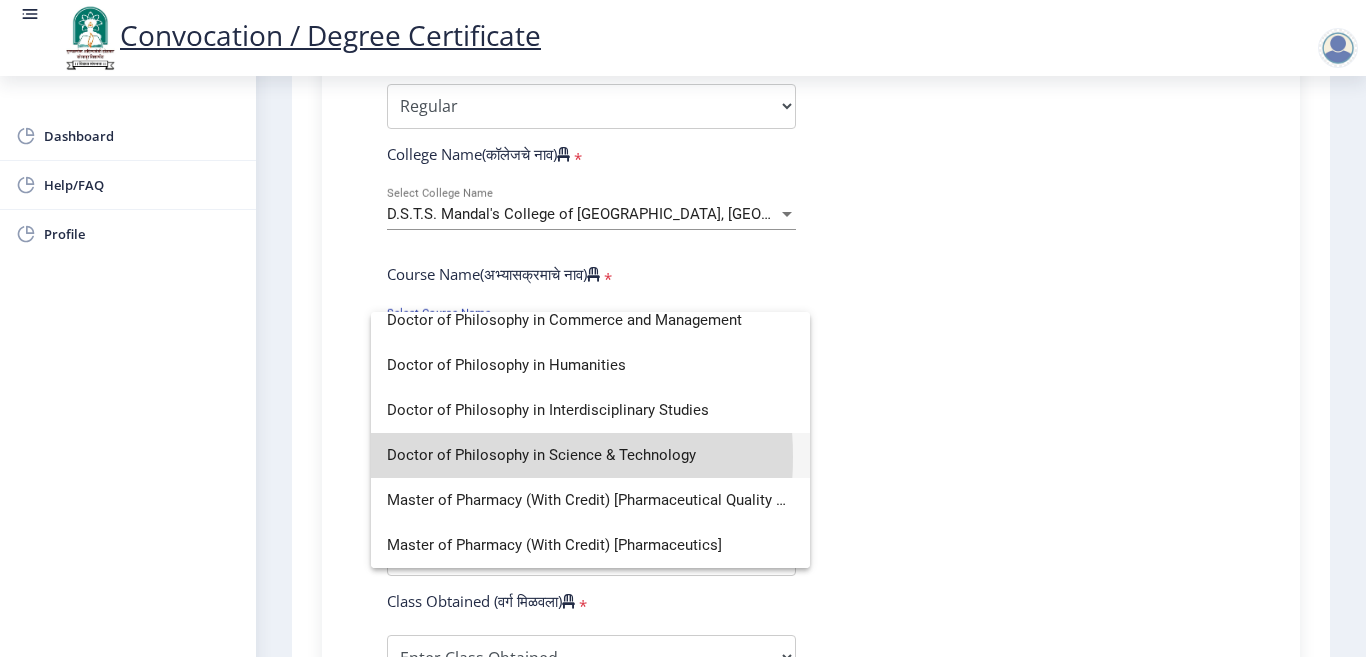 click on "Doctor of Philosophy in Science & Technology" at bounding box center [590, 455] 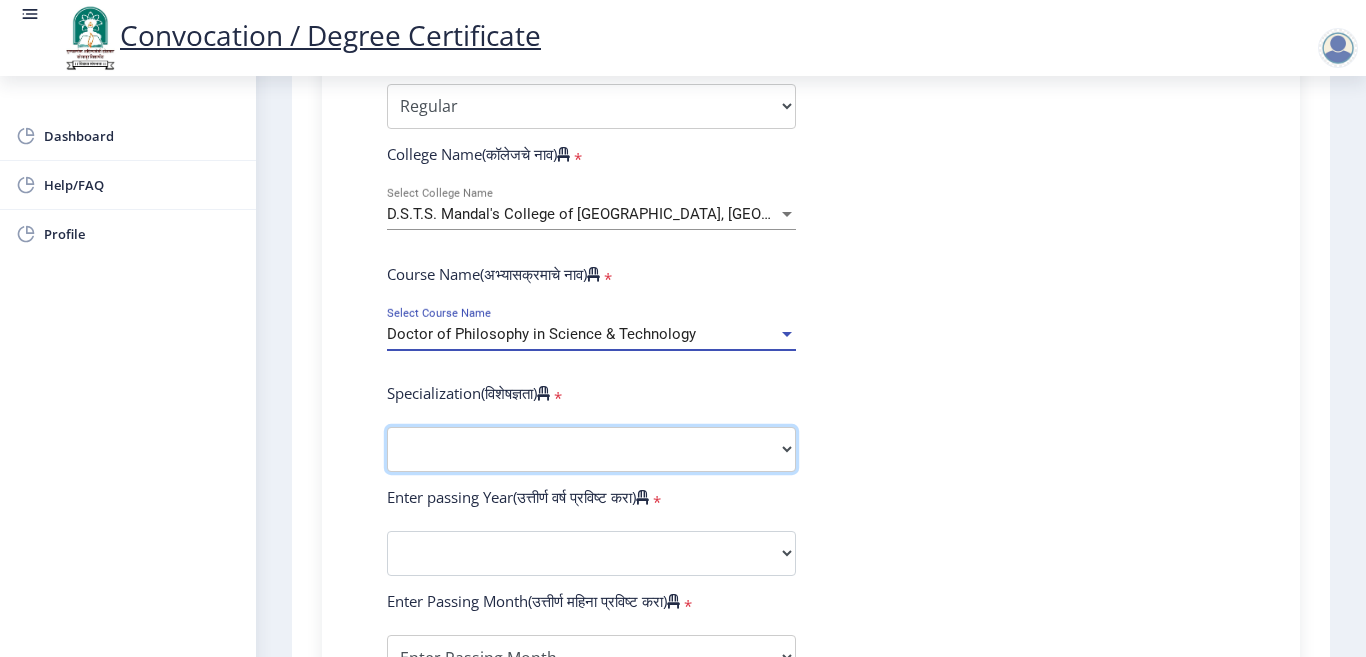 click on "Specialization English Ancient Indian History Culture & Archaeology Hindi Marathi Economics History Political Science Applied Geology Computer Science & Engineering Geology Mechanical Engineering Sociology Statistics Zoology Commerce Botany Mass Communication Social Work Law Education Geography Chemistry Electronics Physics Biotechnology Other" at bounding box center [591, 449] 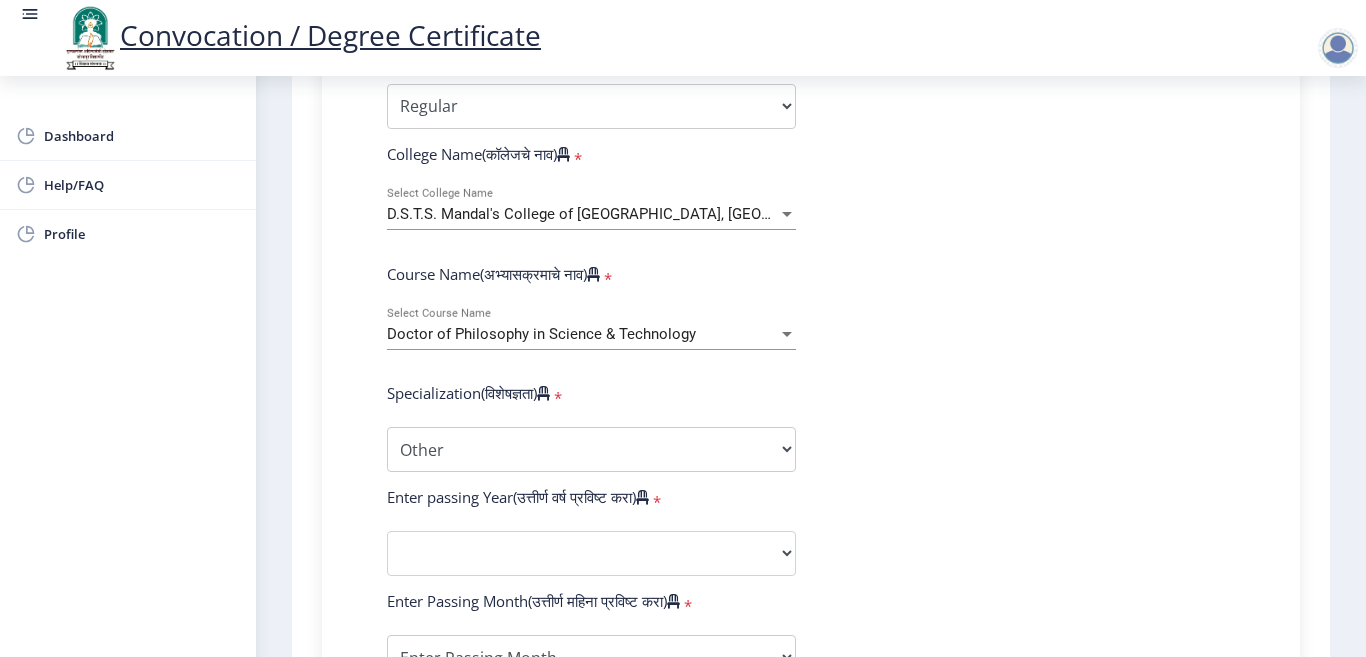 select 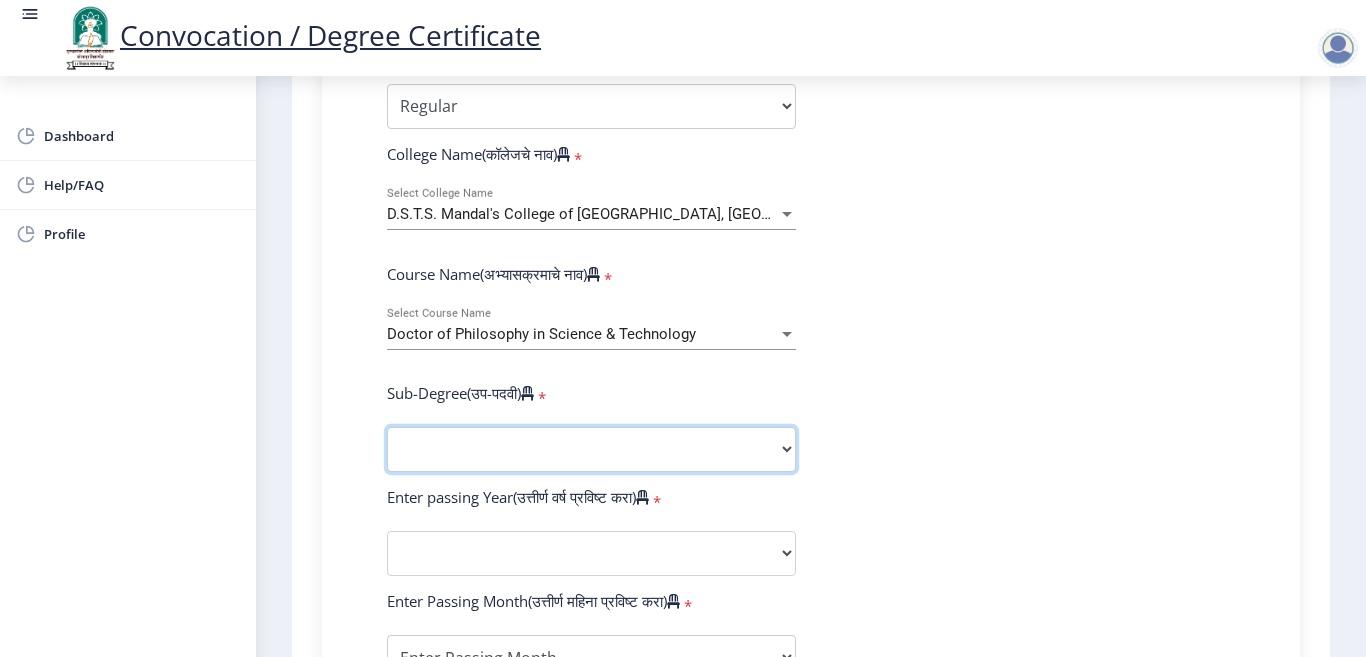 click on "Sub-Degree Other" at bounding box center [591, 449] 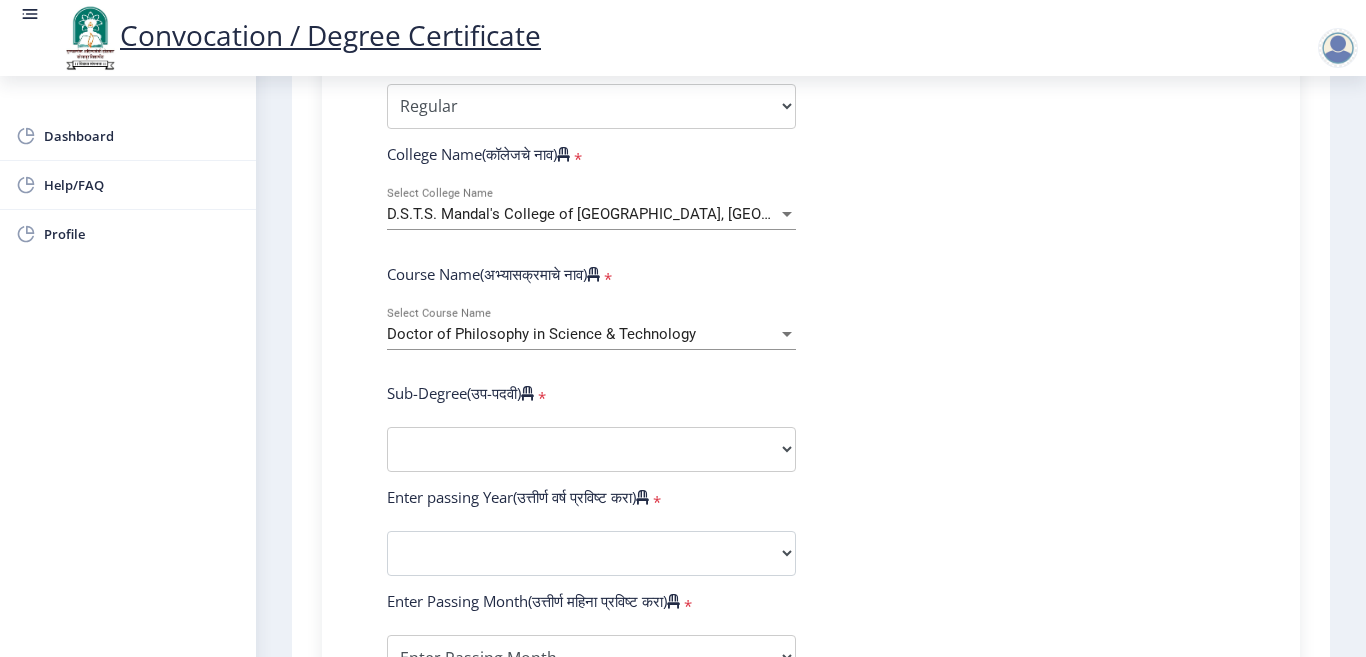 select 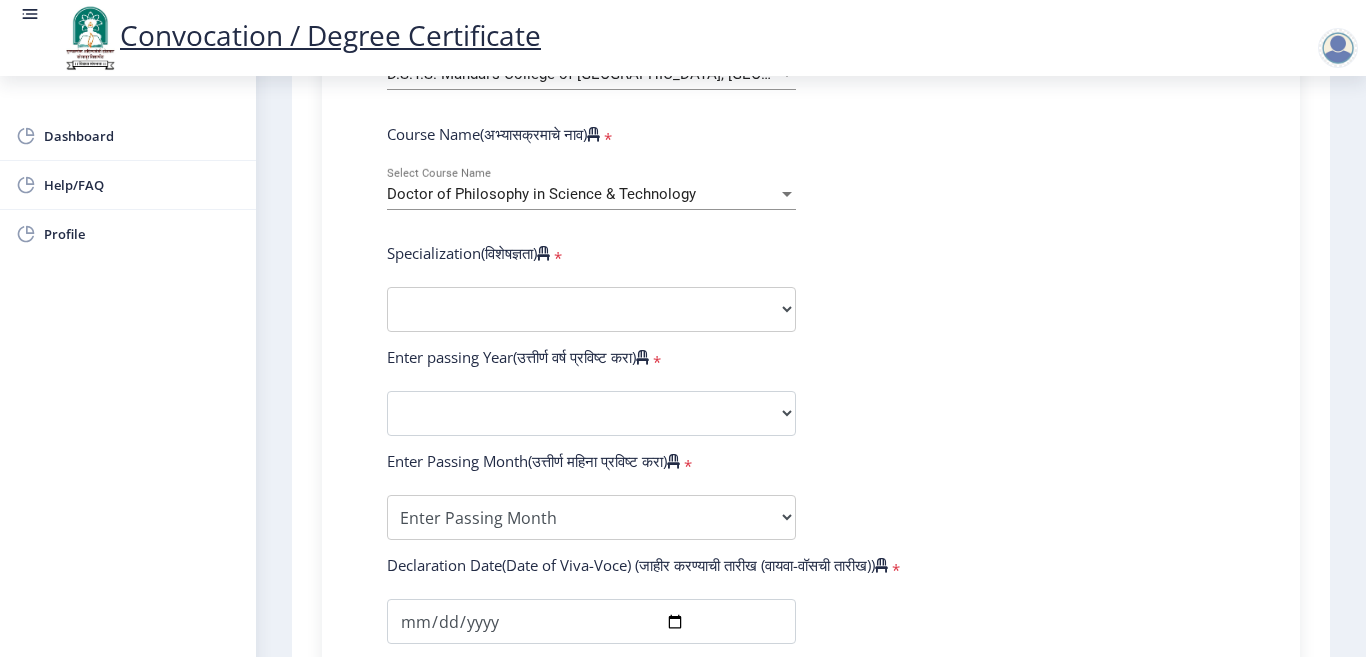 scroll, scrollTop: 900, scrollLeft: 0, axis: vertical 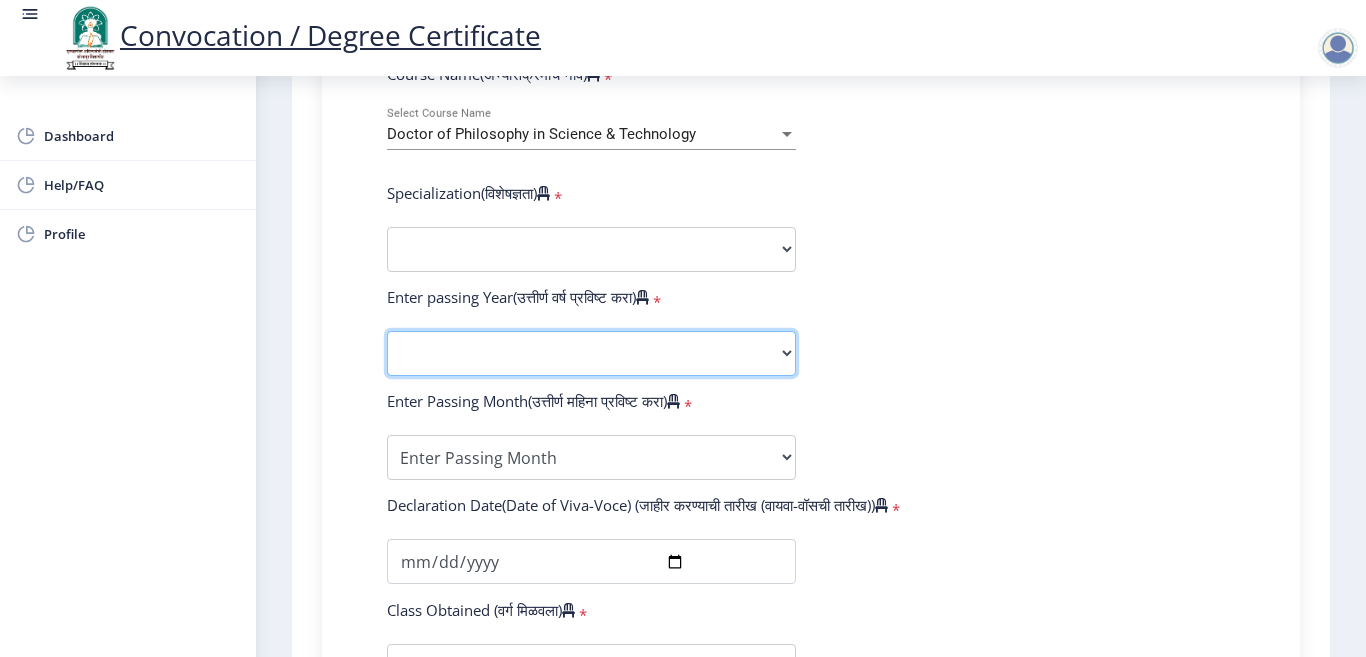 click on "2025   2024   2023   2022   2021   2020   2019   2018   2017   2016   2015   2014   2013   2012   2011   2010   2009   2008   2007   2006   2005   2004   2003   2002   2001   2000   1999   1998   1997   1996   1995   1994   1993   1992   1991   1990   1989   1988   1987   1986   1985   1984   1983   1982   1981   1980   1979   1978   1977   1976" 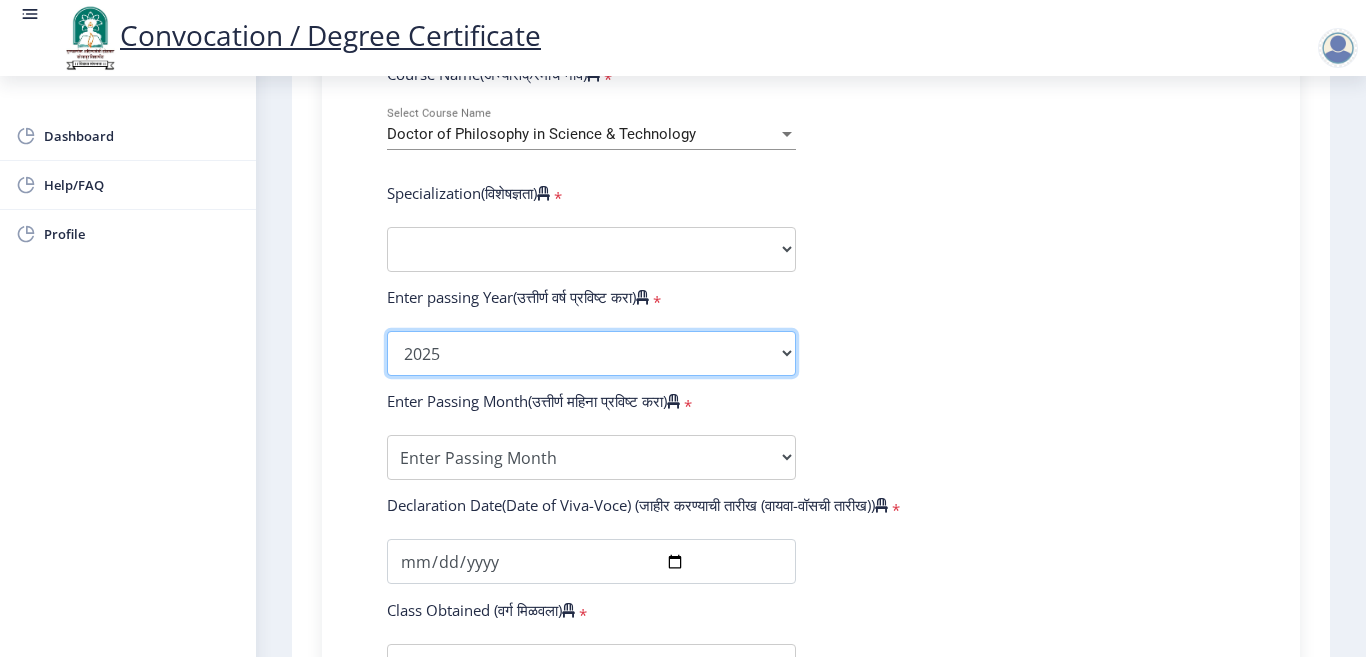 click on "2025   2024   2023   2022   2021   2020   2019   2018   2017   2016   2015   2014   2013   2012   2011   2010   2009   2008   2007   2006   2005   2004   2003   2002   2001   2000   1999   1998   1997   1996   1995   1994   1993   1992   1991   1990   1989   1988   1987   1986   1985   1984   1983   1982   1981   1980   1979   1978   1977   1976" 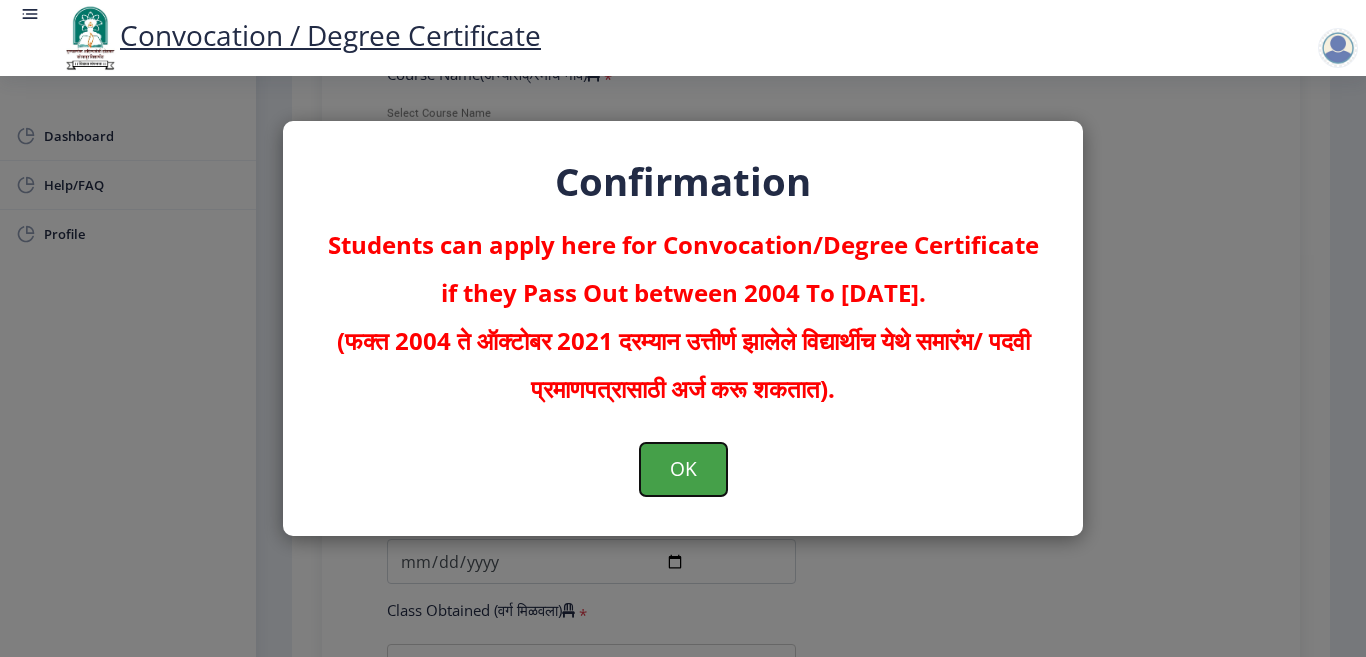 click on "OK" 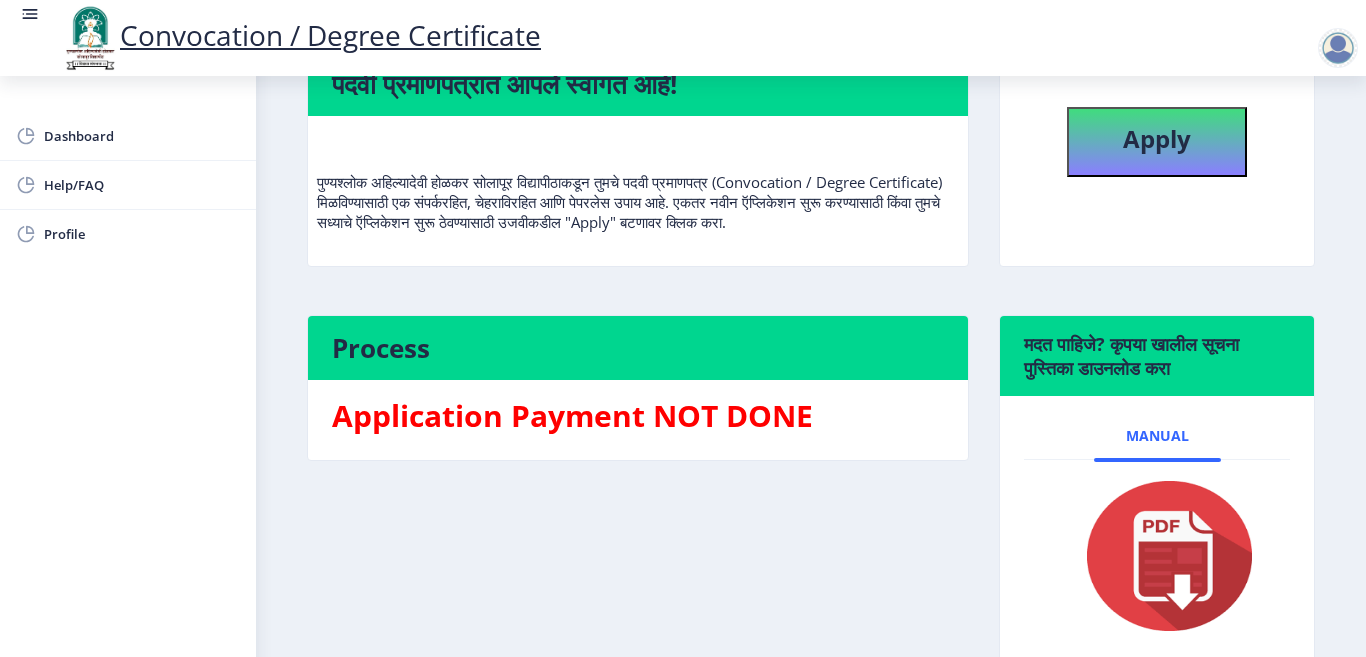 scroll, scrollTop: 0, scrollLeft: 0, axis: both 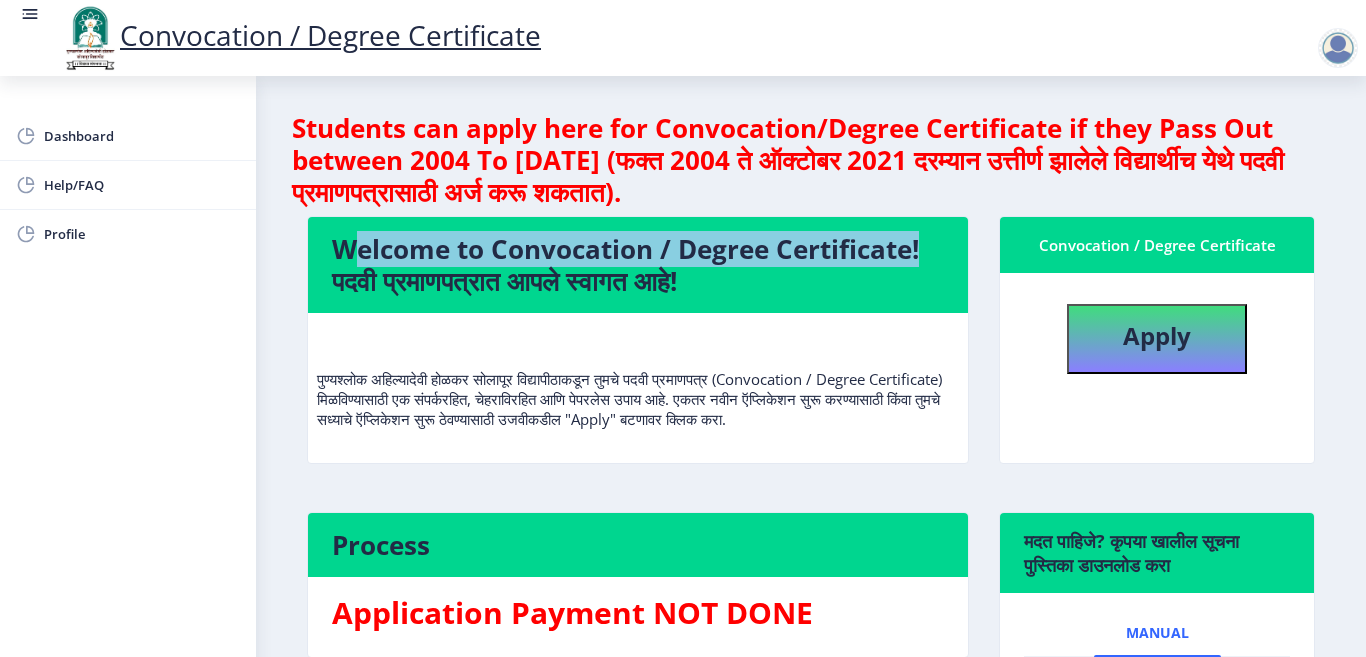drag, startPoint x: 336, startPoint y: 247, endPoint x: 906, endPoint y: 245, distance: 570.0035 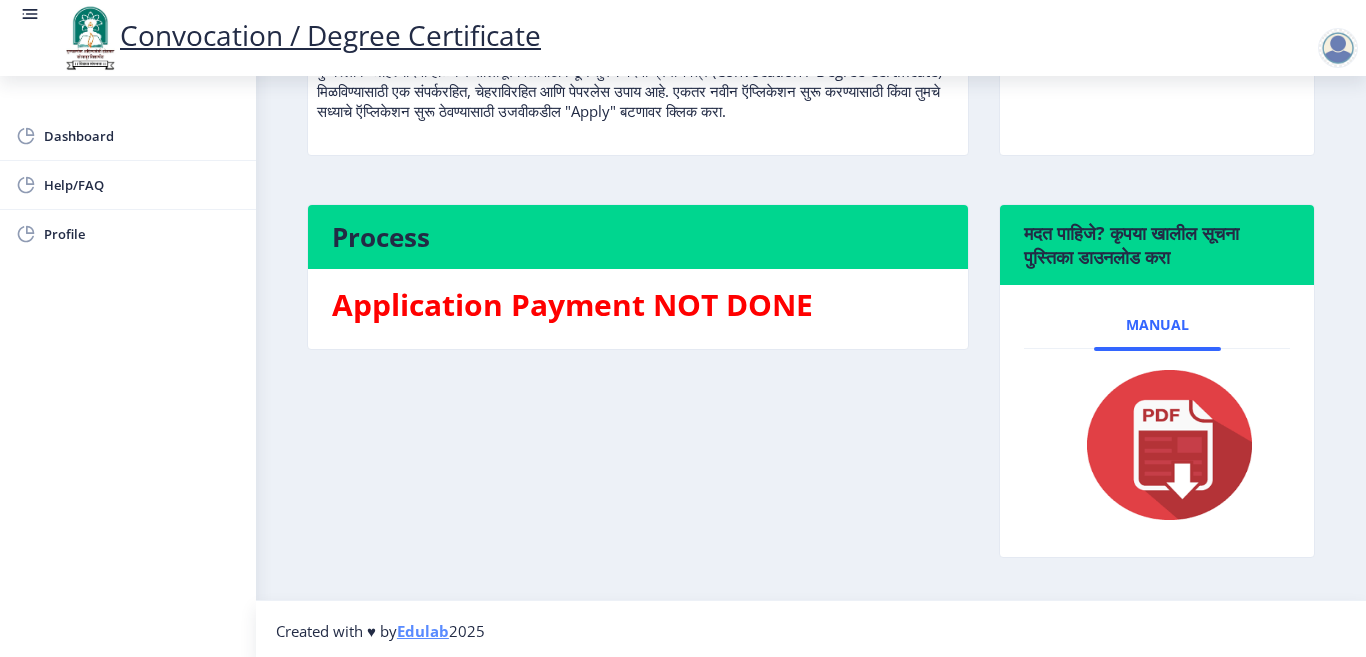 scroll, scrollTop: 312, scrollLeft: 0, axis: vertical 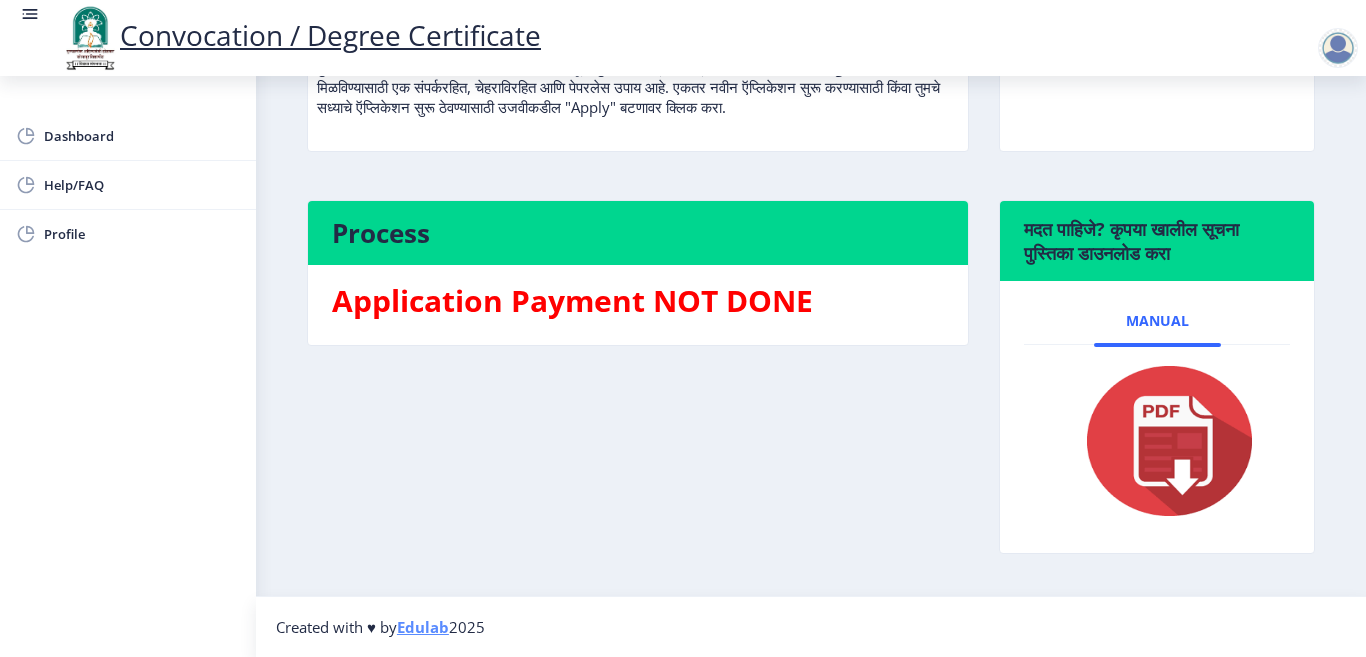 click on "Application Payment NOT DONE" 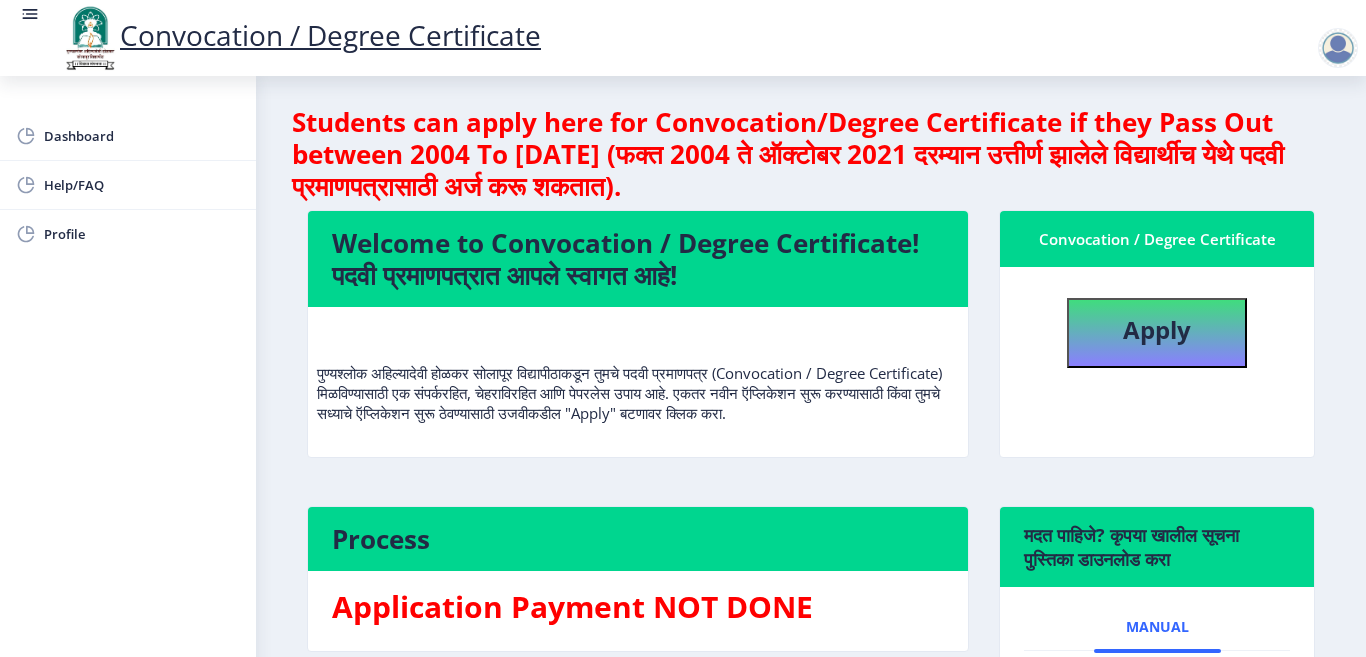 scroll, scrollTop: 0, scrollLeft: 0, axis: both 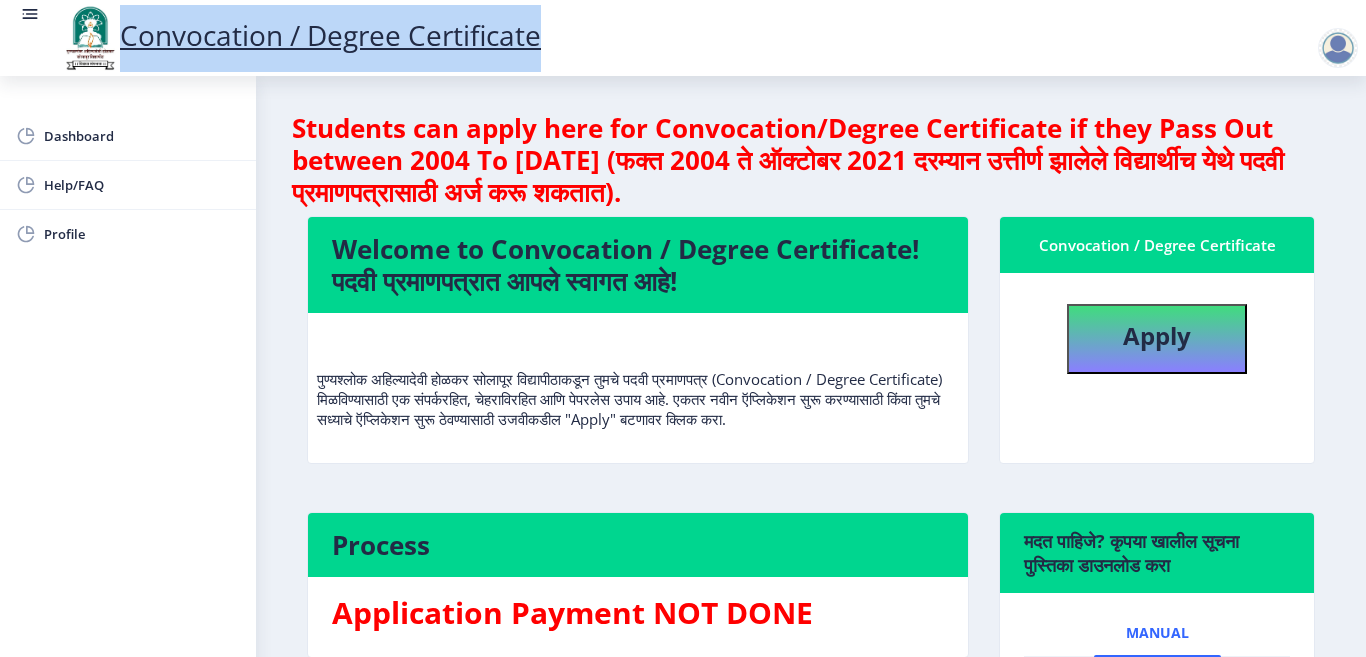 drag, startPoint x: 547, startPoint y: 30, endPoint x: 112, endPoint y: 38, distance: 435.07355 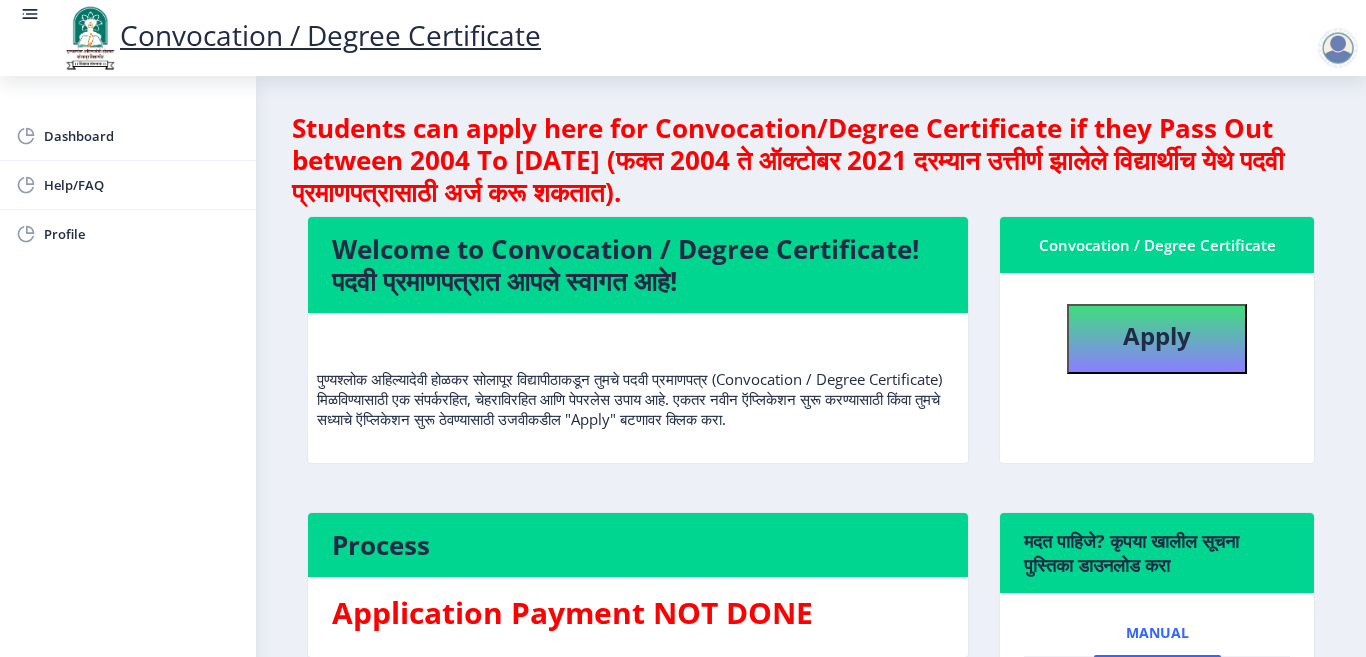 drag, startPoint x: 317, startPoint y: 378, endPoint x: 953, endPoint y: 416, distance: 637.1342 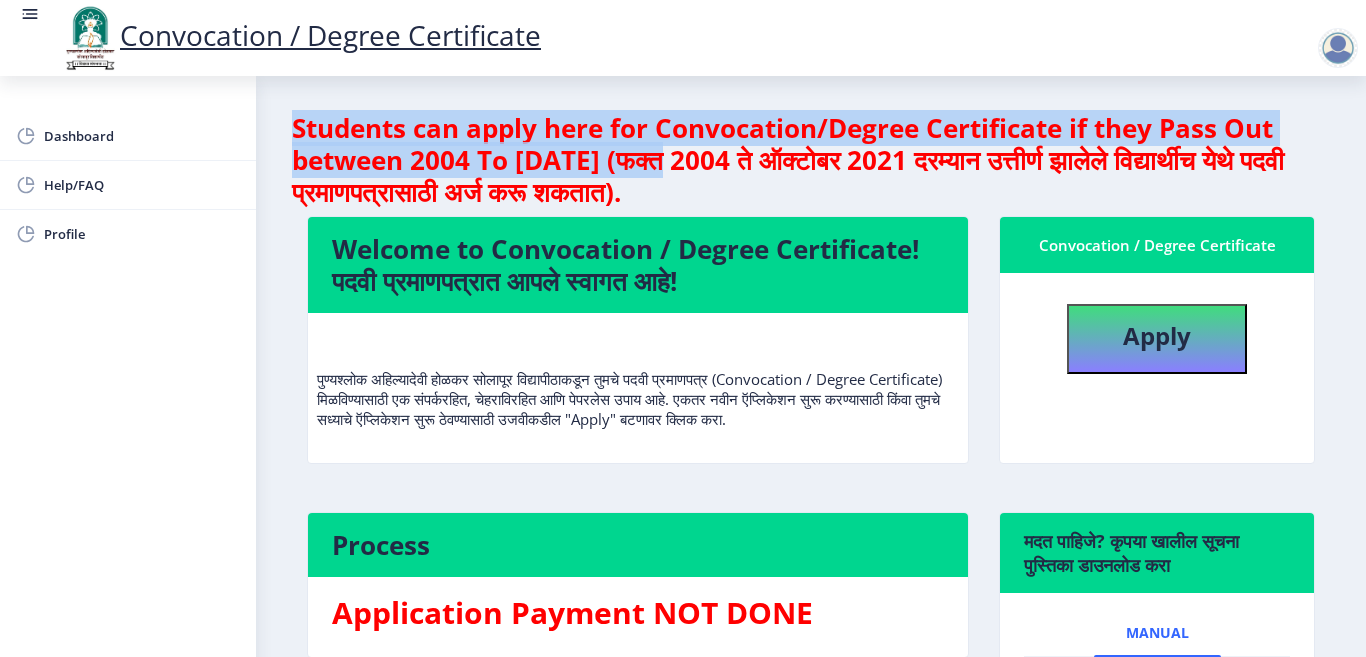 drag, startPoint x: 294, startPoint y: 129, endPoint x: 687, endPoint y: 159, distance: 394.14337 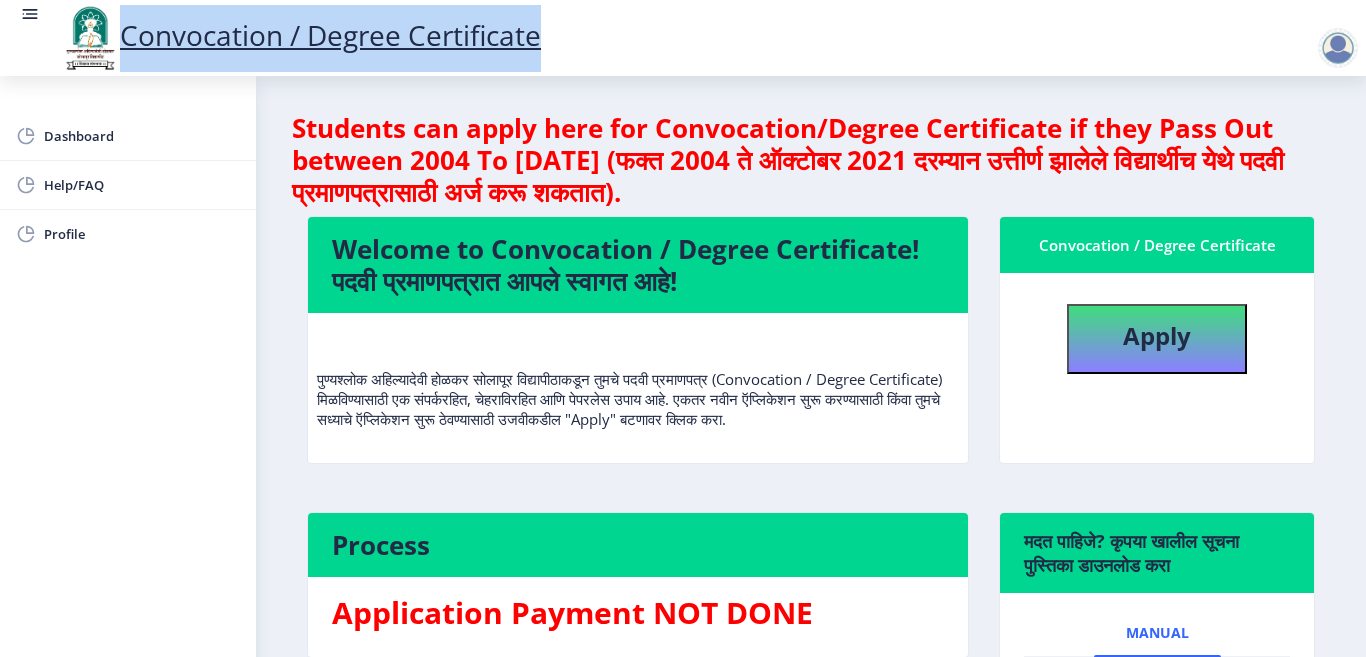 drag, startPoint x: 120, startPoint y: 8, endPoint x: 582, endPoint y: 30, distance: 462.5235 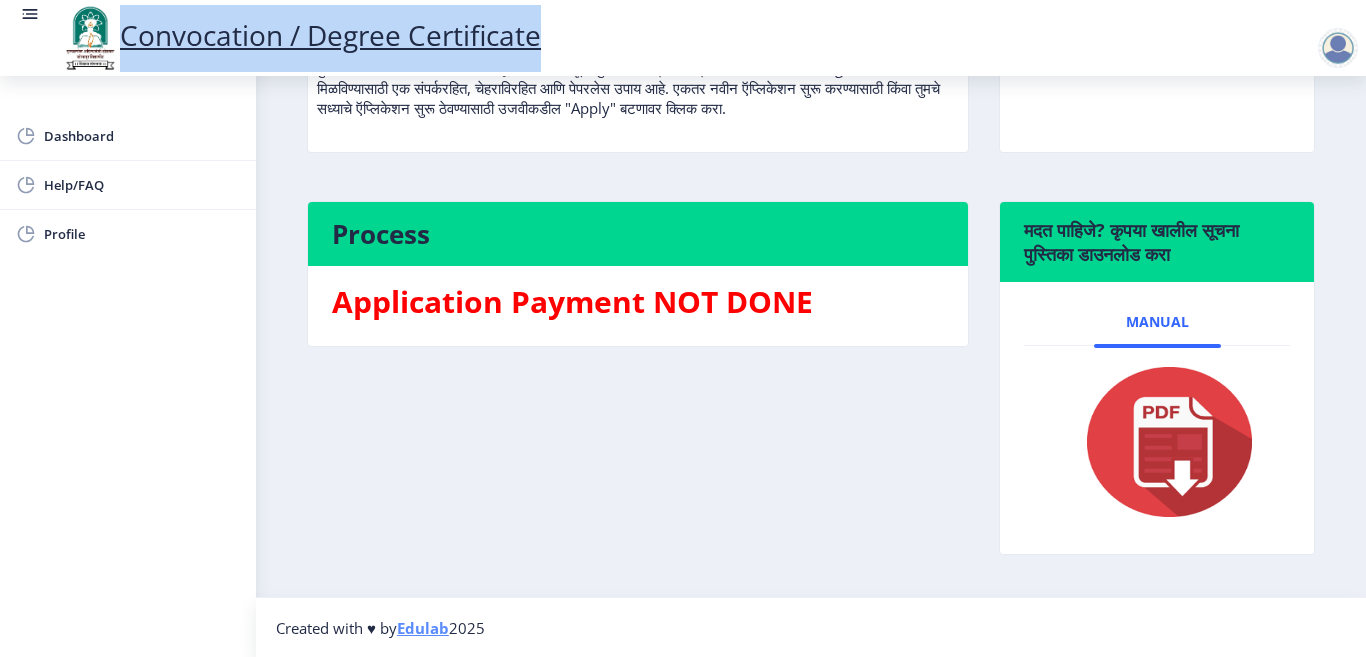 scroll, scrollTop: 312, scrollLeft: 0, axis: vertical 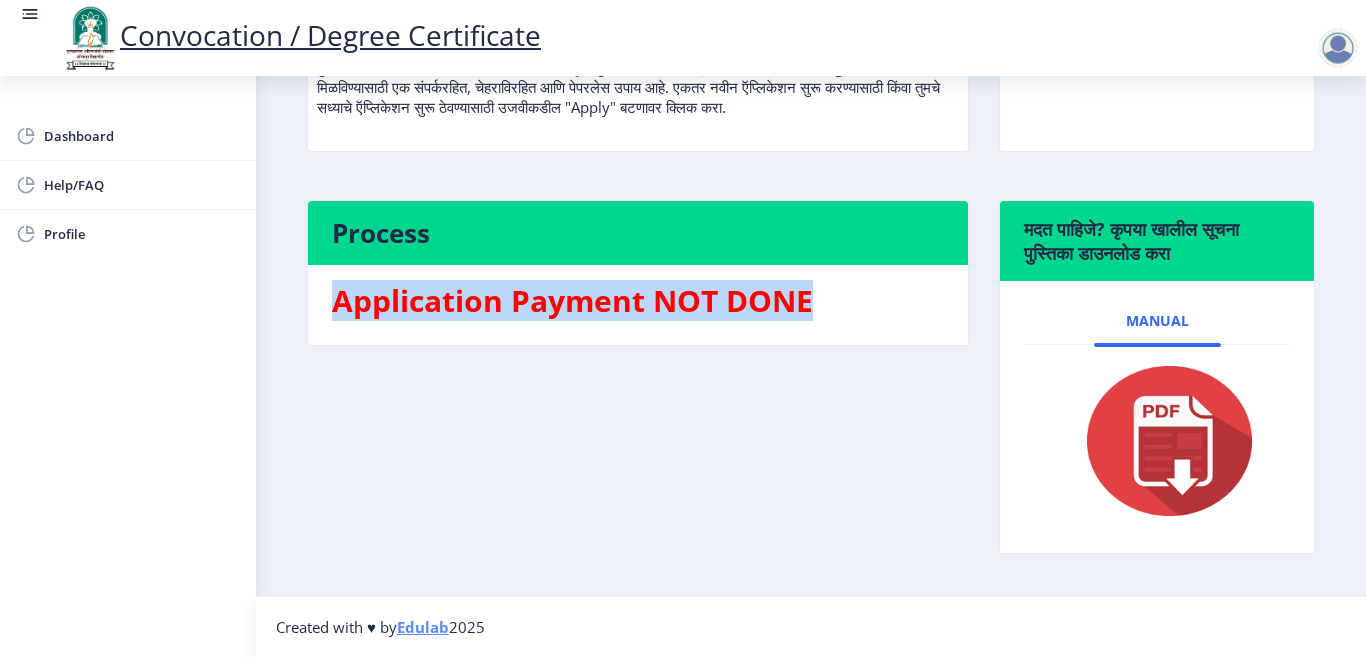 drag, startPoint x: 333, startPoint y: 308, endPoint x: 830, endPoint y: 325, distance: 497.29065 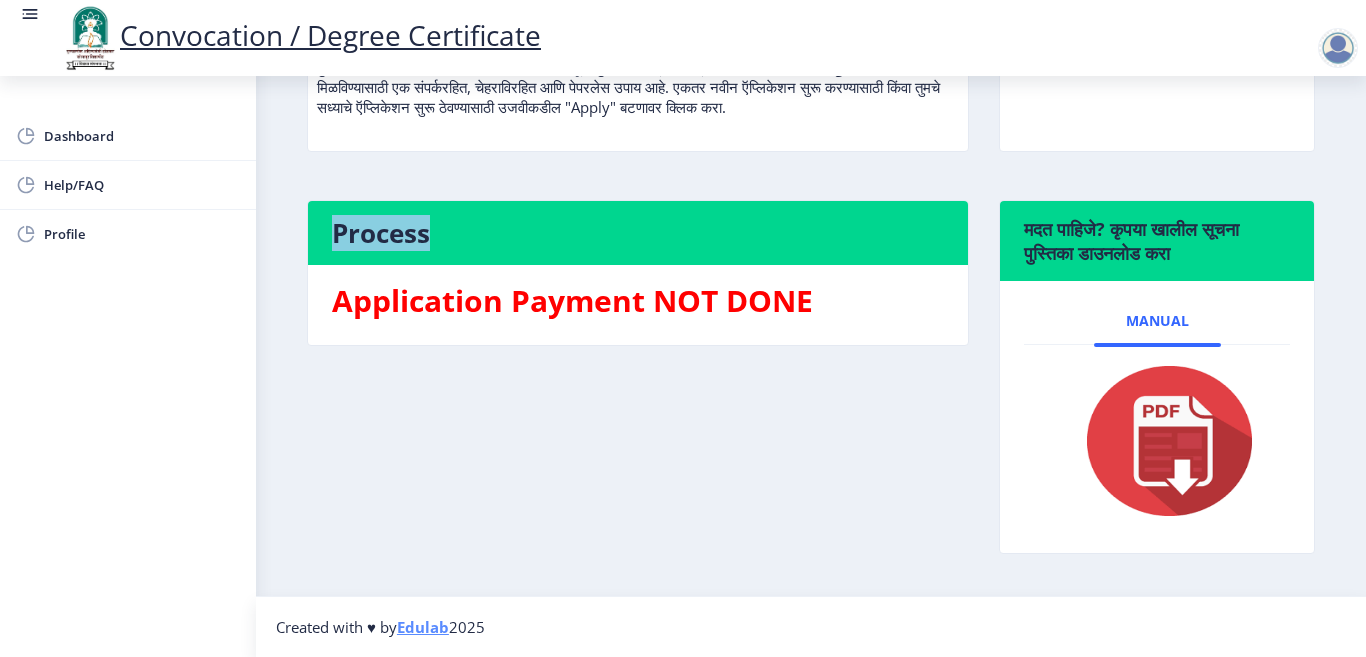 drag, startPoint x: 337, startPoint y: 238, endPoint x: 483, endPoint y: 225, distance: 146.57762 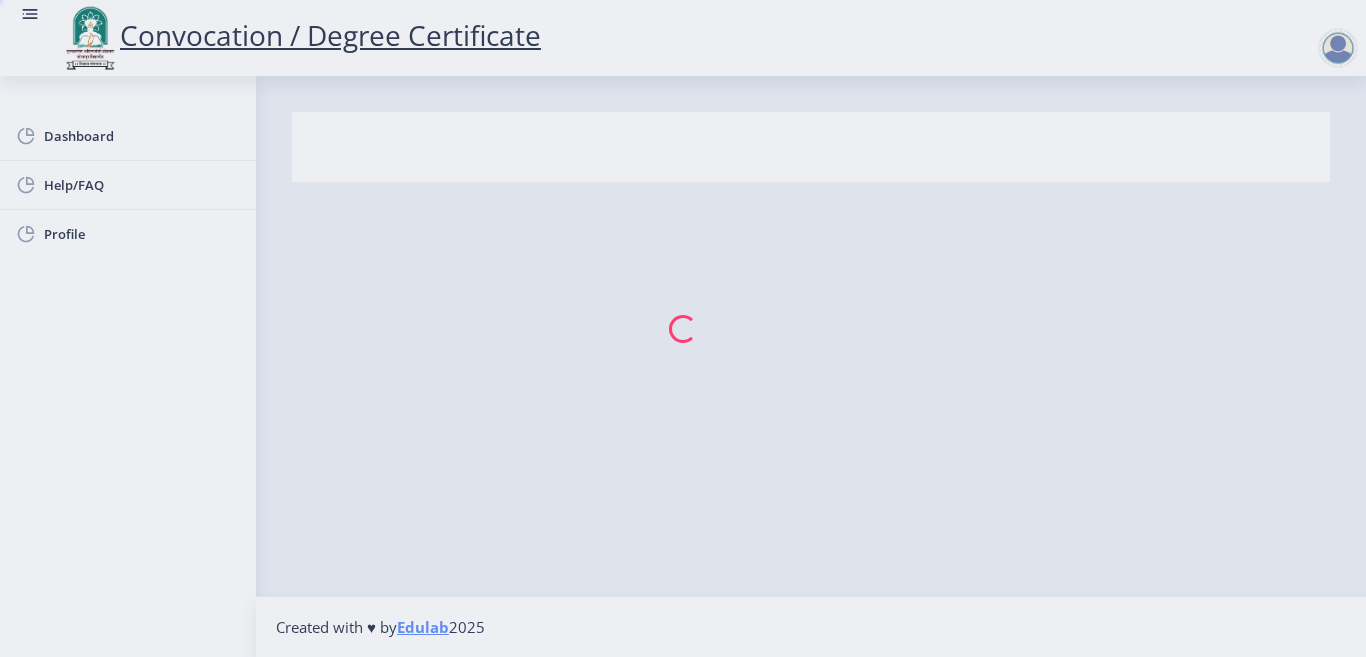 select 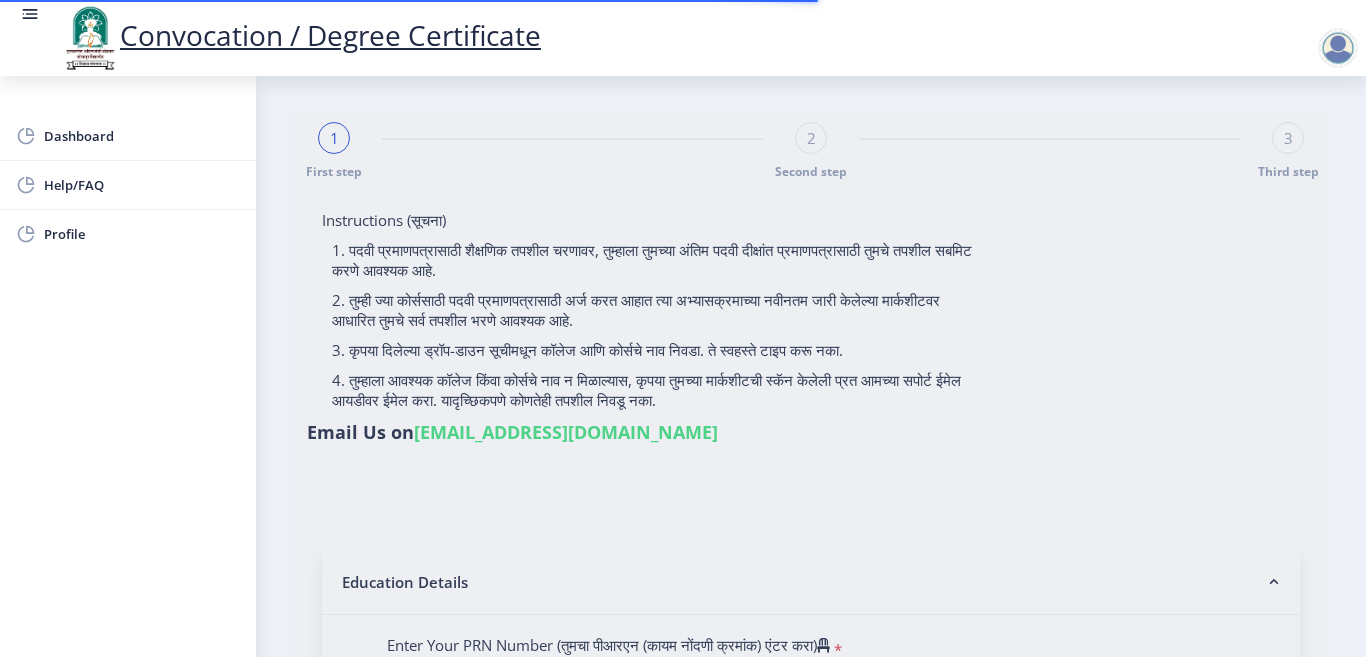 type on "[PERSON_NAME] NCK" 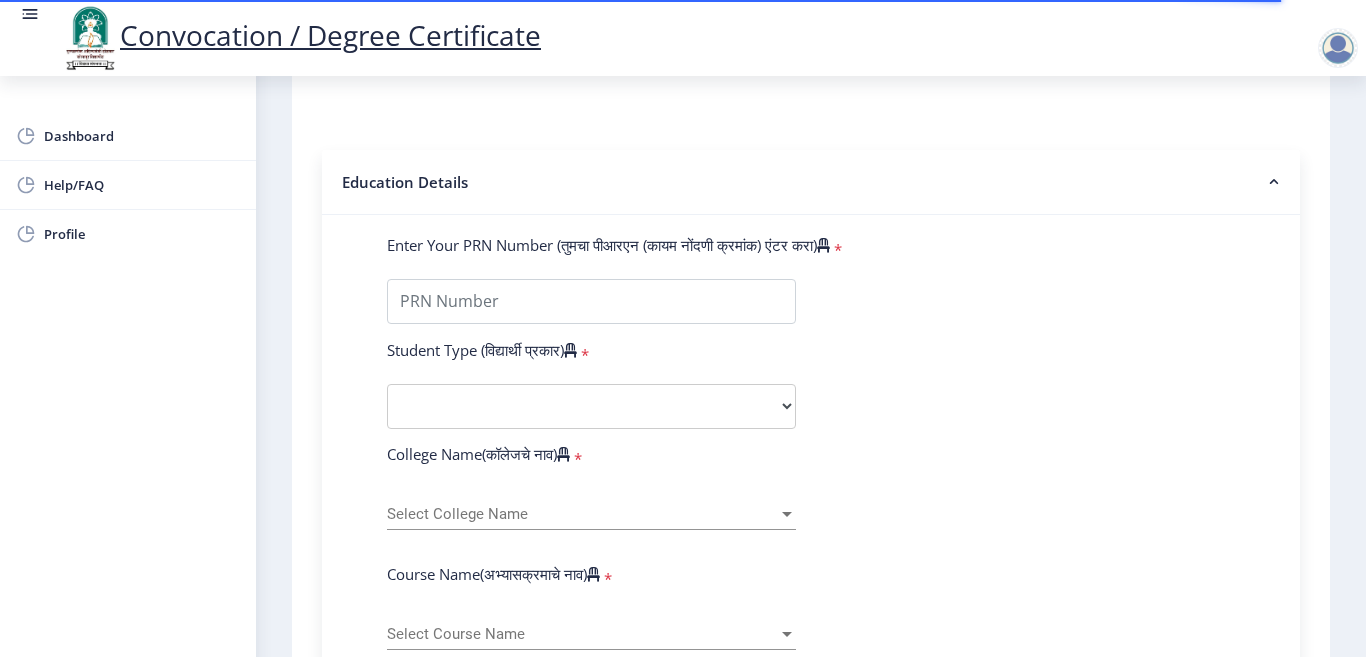 scroll, scrollTop: 500, scrollLeft: 0, axis: vertical 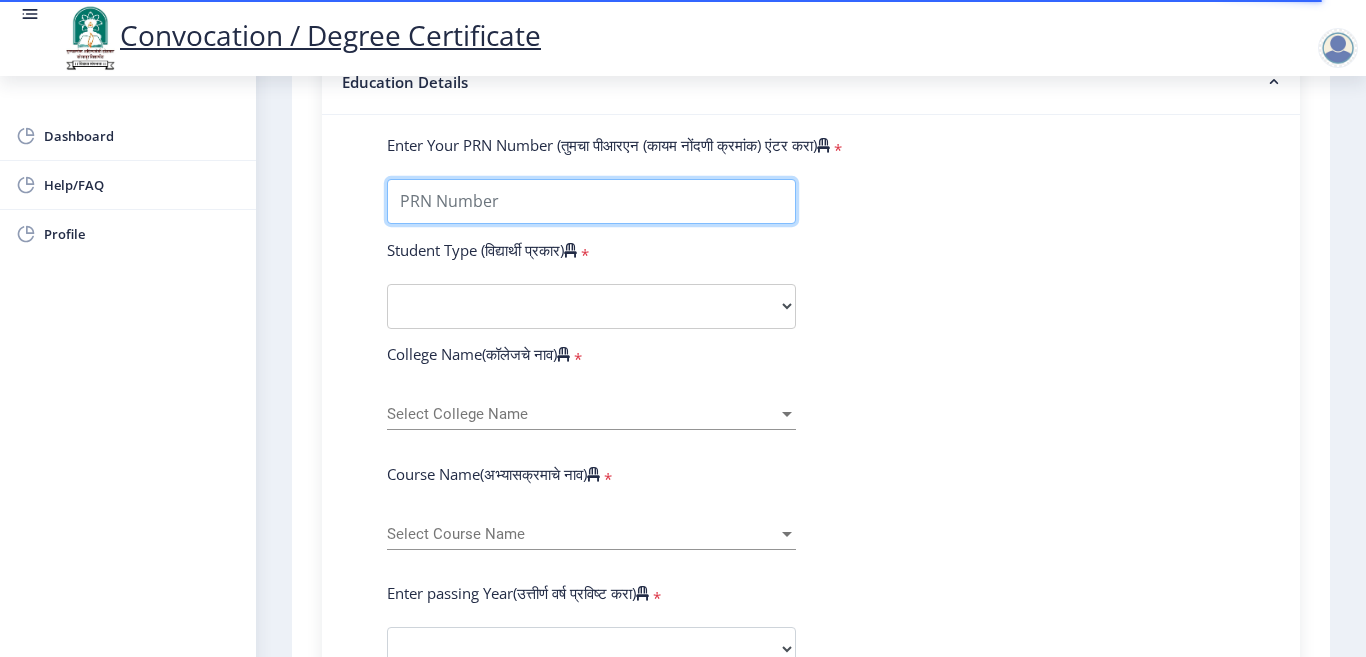 click on "Enter Your PRN Number (तुमचा पीआरएन (कायम नोंदणी क्रमांक) एंटर करा)" at bounding box center (591, 201) 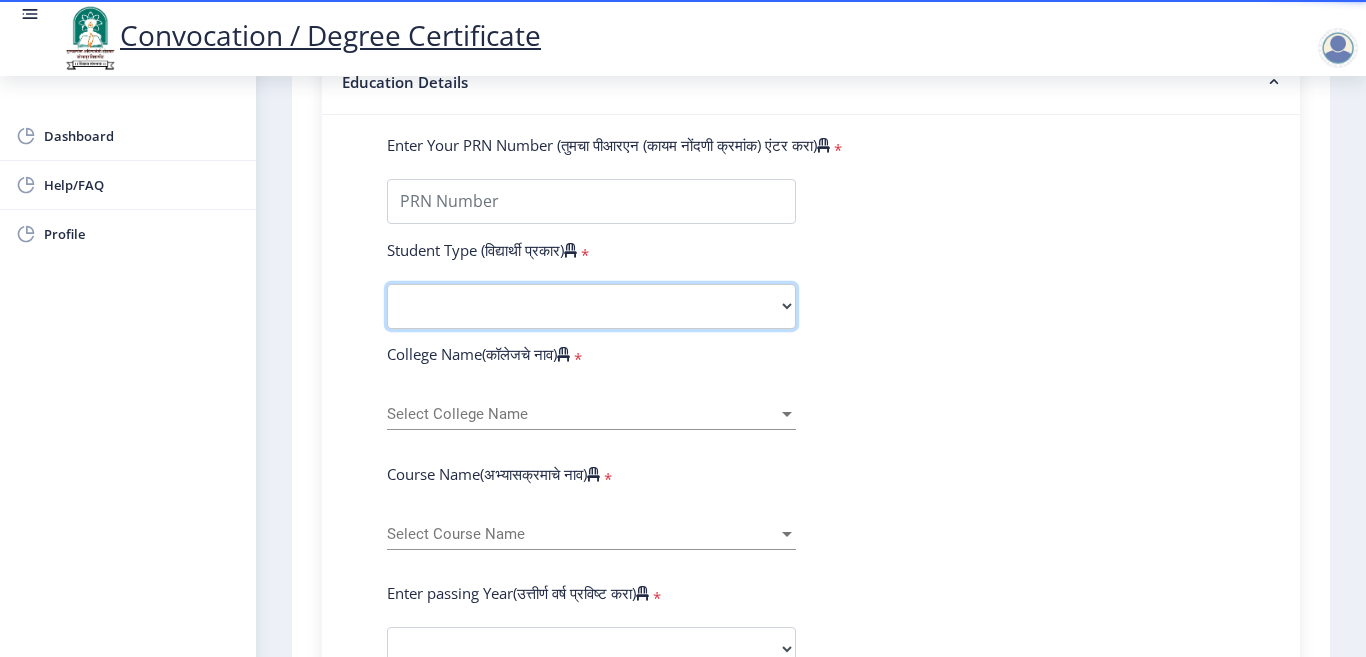 click on "Select Student Type Regular External" at bounding box center [591, 306] 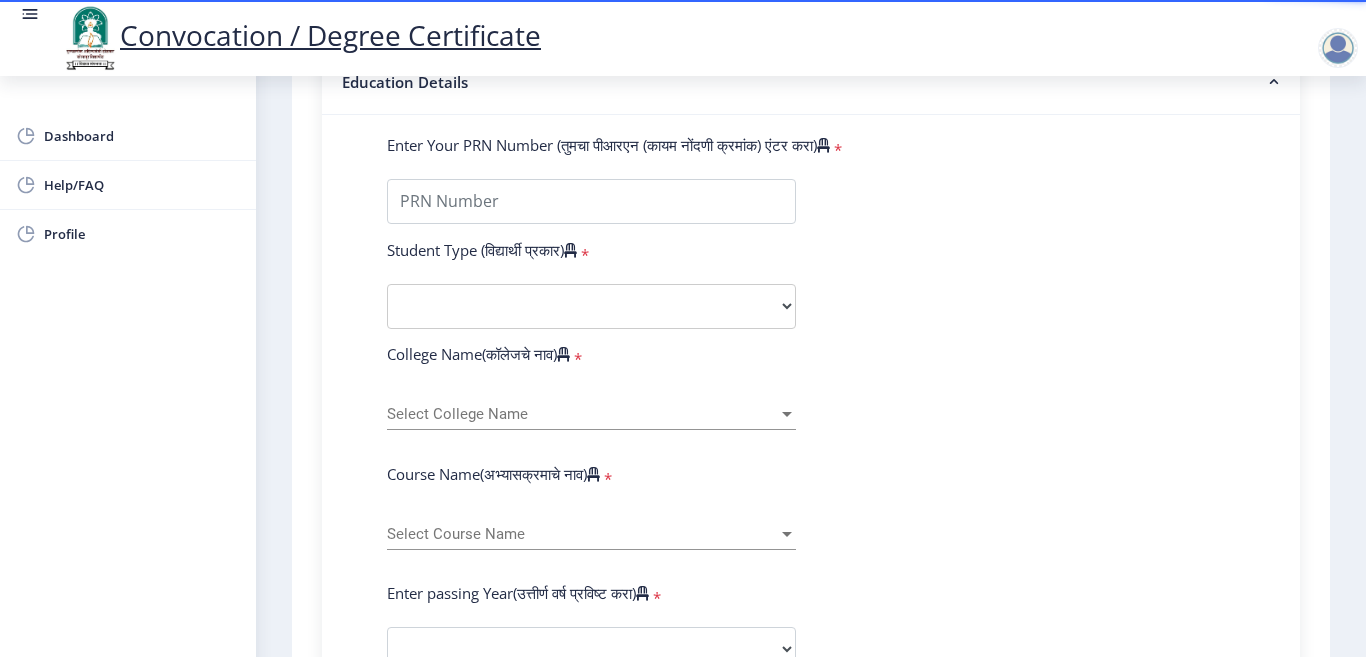 click on "Enter Your PRN Number (तुमचा पीआरएन (कायम नोंदणी क्रमांक) एंटर करा)   * Student Type (विद्यार्थी प्रकार)    * Select Student Type Regular External College Name(कॉलेजचे नाव)   * Select College Name Select College Name Course Name(अभ्यासक्रमाचे नाव)   * Select Course Name Select Course Name Enter passing Year(उत्तीर्ण वर्ष प्रविष्ट करा)   *  2025   2024   2023   2022   2021   2020   2019   2018   2017   2016   2015   2014   2013   2012   2011   2010   2009   2008   2007   2006   2005   2004   2003   2002   2001   2000   1999   1998   1997   1996   1995   1994   1993   1992   1991   1990   1989   1988   1987   1986   1985   1984   1983   1982   1981   1980   1979   1978   1977   1976  Enter Passing Month(उत्तीर्ण महिना प्रविष्ट करा)   * Enter Passing Month" 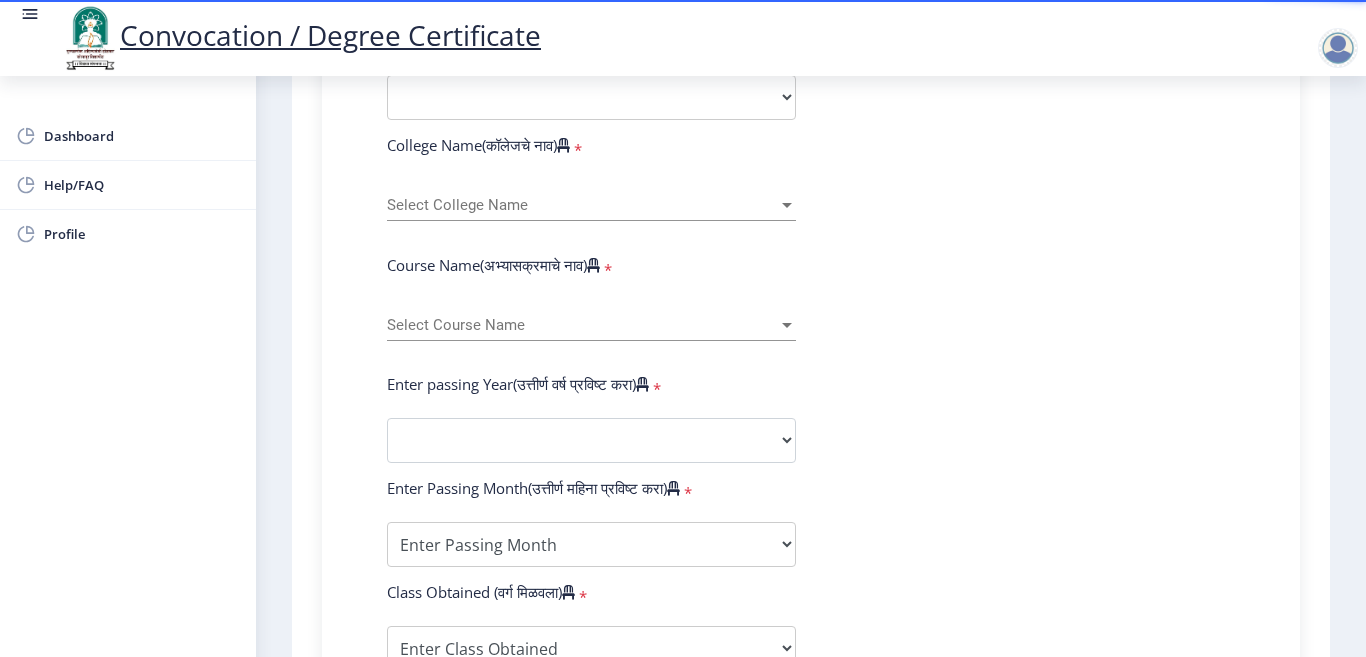 scroll, scrollTop: 800, scrollLeft: 0, axis: vertical 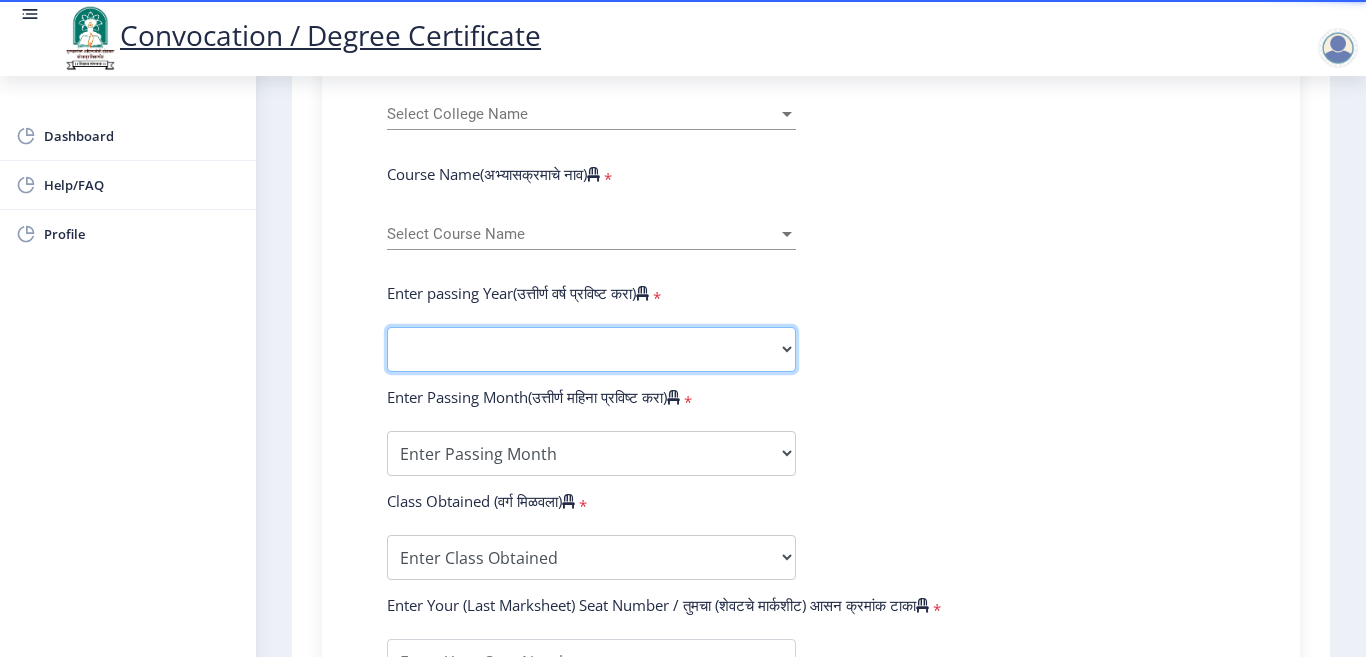 click on "2025   2024   2023   2022   2021   2020   2019   2018   2017   2016   2015   2014   2013   2012   2011   2010   2009   2008   2007   2006   2005   2004   2003   2002   2001   2000   1999   1998   1997   1996   1995   1994   1993   1992   1991   1990   1989   1988   1987   1986   1985   1984   1983   1982   1981   1980   1979   1978   1977   1976" 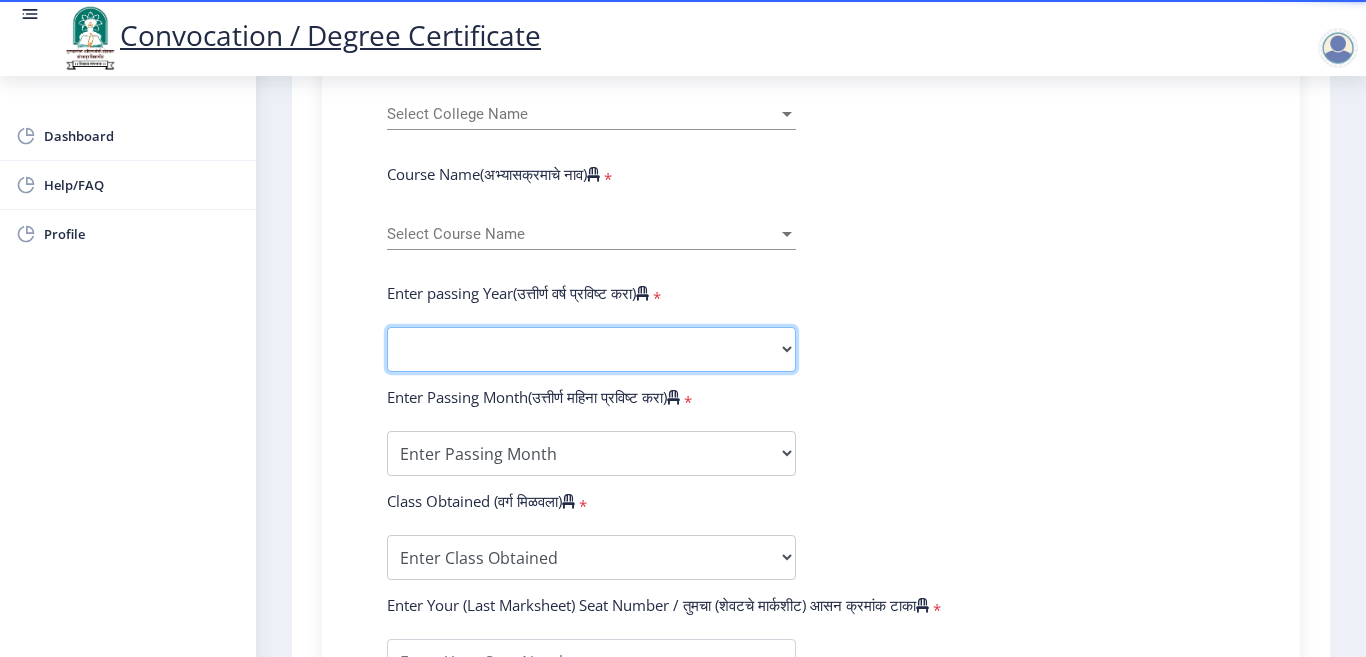 select on "2025" 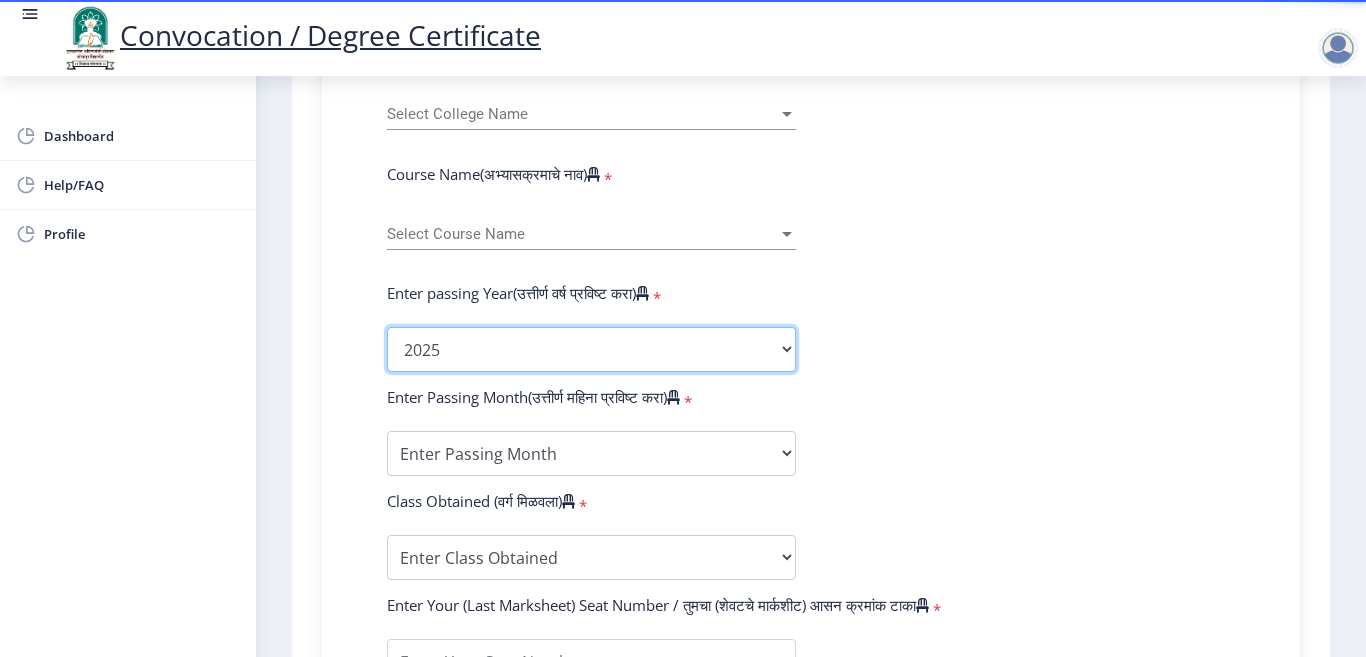 click on "2025   2024   2023   2022   2021   2020   2019   2018   2017   2016   2015   2014   2013   2012   2011   2010   2009   2008   2007   2006   2005   2004   2003   2002   2001   2000   1999   1998   1997   1996   1995   1994   1993   1992   1991   1990   1989   1988   1987   1986   1985   1984   1983   1982   1981   1980   1979   1978   1977   1976" 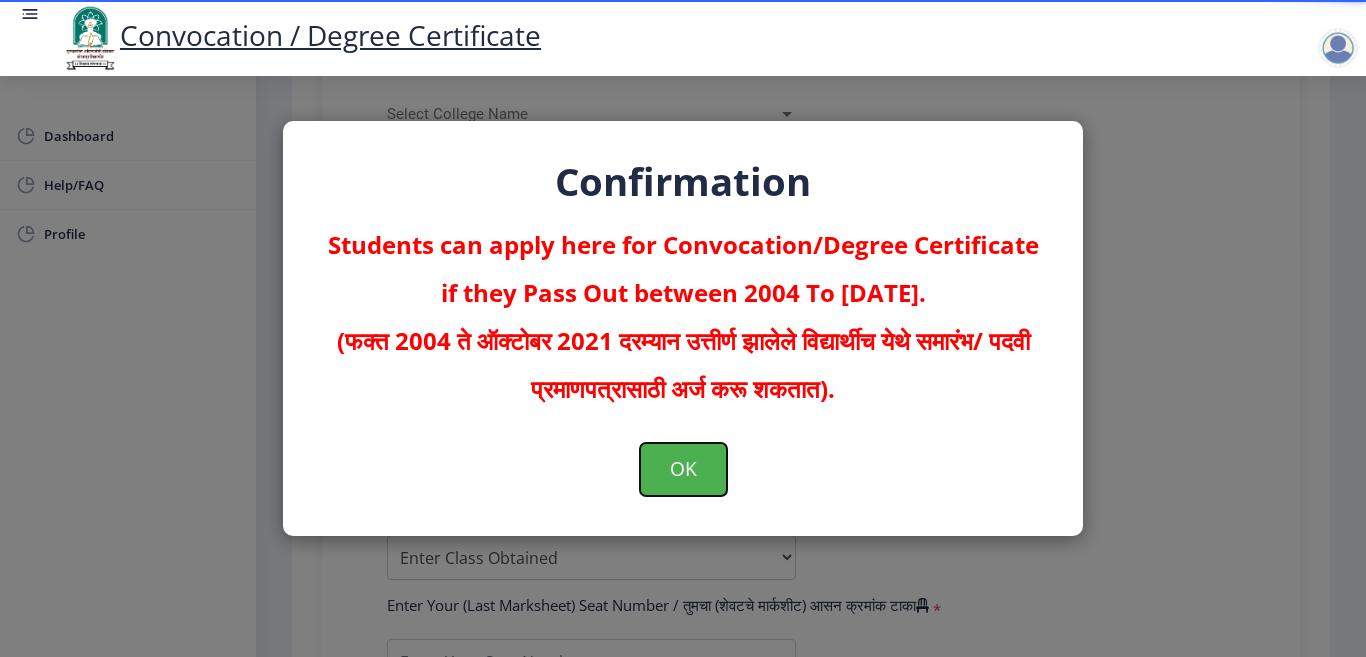 drag, startPoint x: 682, startPoint y: 463, endPoint x: 1260, endPoint y: 583, distance: 590.3253 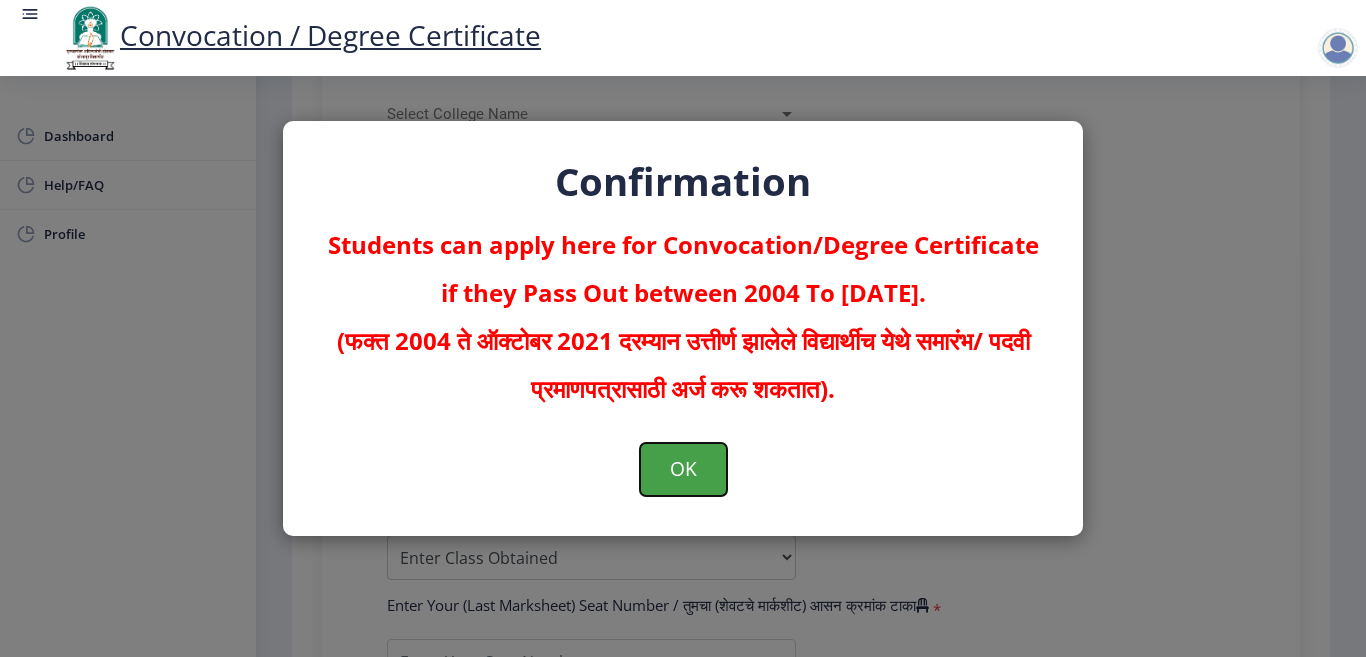 click on "OK" 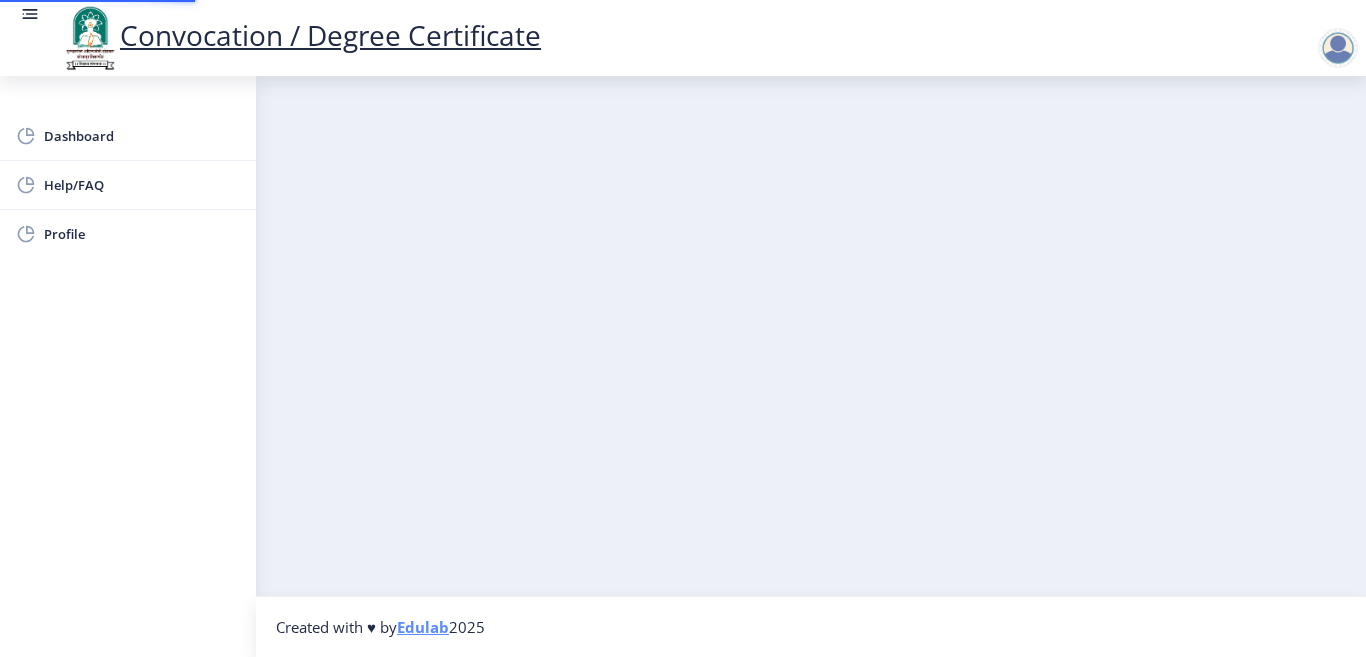 scroll, scrollTop: 0, scrollLeft: 0, axis: both 